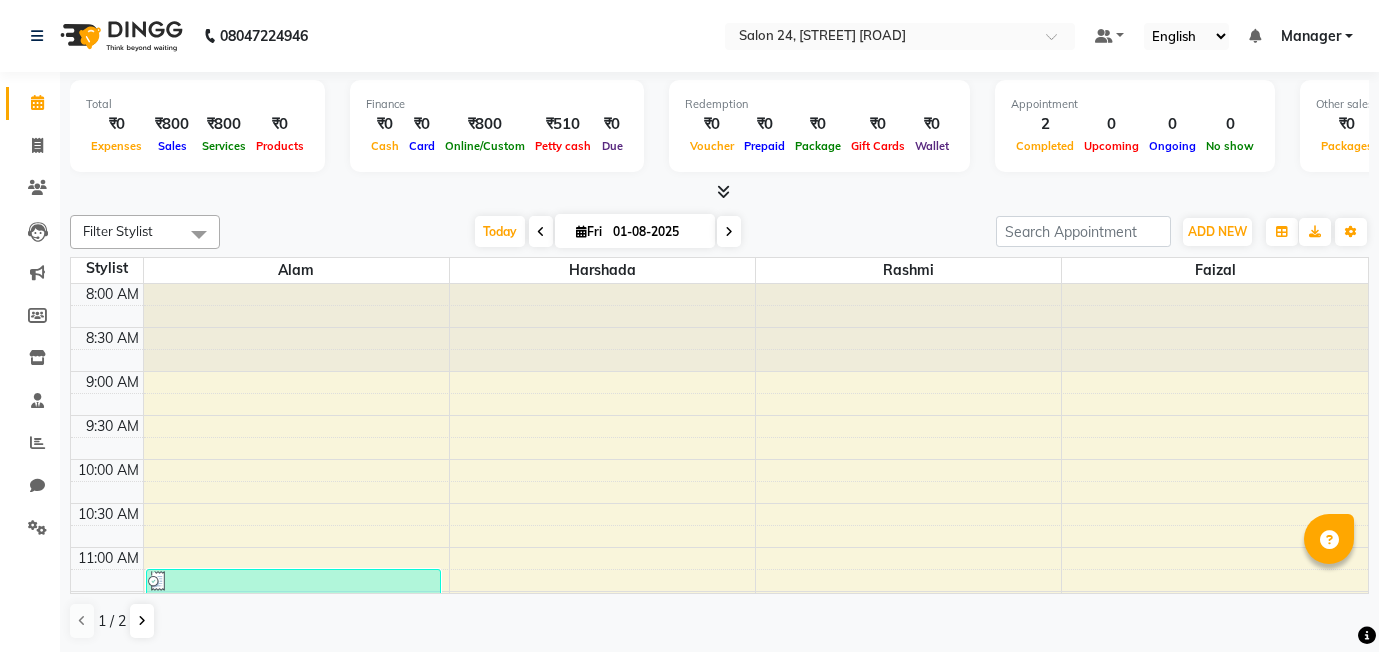 scroll, scrollTop: 0, scrollLeft: 0, axis: both 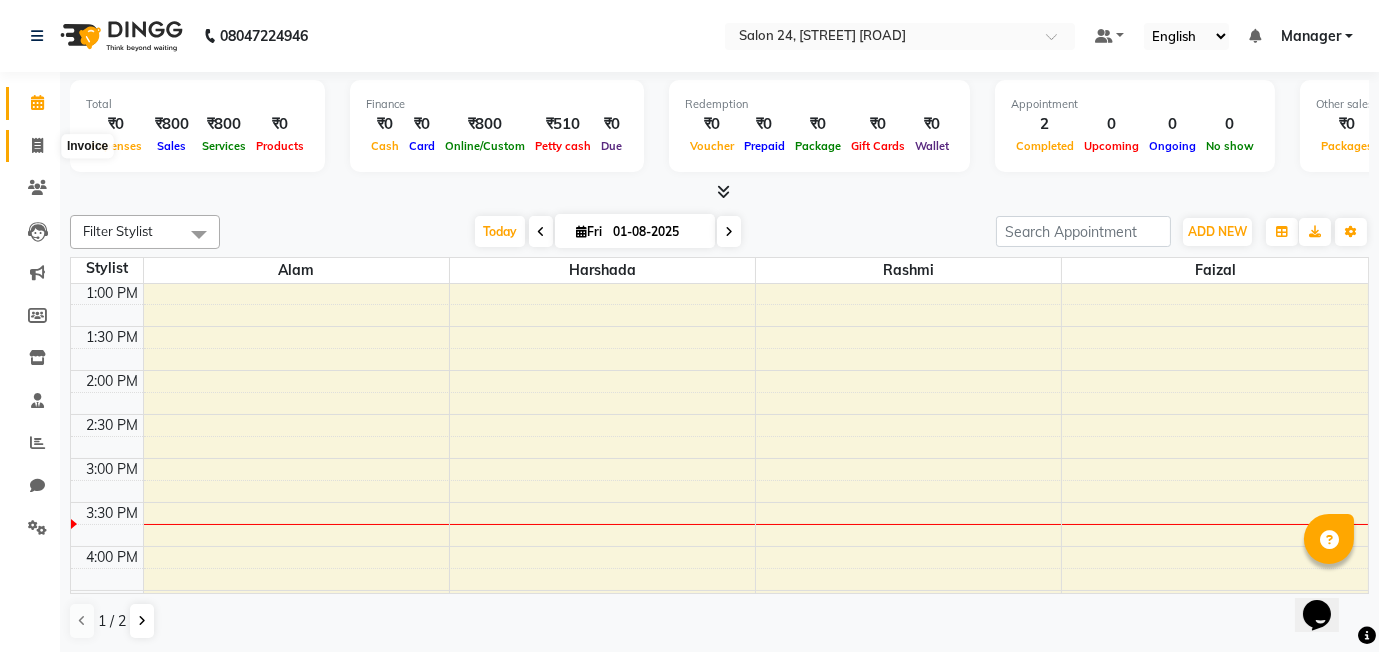click 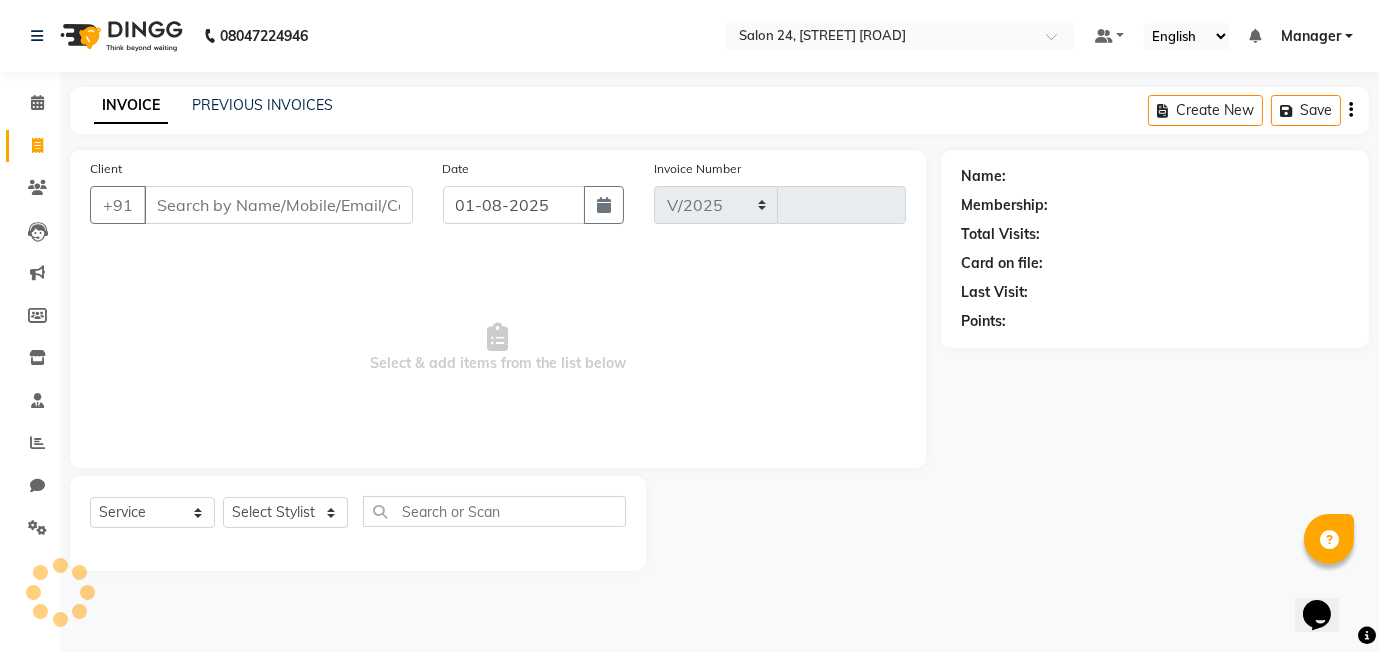 select on "8448" 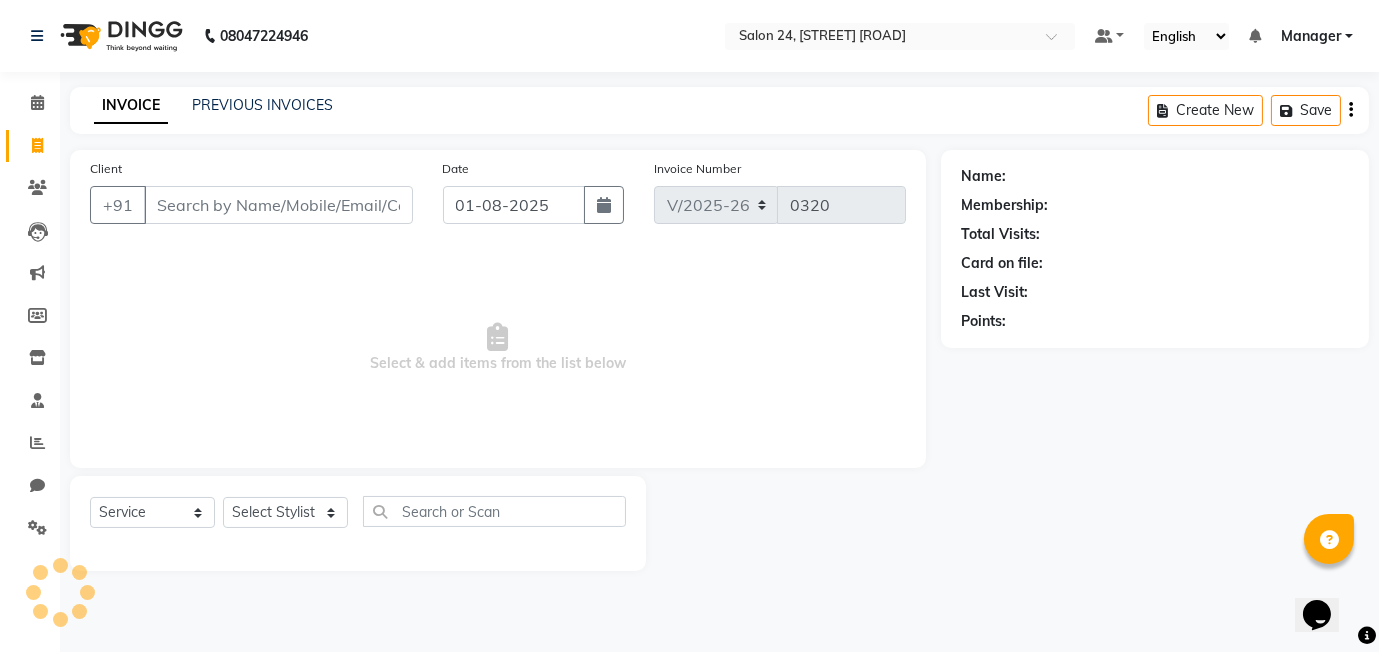 click on "Client" at bounding box center [278, 205] 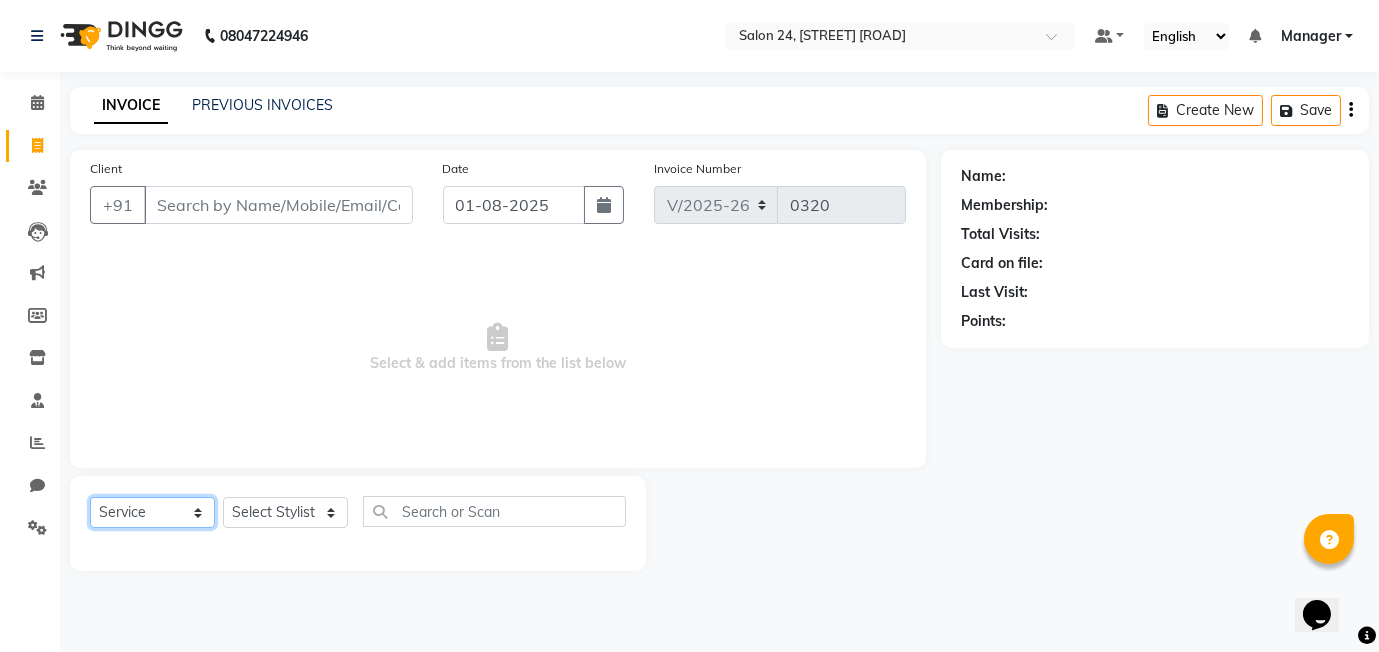 click on "Select  Service  Product  Membership  Package Voucher Prepaid Gift Card" 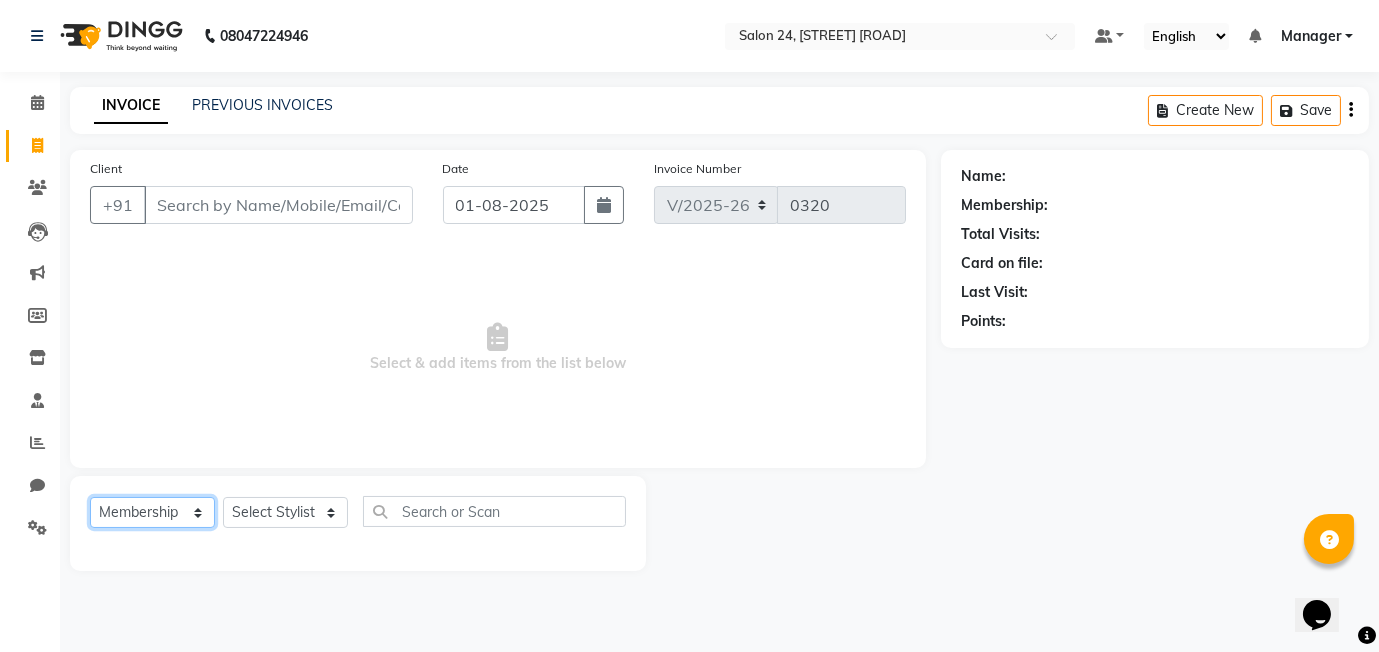 click on "Select  Service  Product  Membership  Package Voucher Prepaid Gift Card" 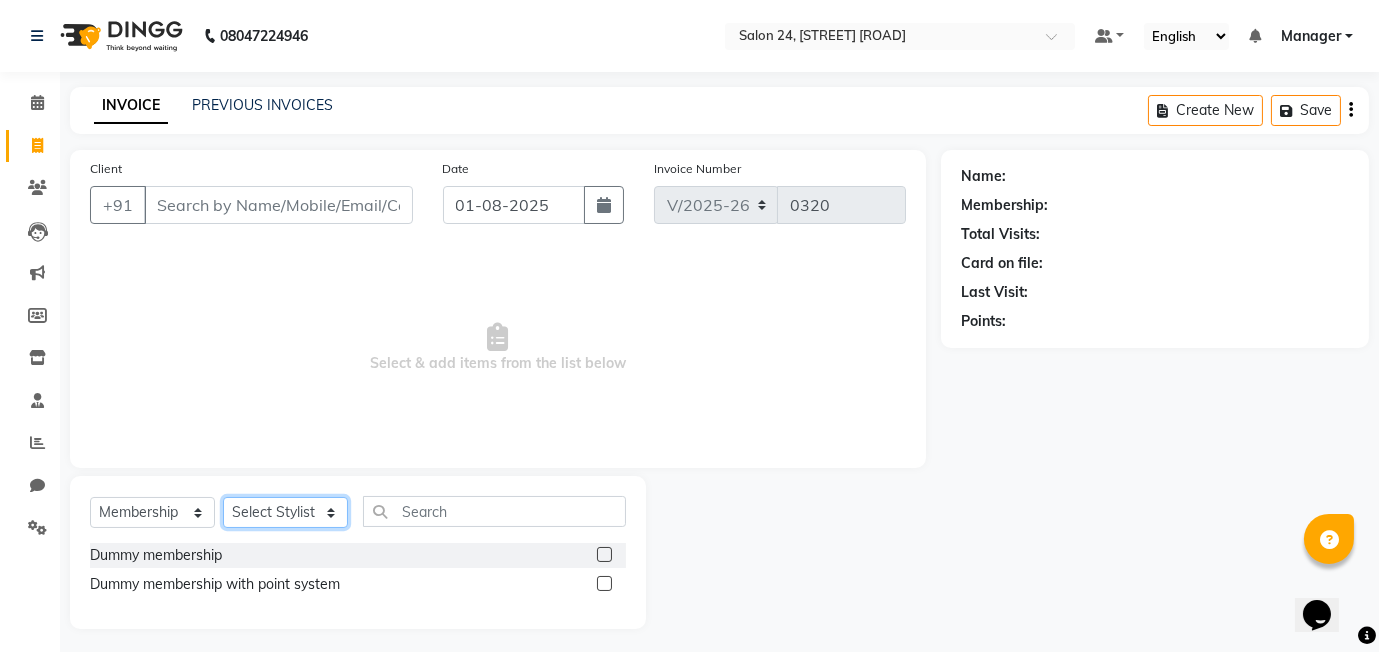 click on "Select Stylist [FIRST] [FIRST] [FIRST] [FIRST] [FIRST] [FIRST]" 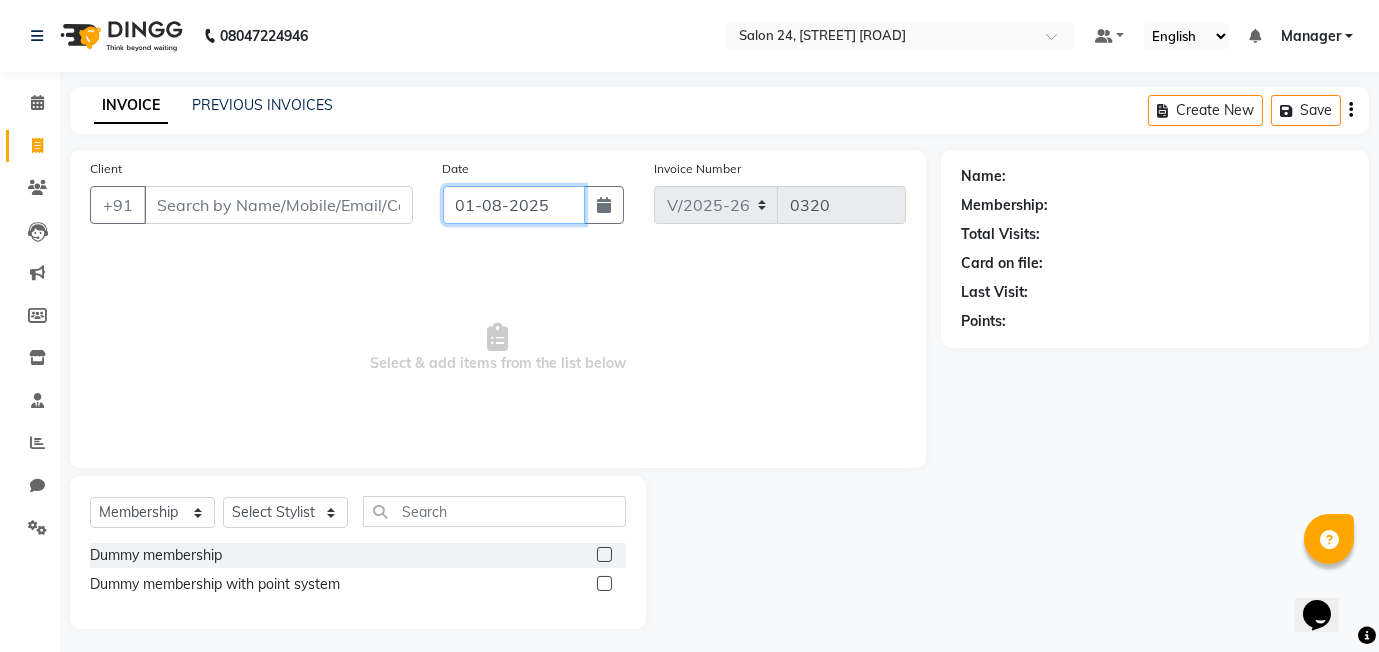 click on "01-08-2025" 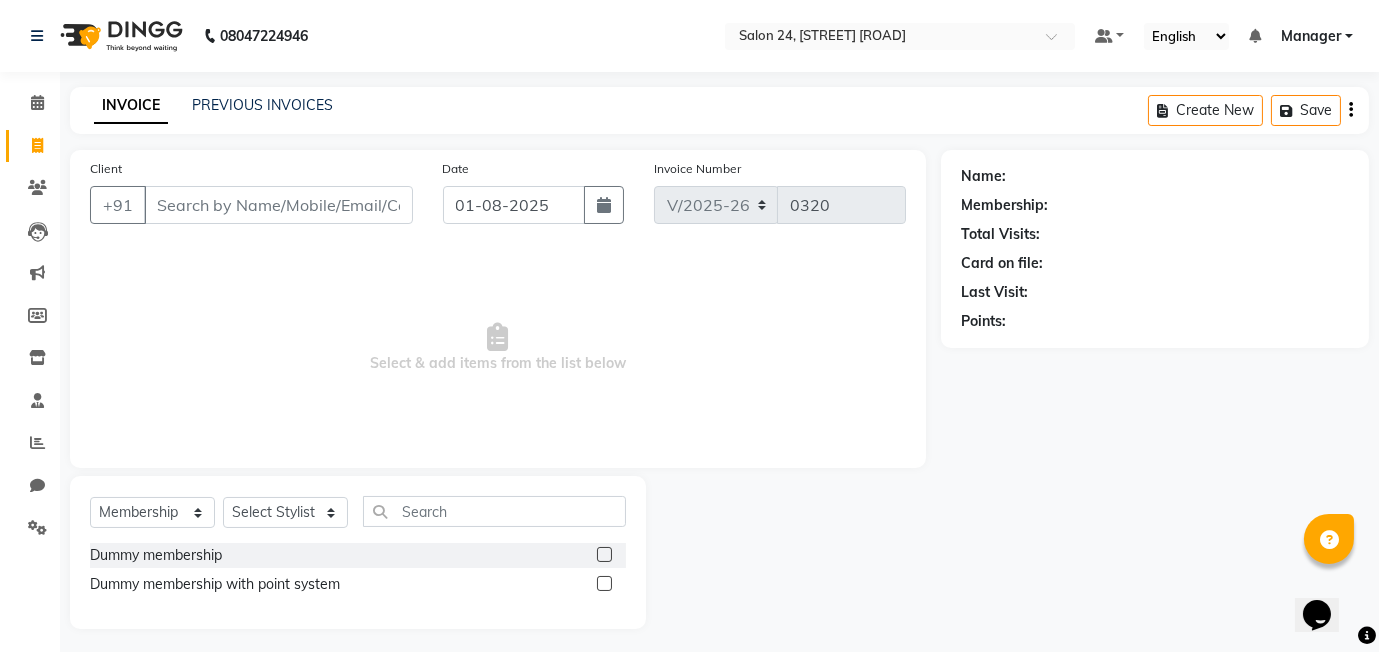select on "8" 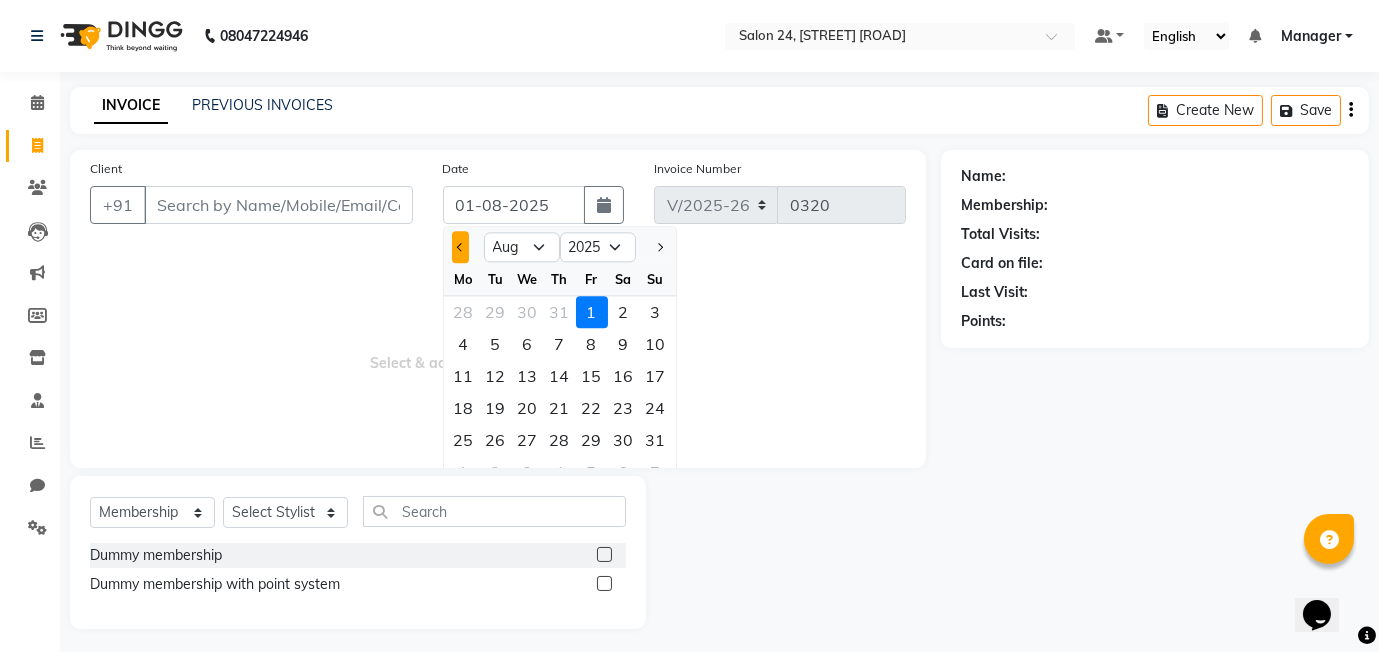 click 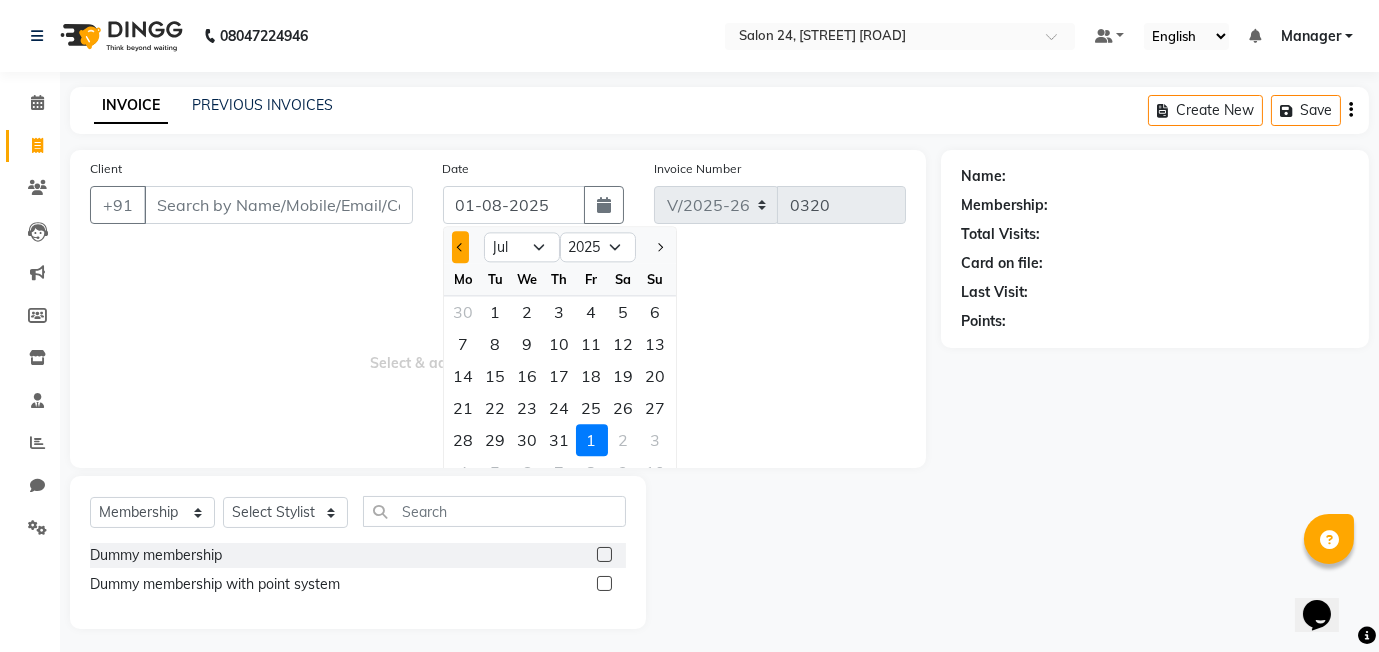 click 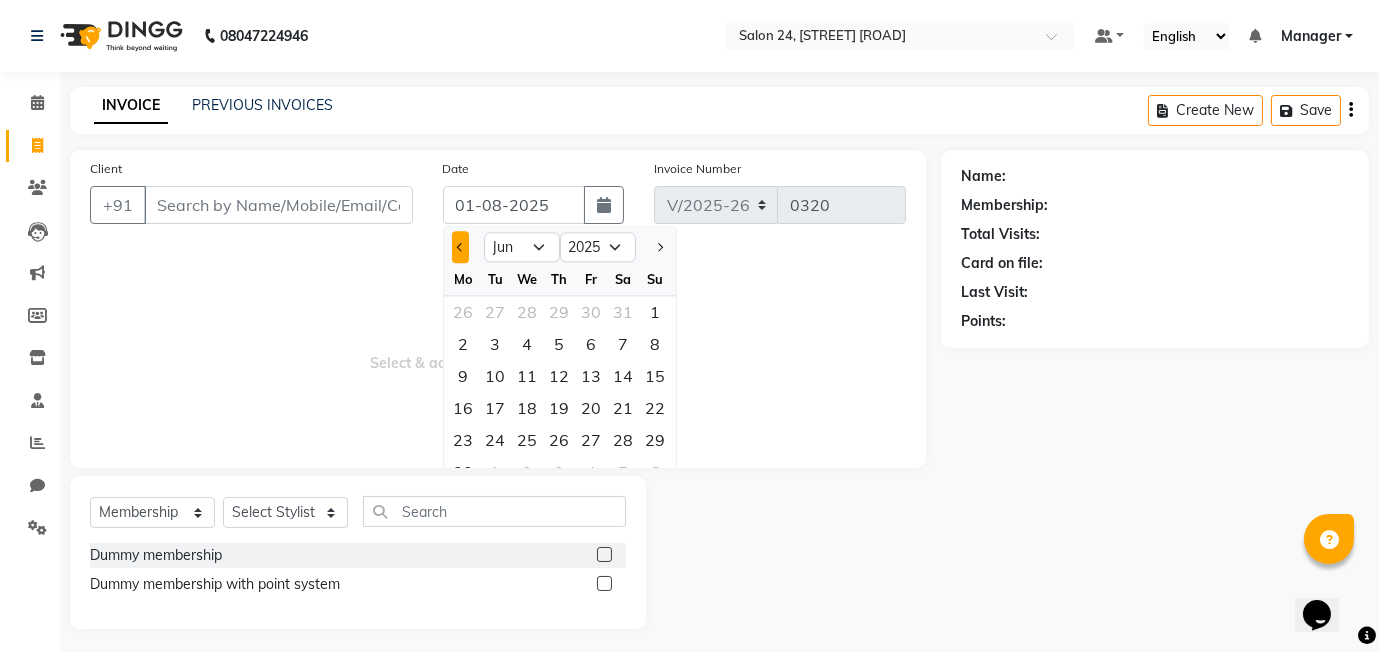 click 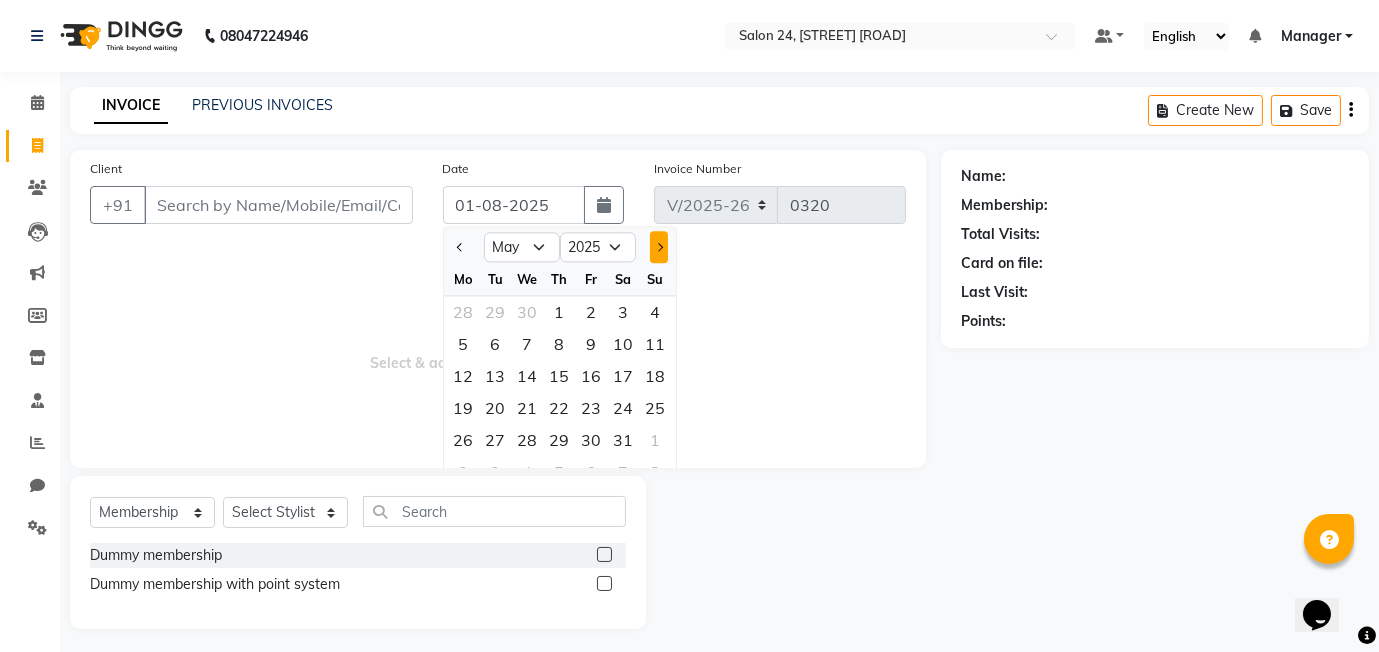click 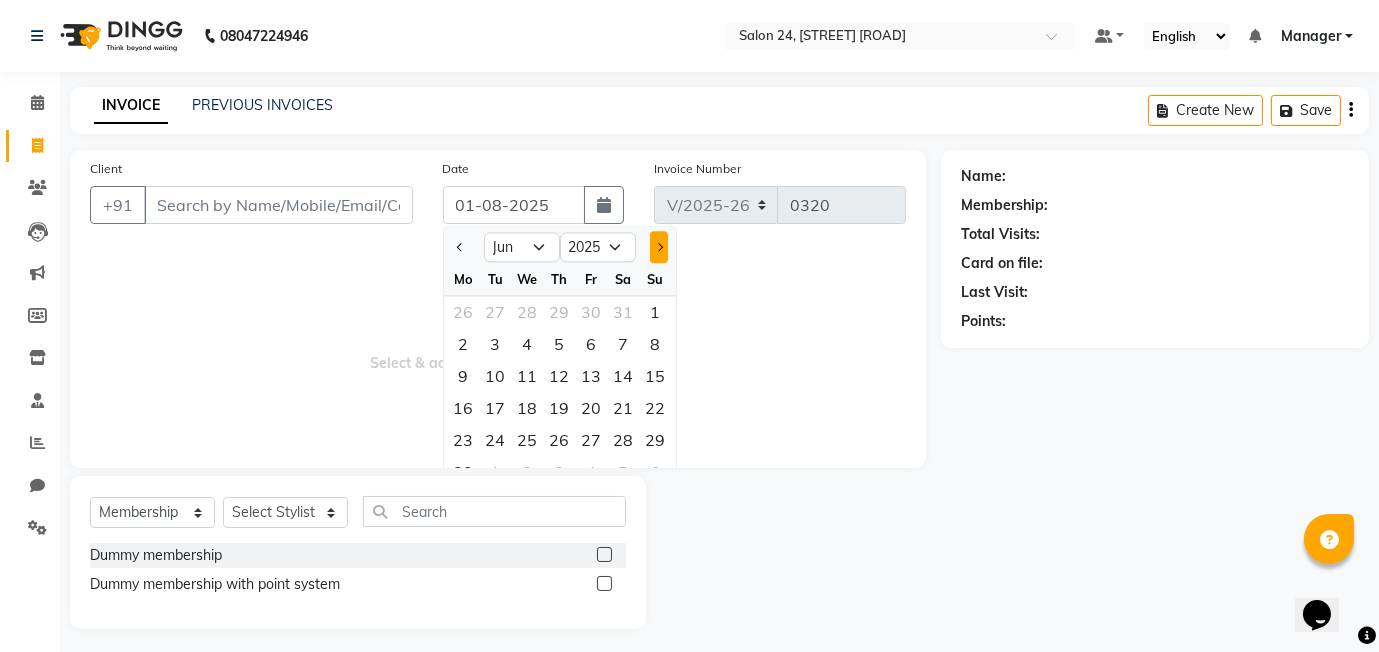 click 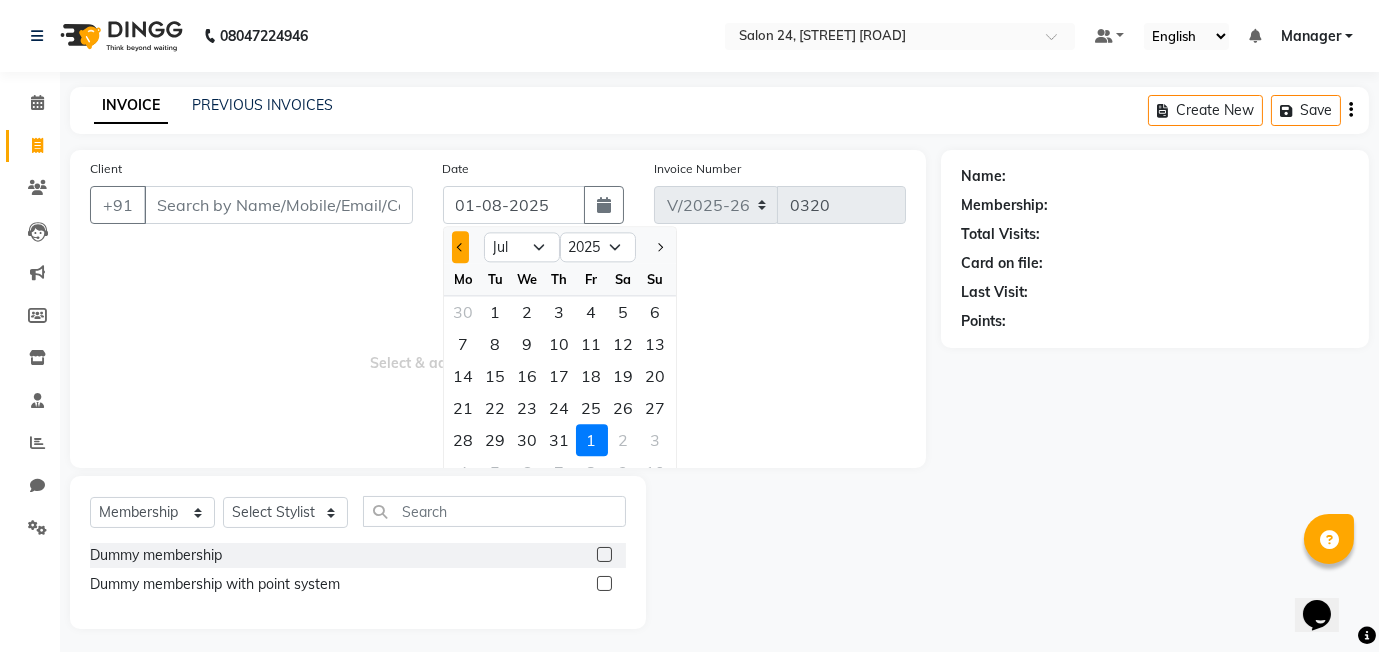 click 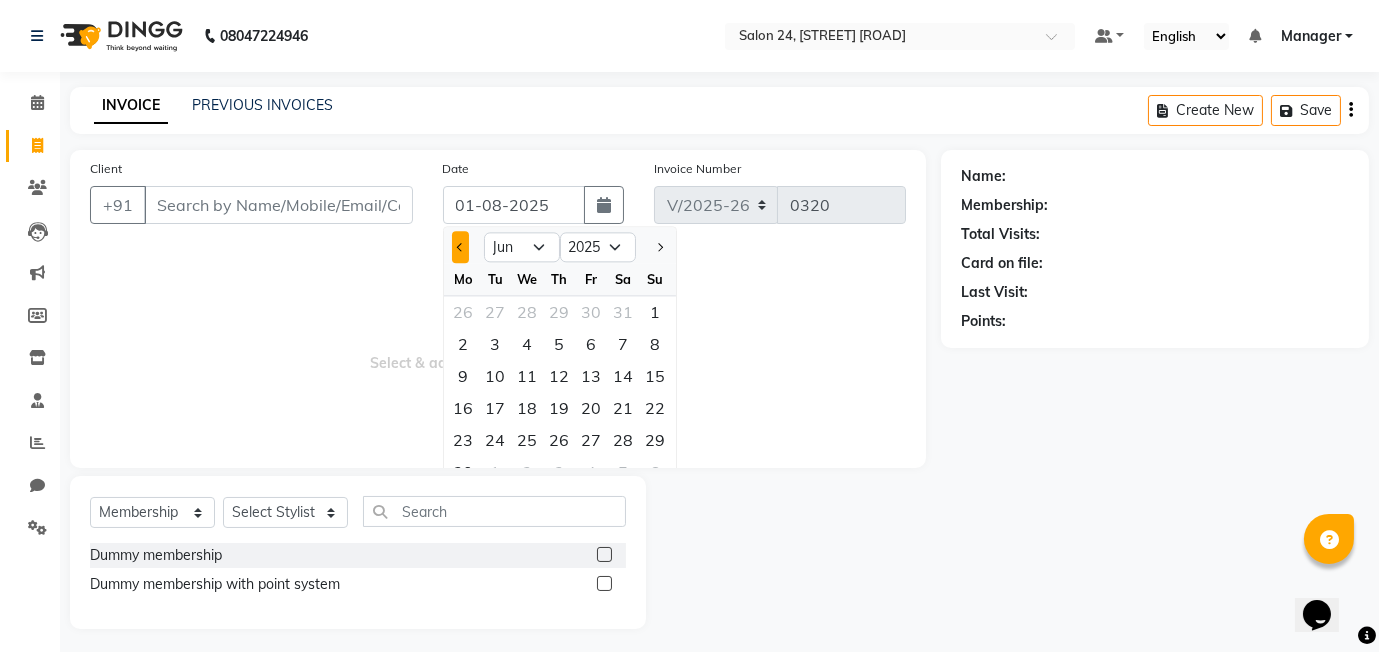 click 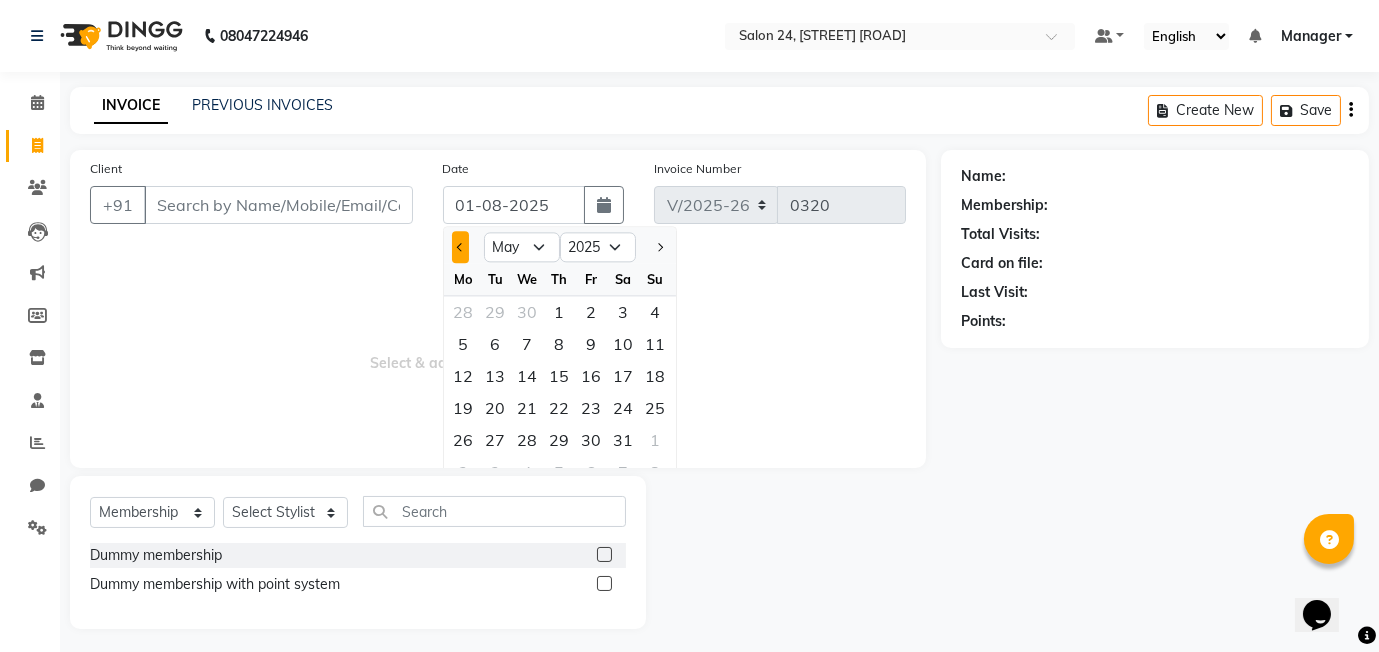 click 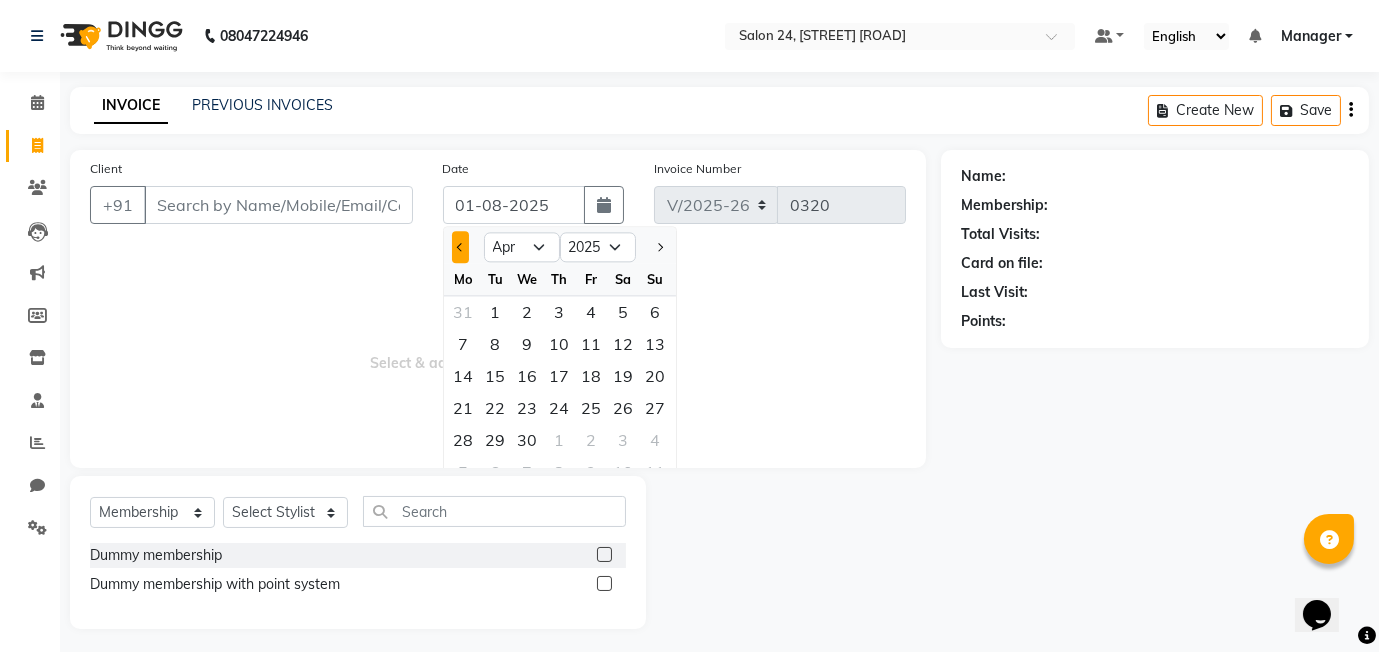 click 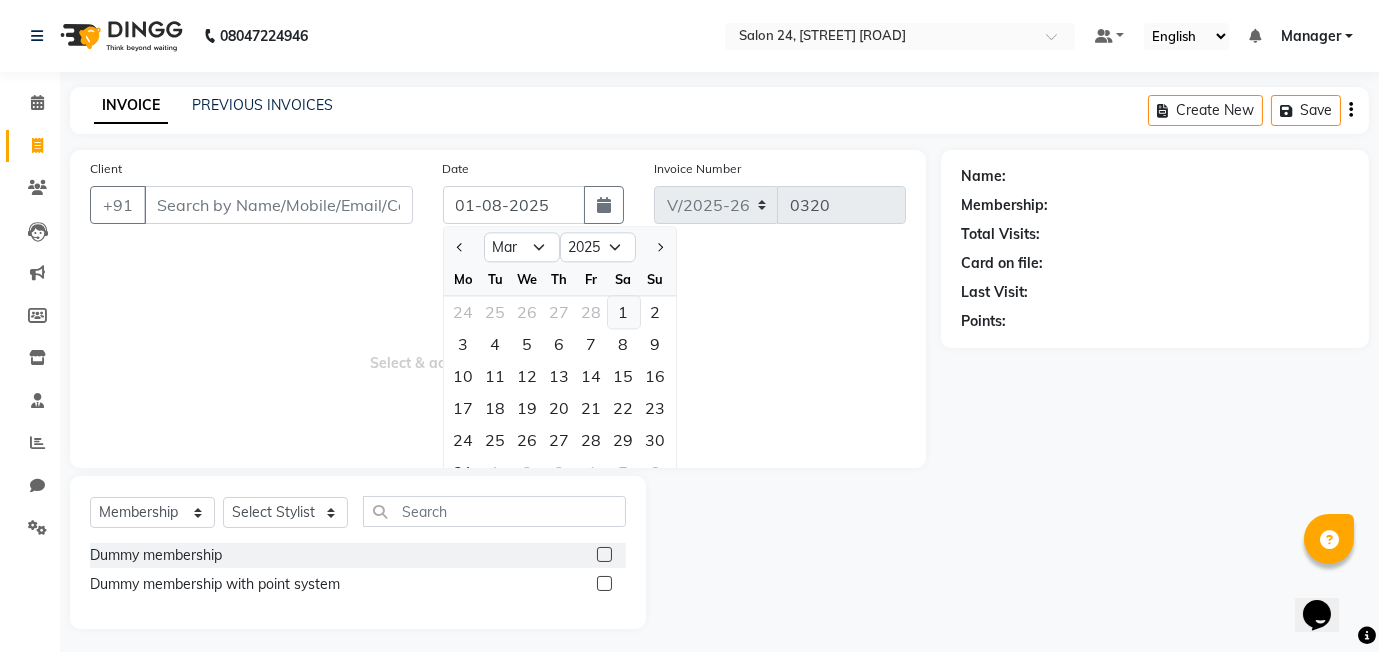 click on "1" 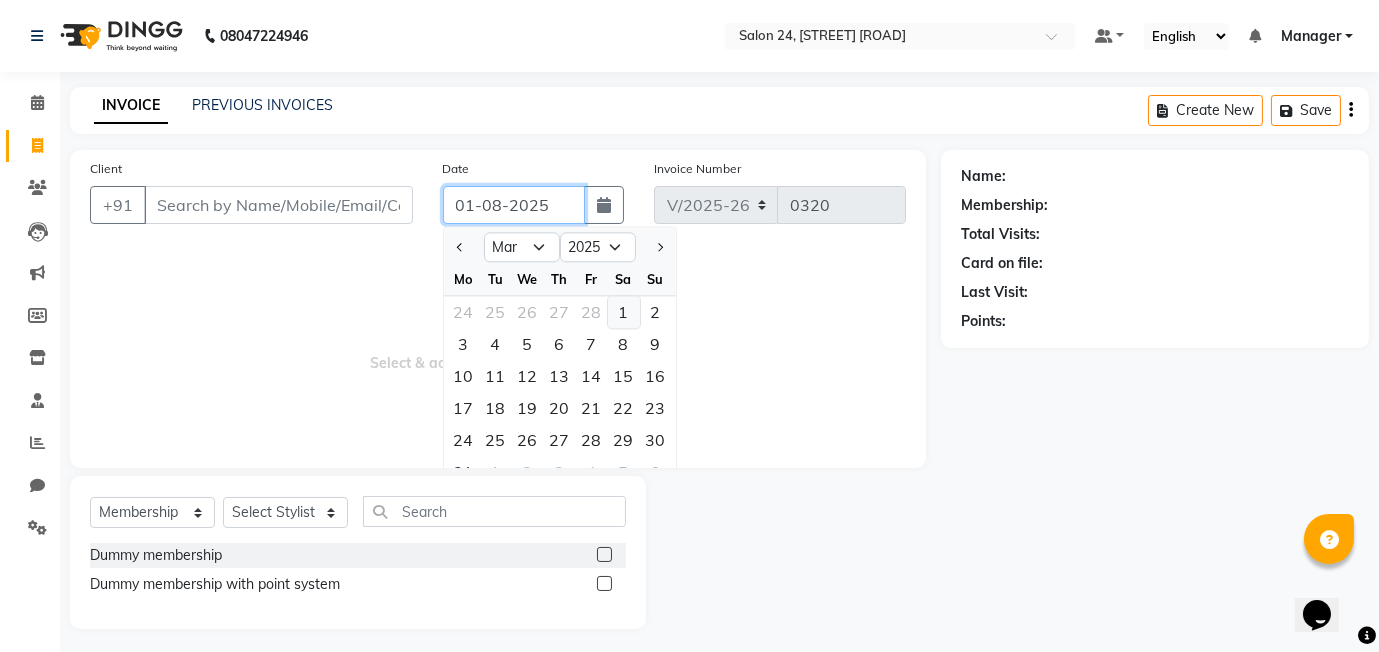 type on "01-03-2025" 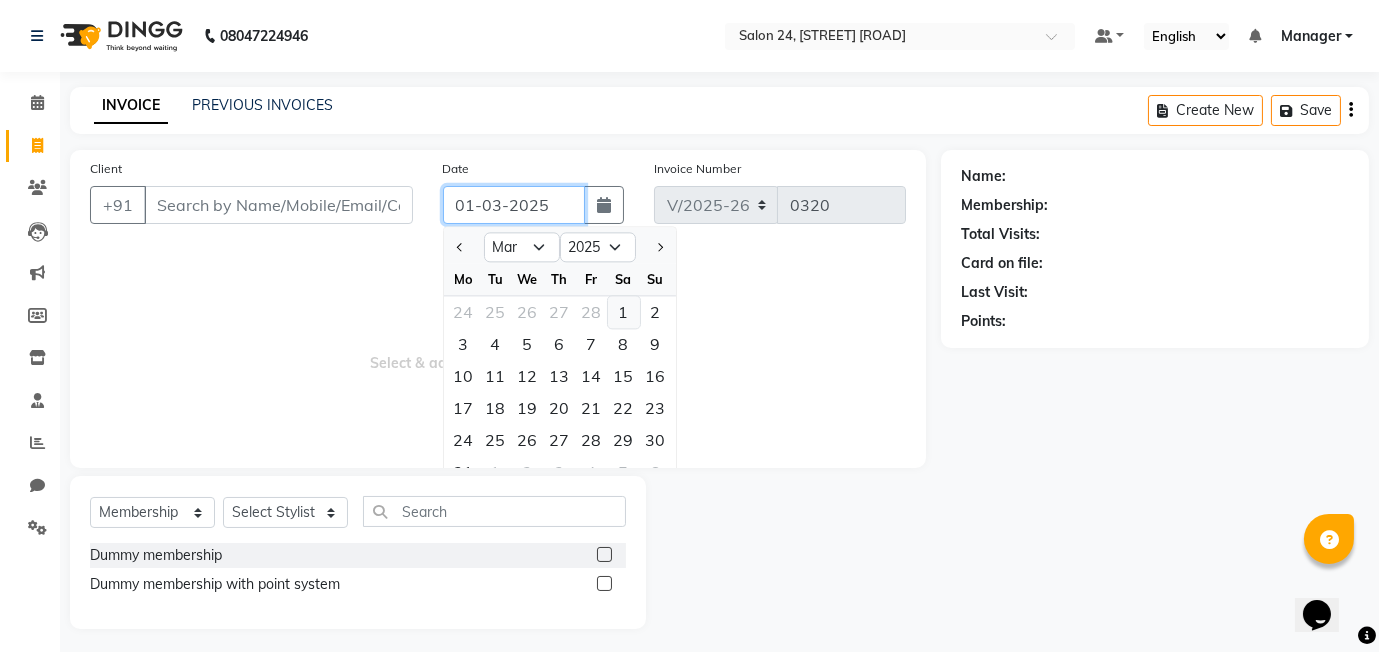 type on "0001" 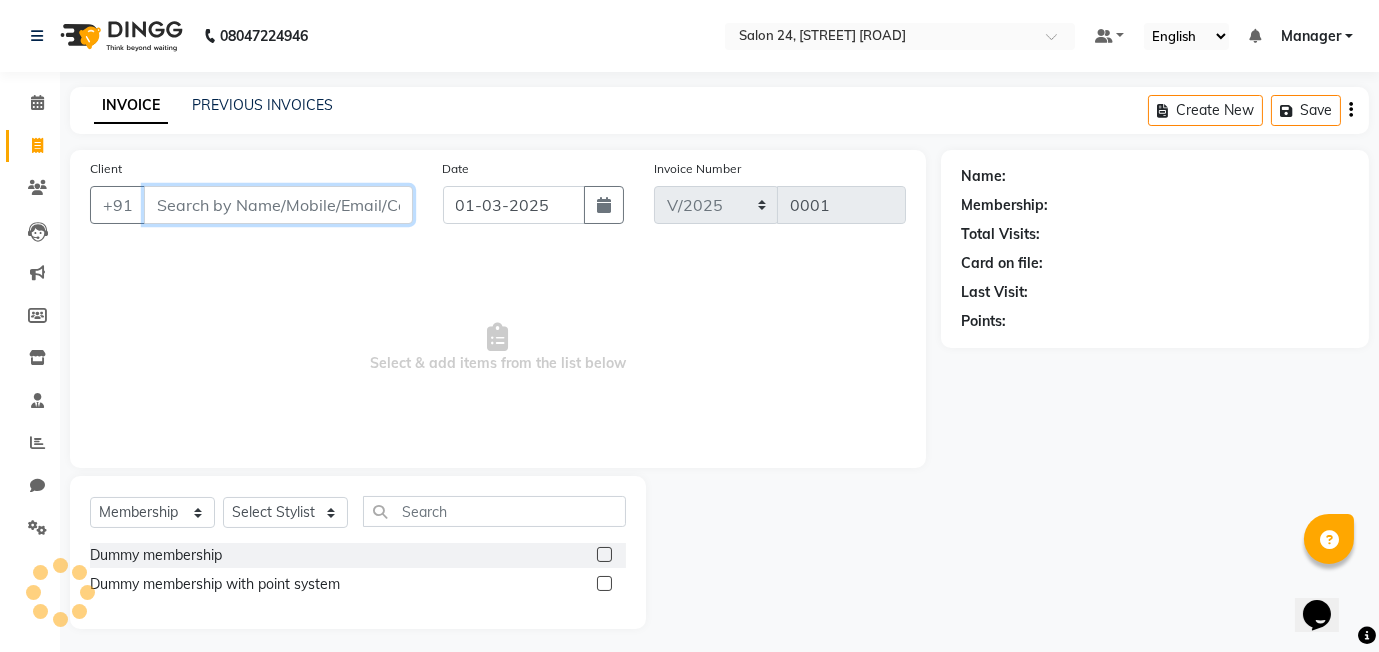 click on "Client" at bounding box center (278, 205) 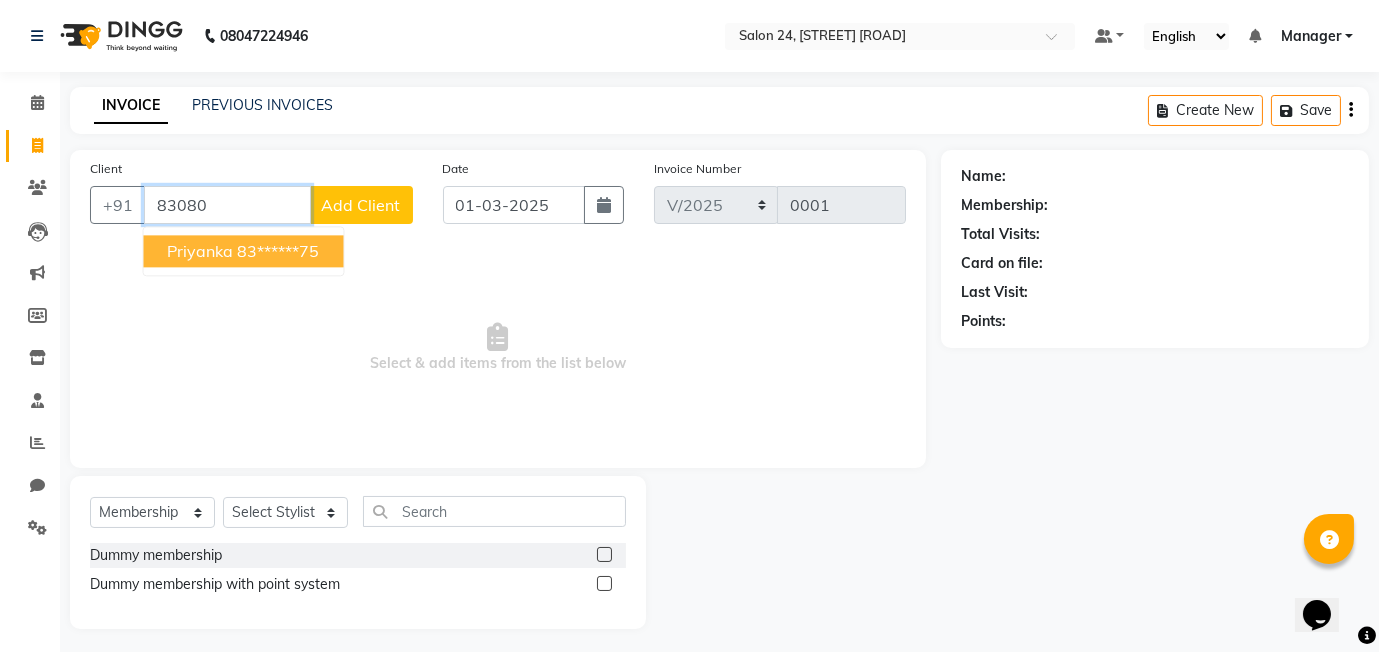 click on "83******75" at bounding box center [278, 251] 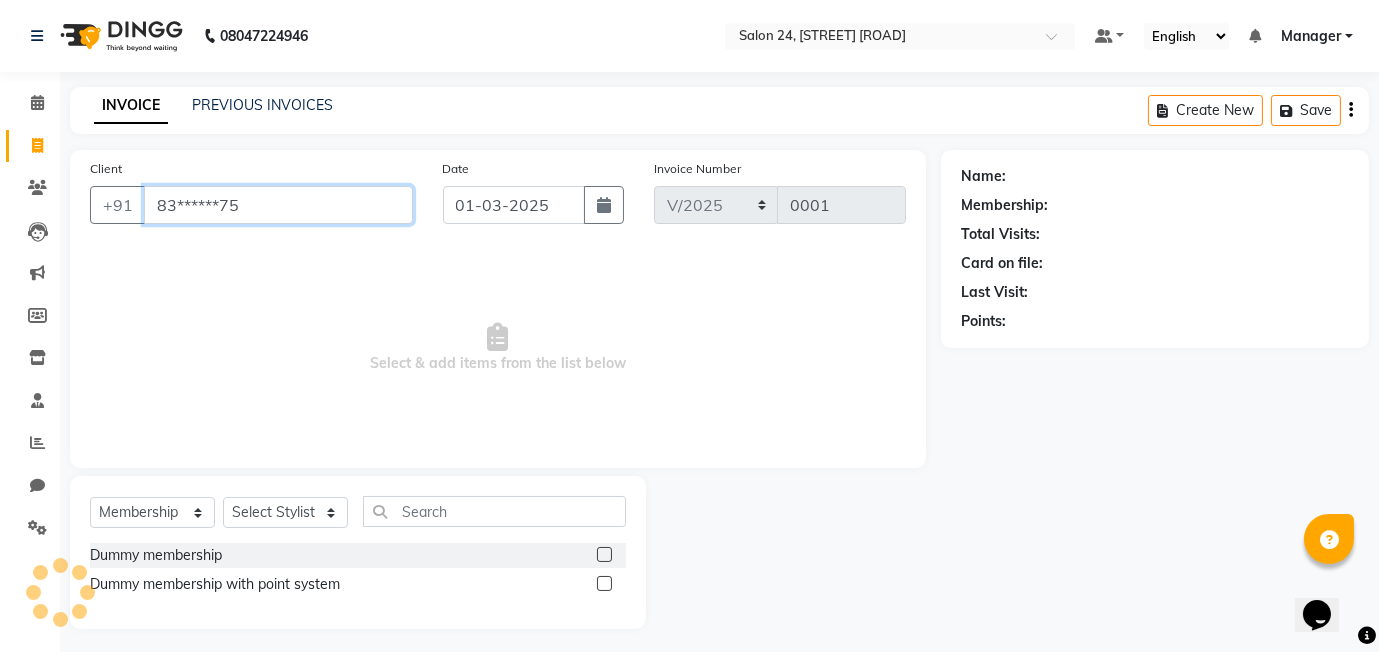 type on "83******75" 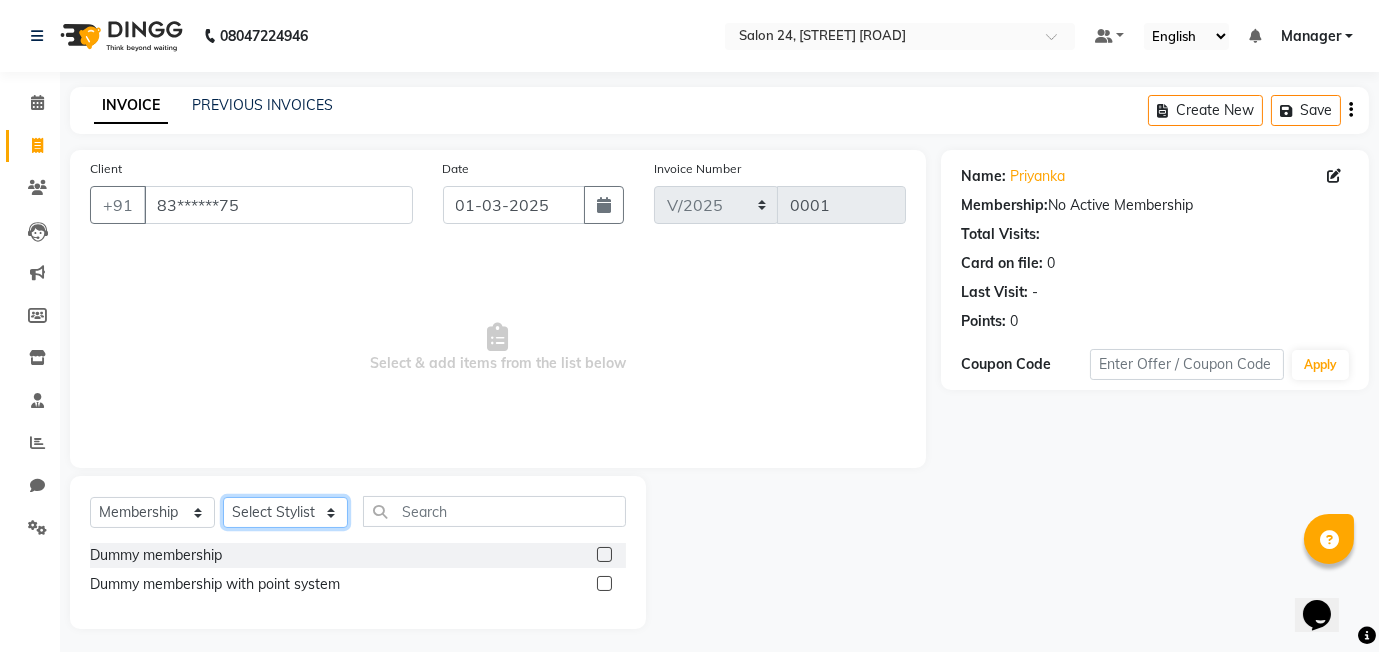 click on "Select Stylist [FIRST] [FIRST] [FIRST] [FIRST] [FIRST] [FIRST]" 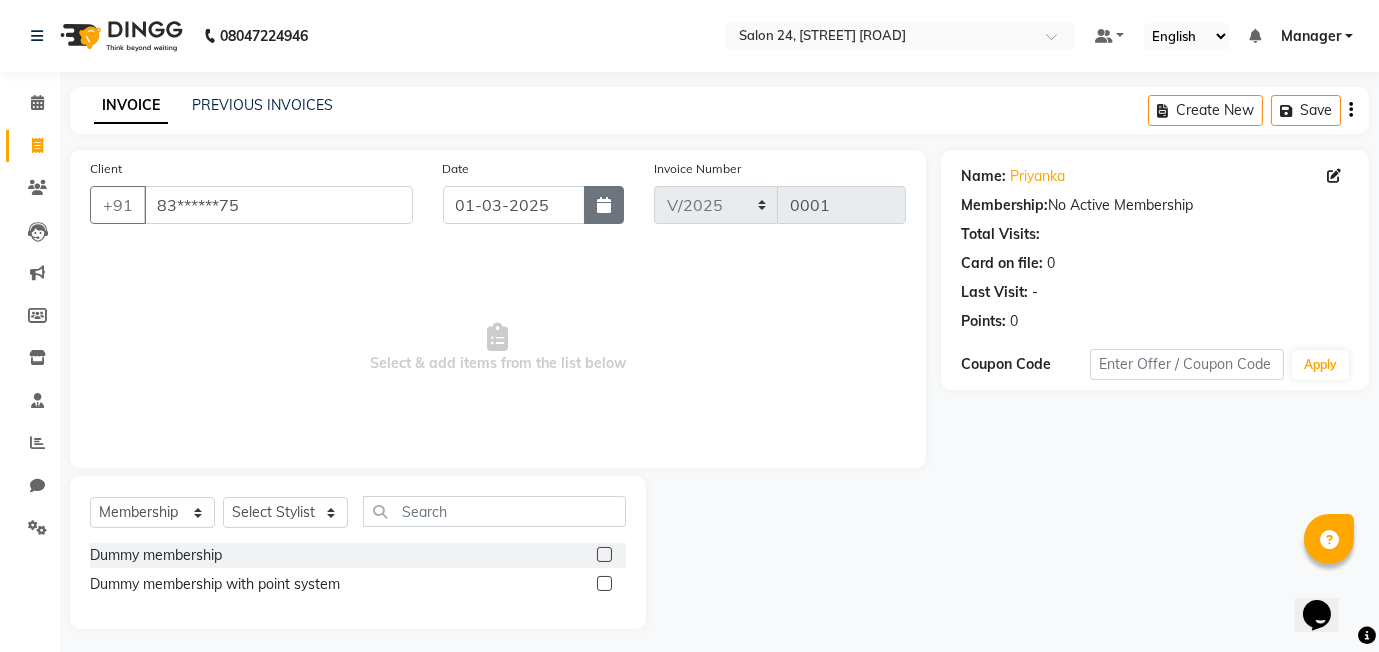 click 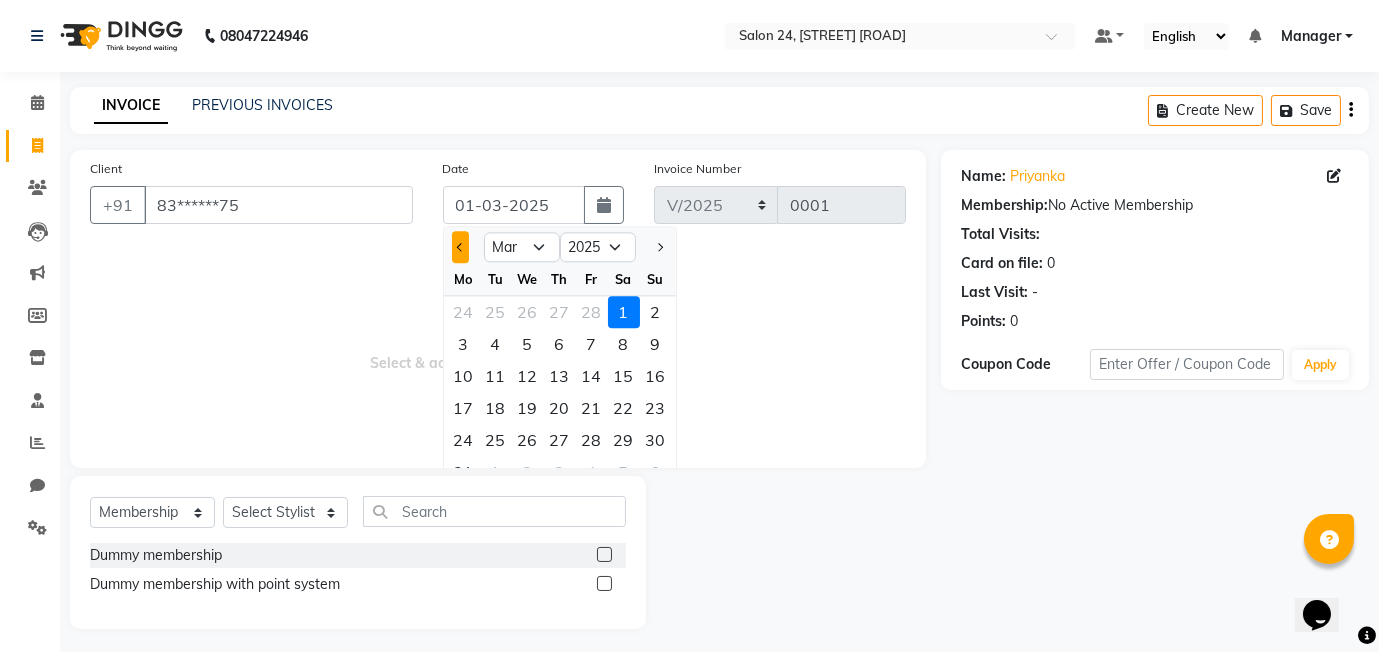 click 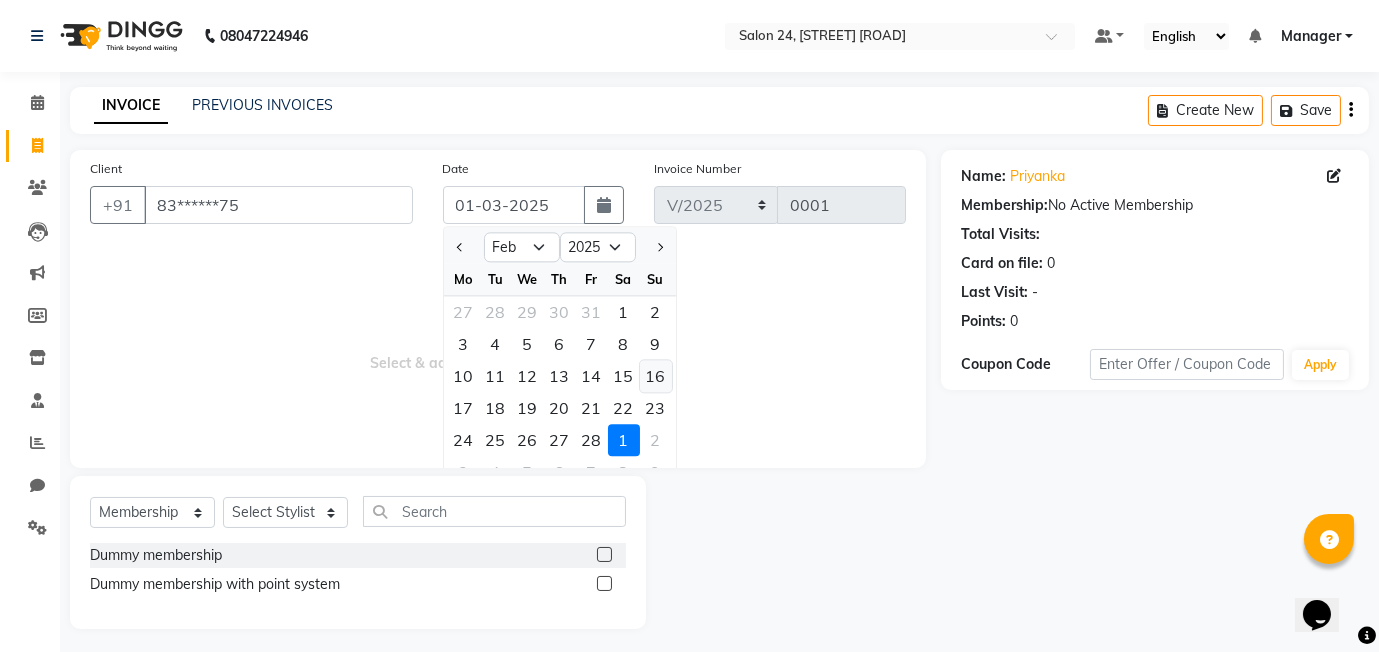click on "16" 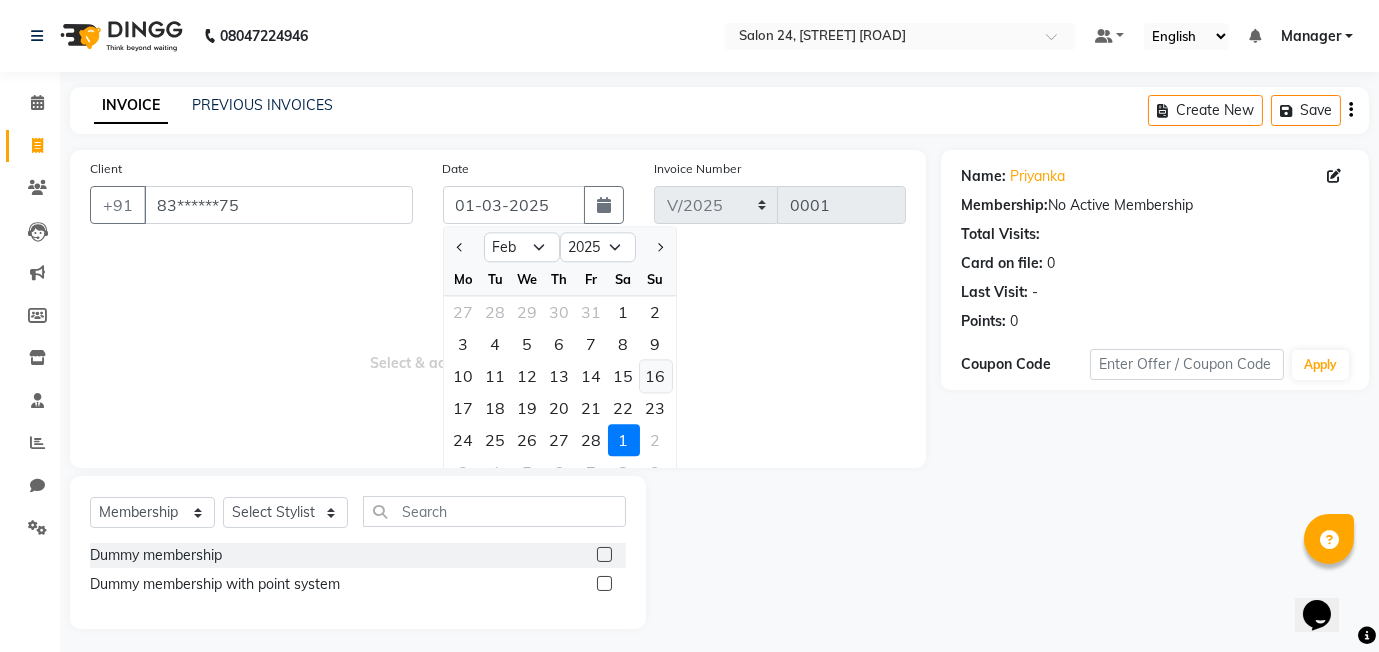 type on "16-02-2025" 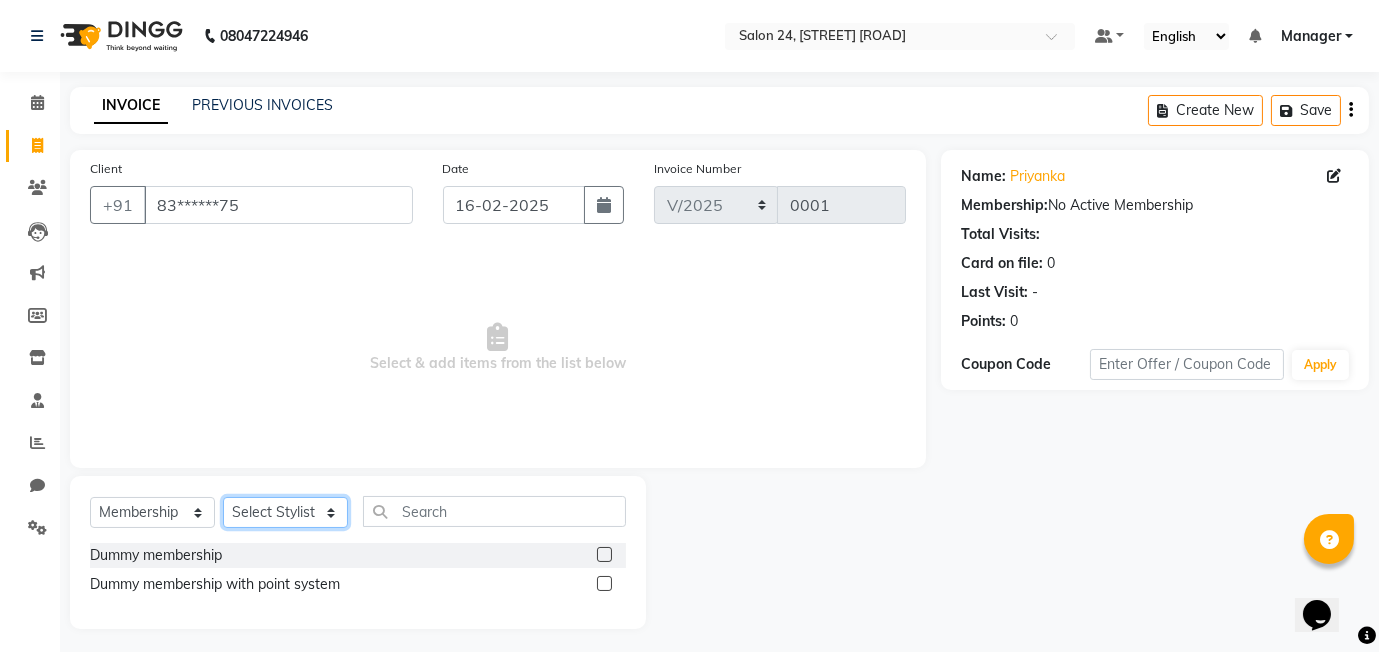 click on "Select Stylist [FIRST] [FIRST] [FIRST] [FIRST] [FIRST] [FIRST]" 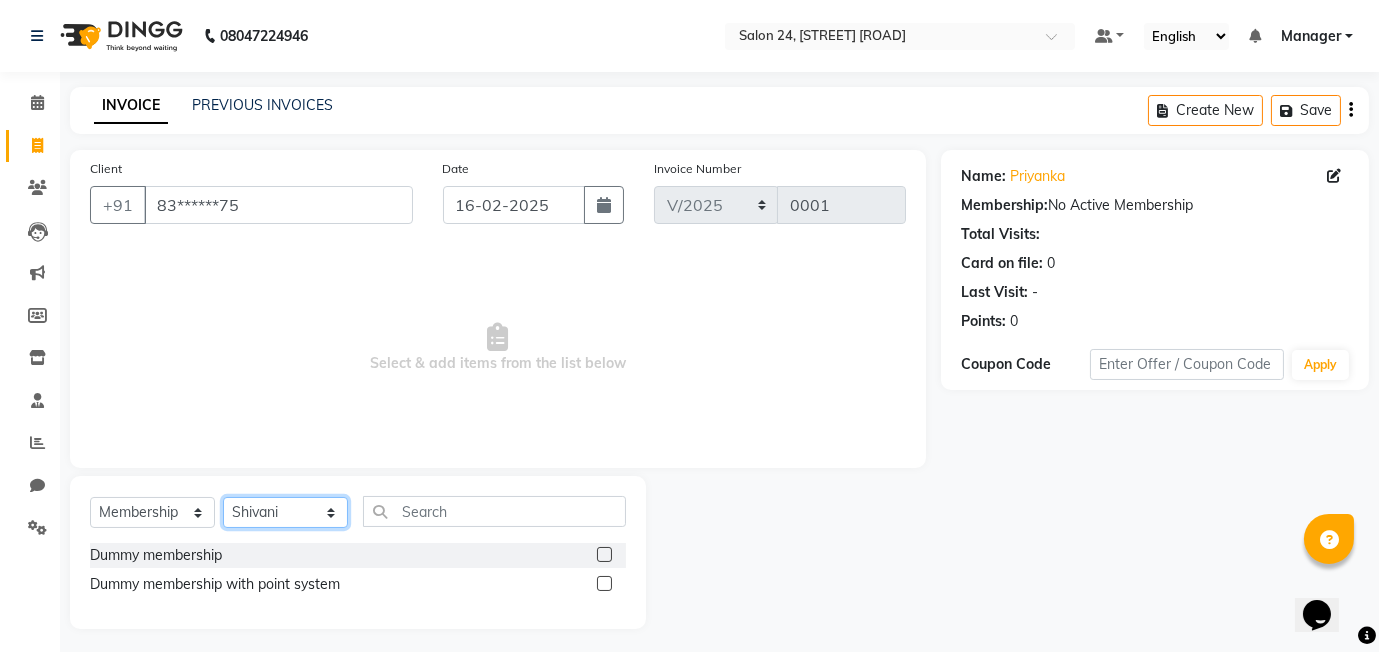 click on "Select Stylist [FIRST] [FIRST] [FIRST] [FIRST] [FIRST] [FIRST]" 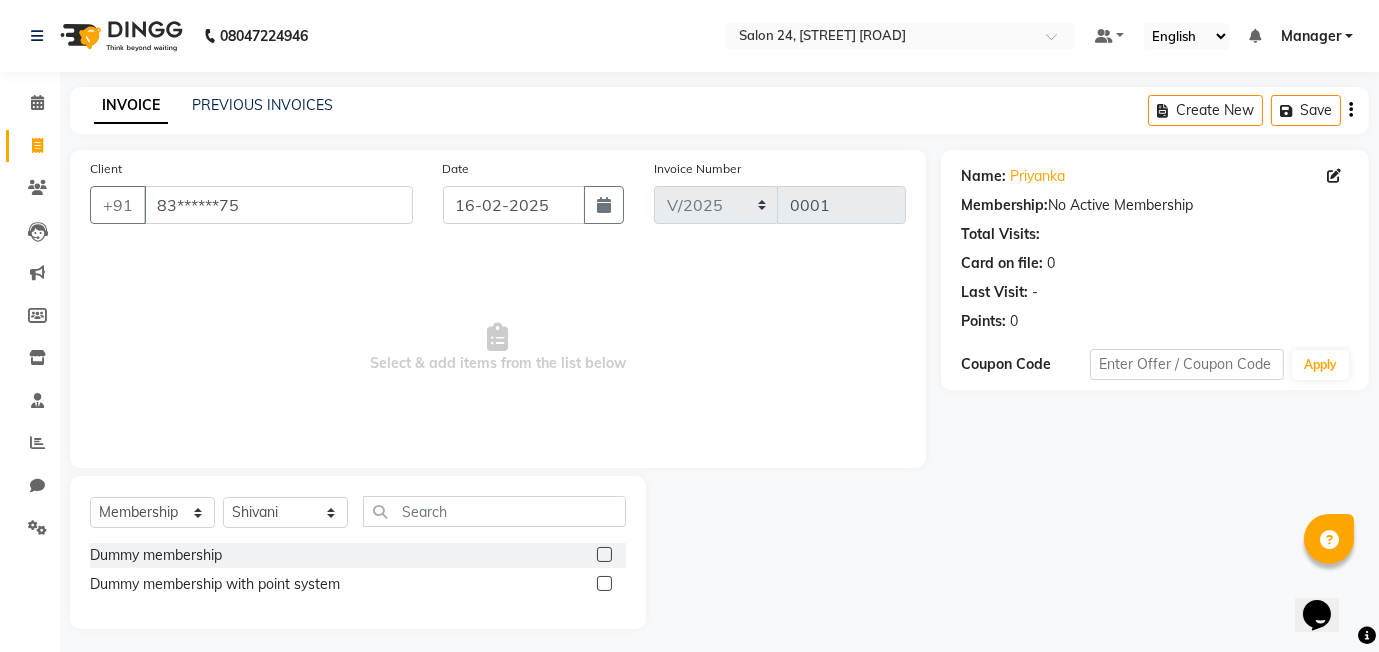 click 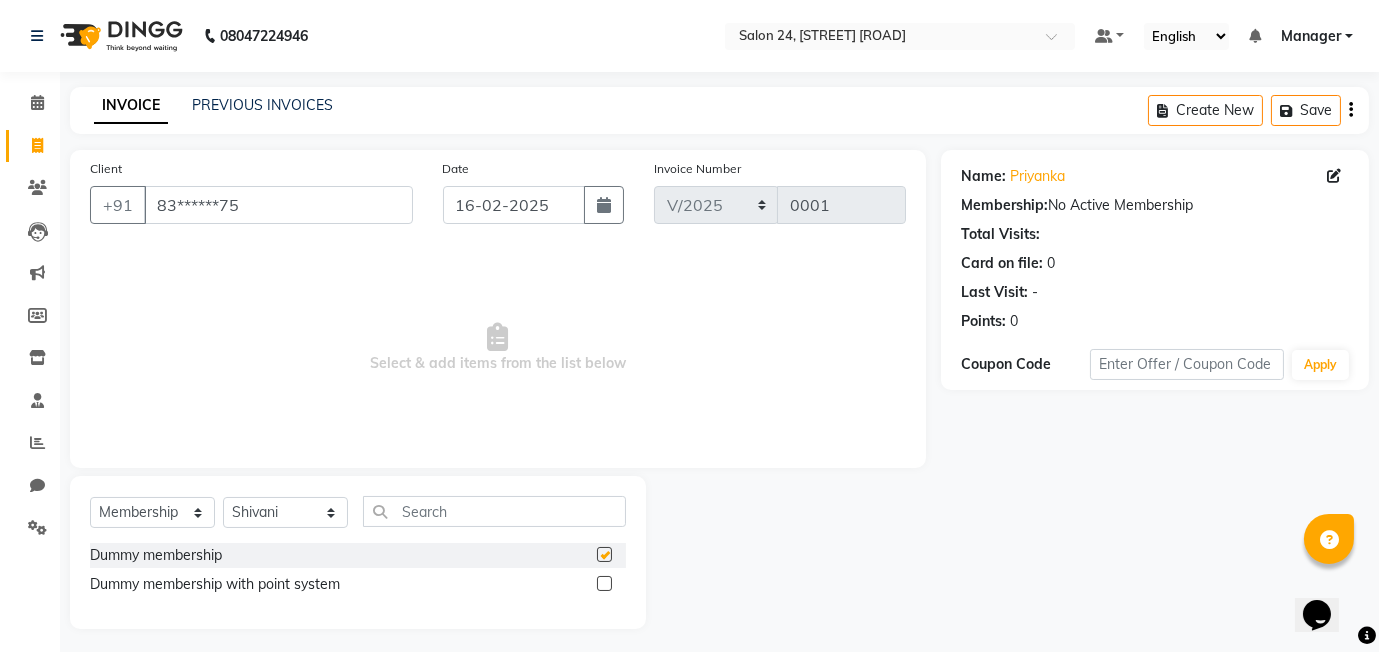 select on "select" 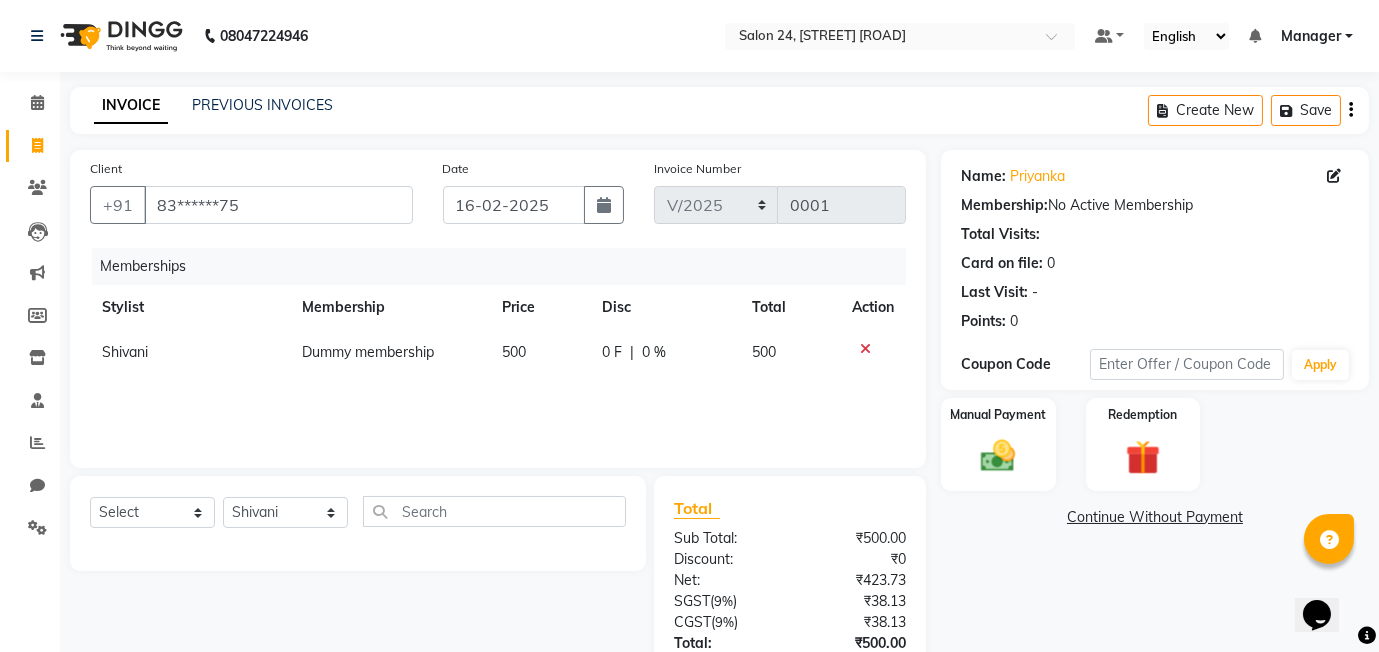 click on "500" 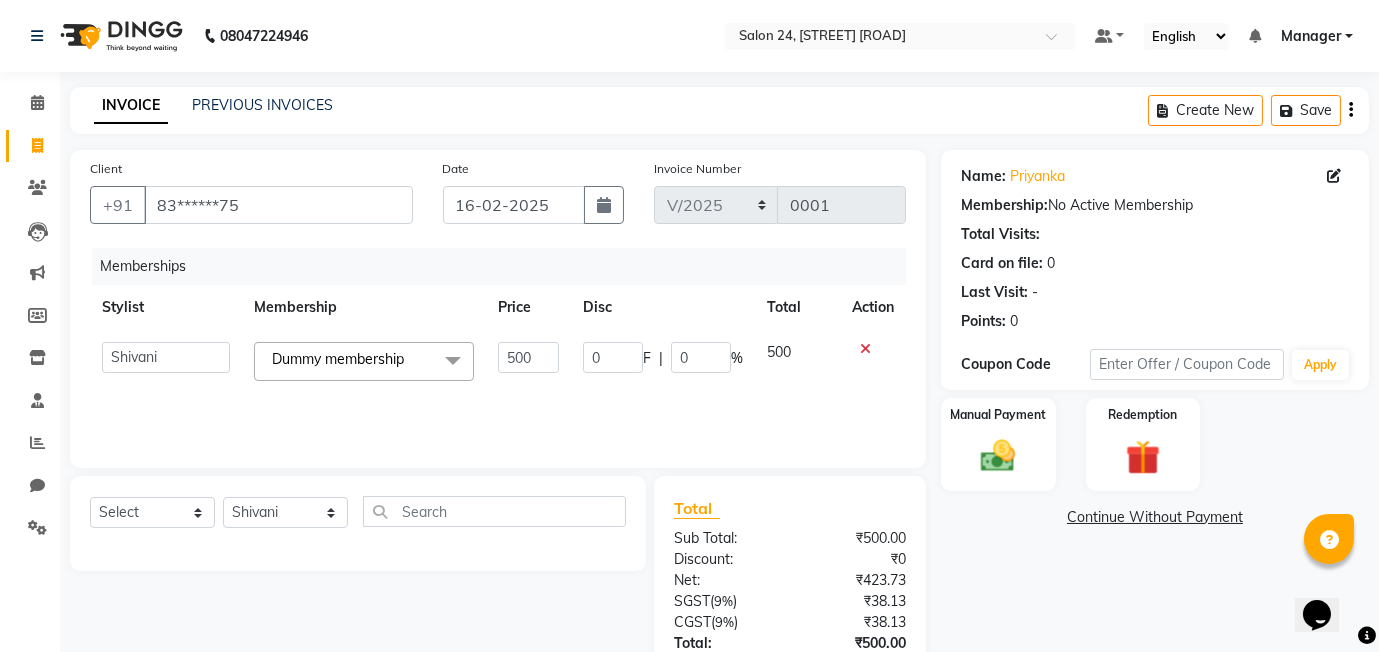 click on "500" 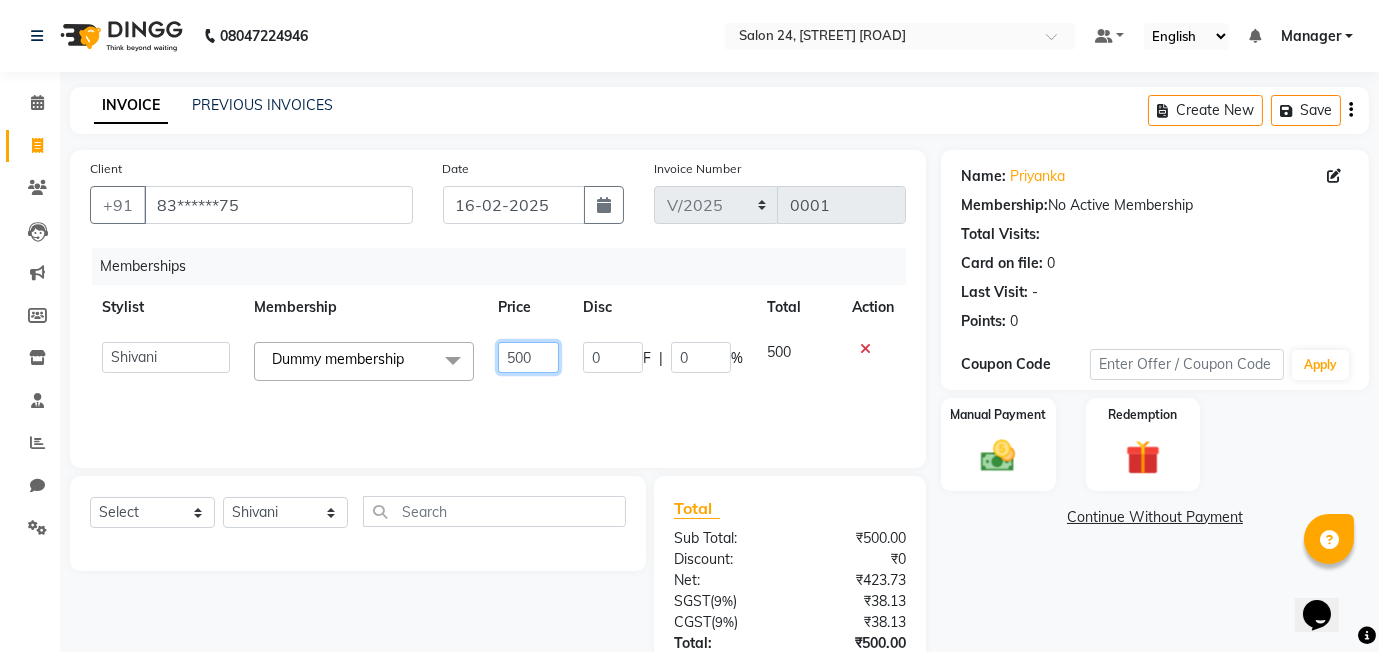 click on "500" 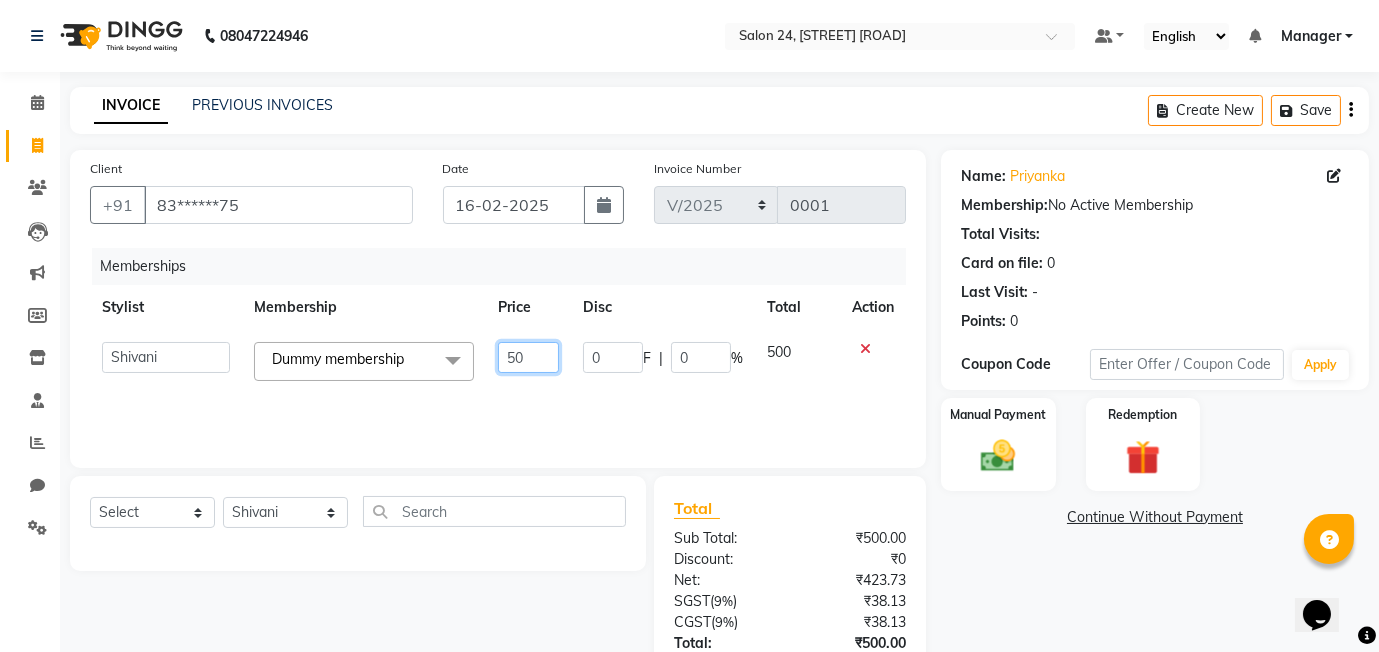 type on "5" 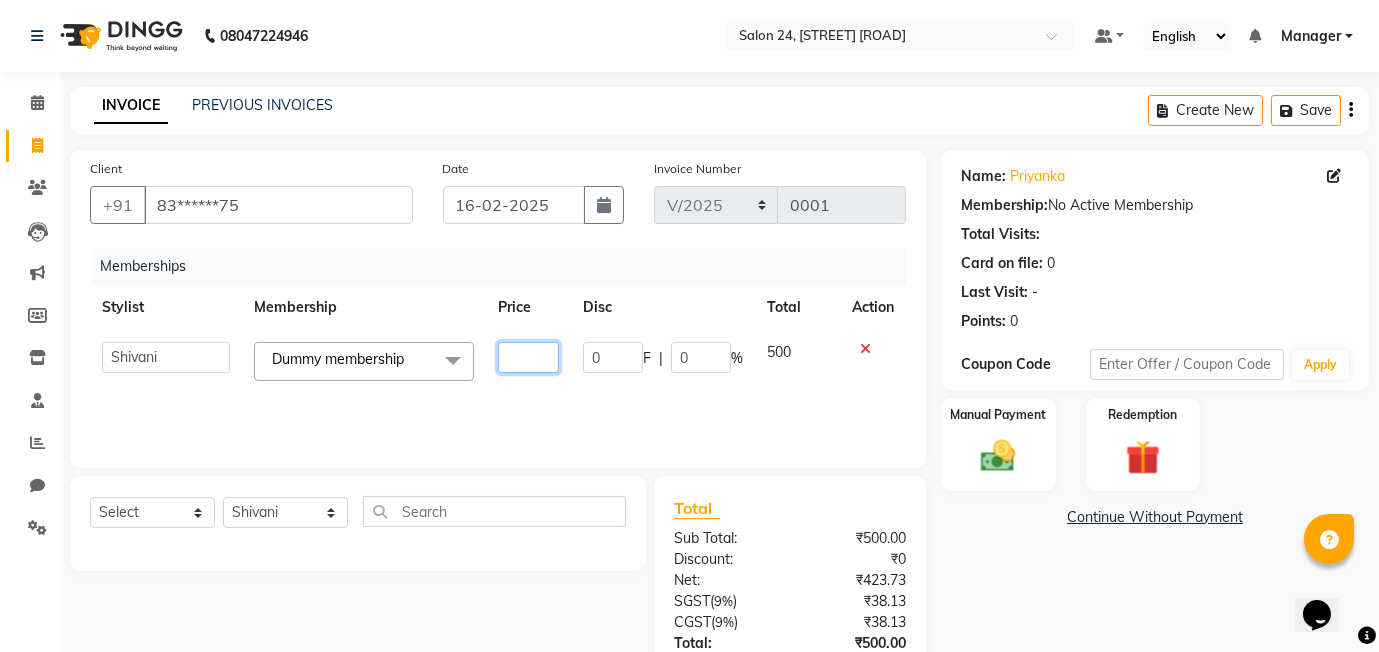 type on "0" 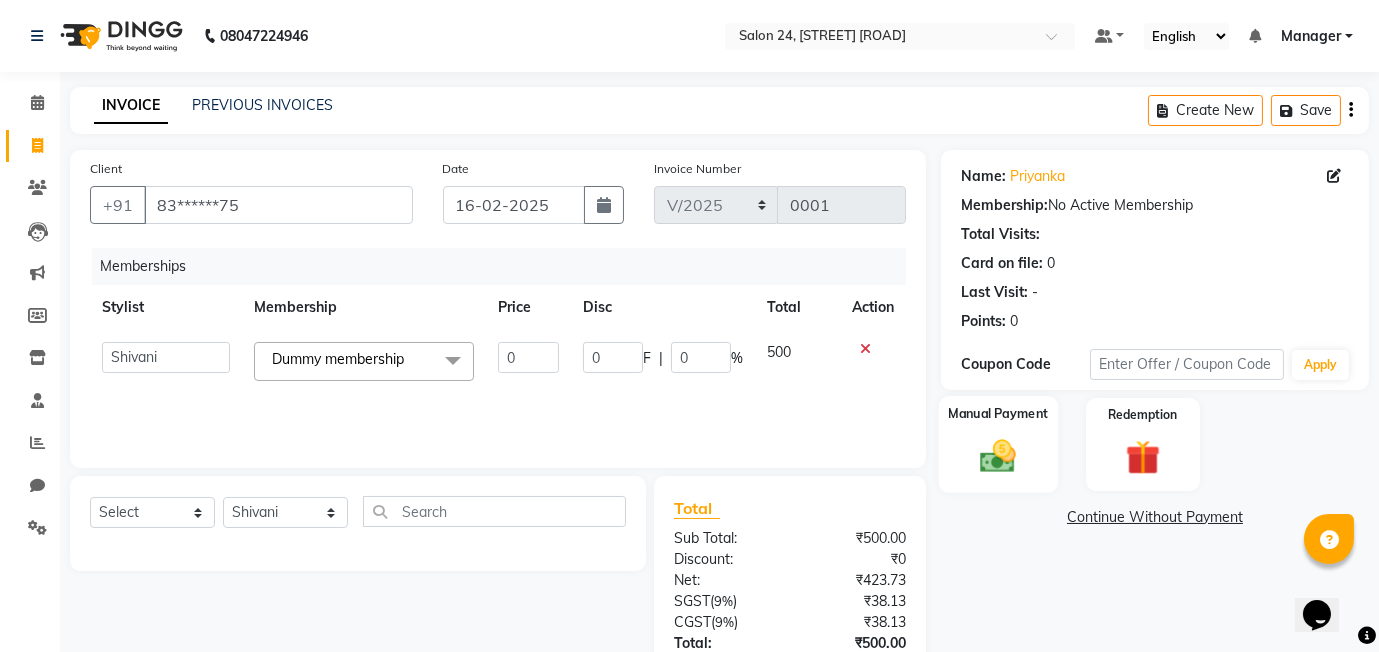click 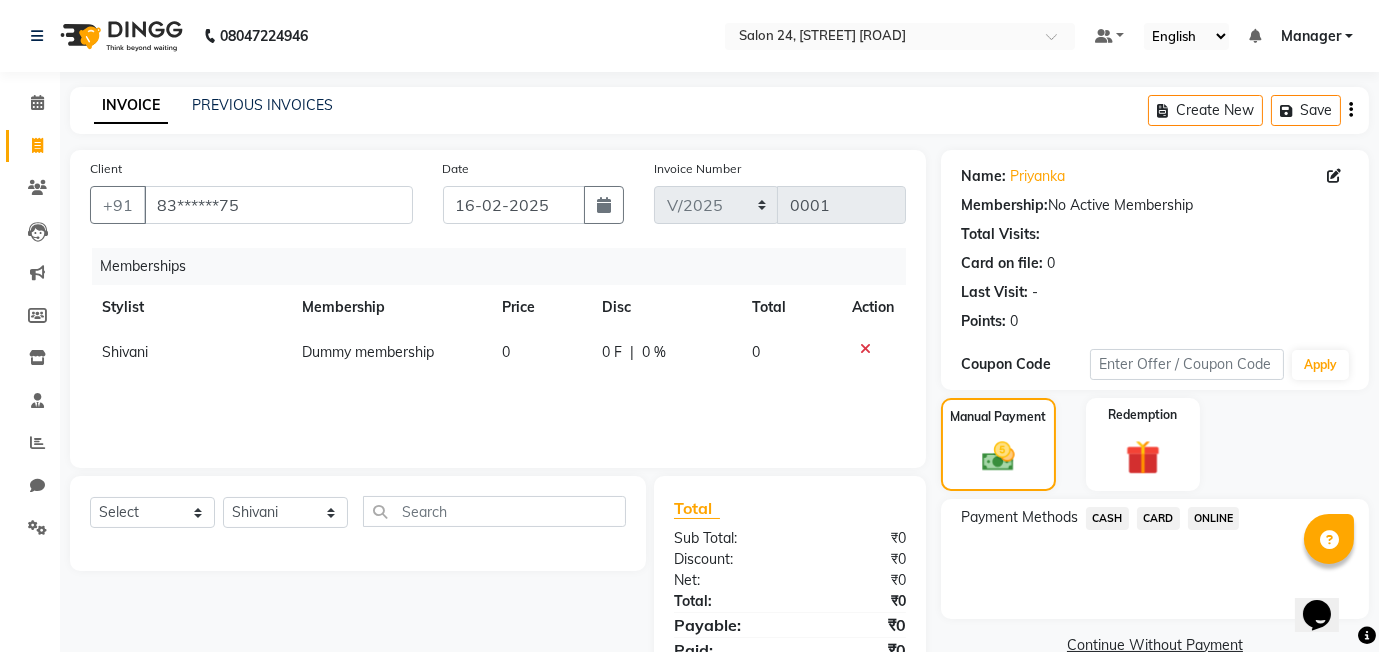 click on "CASH" 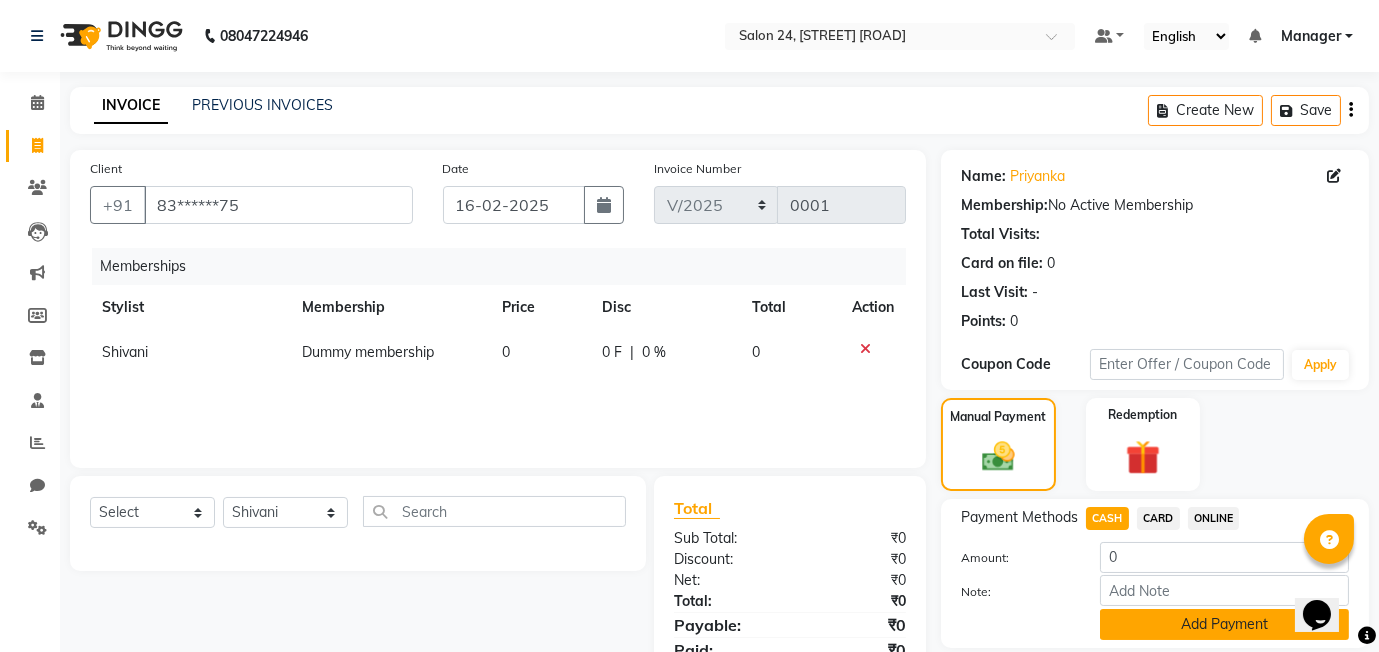 click on "Add Payment" 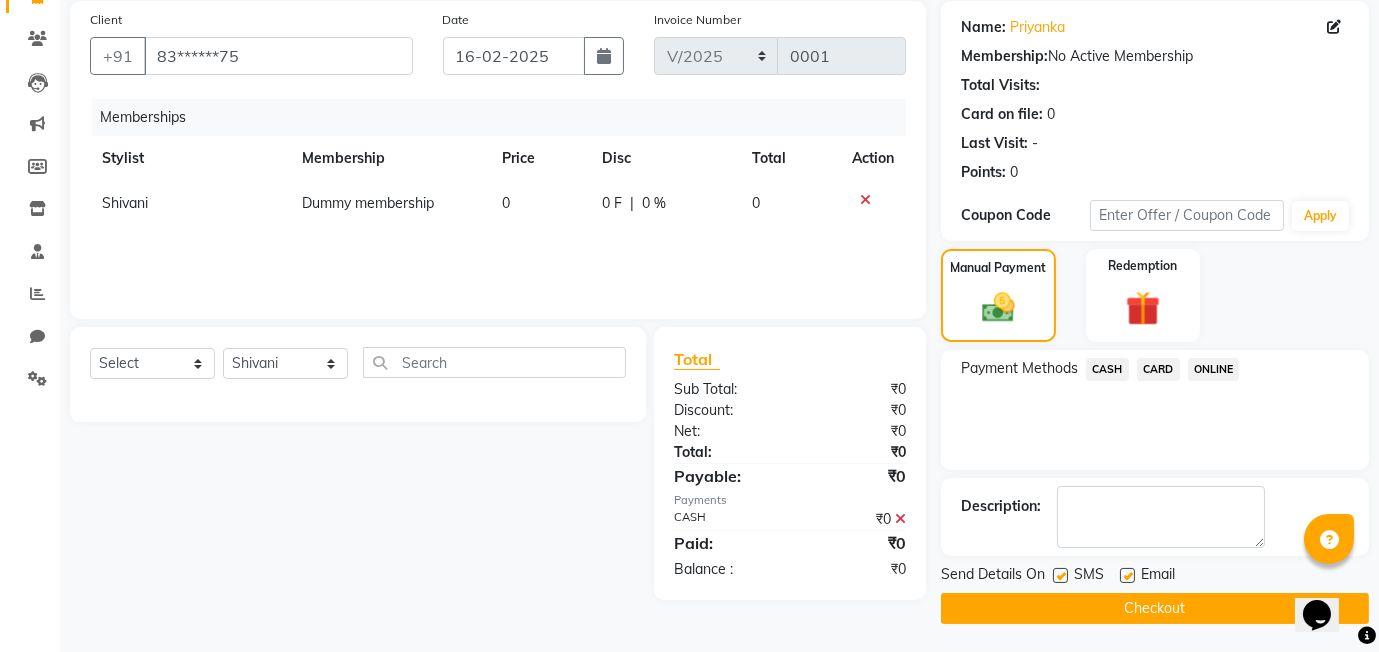 scroll, scrollTop: 150, scrollLeft: 0, axis: vertical 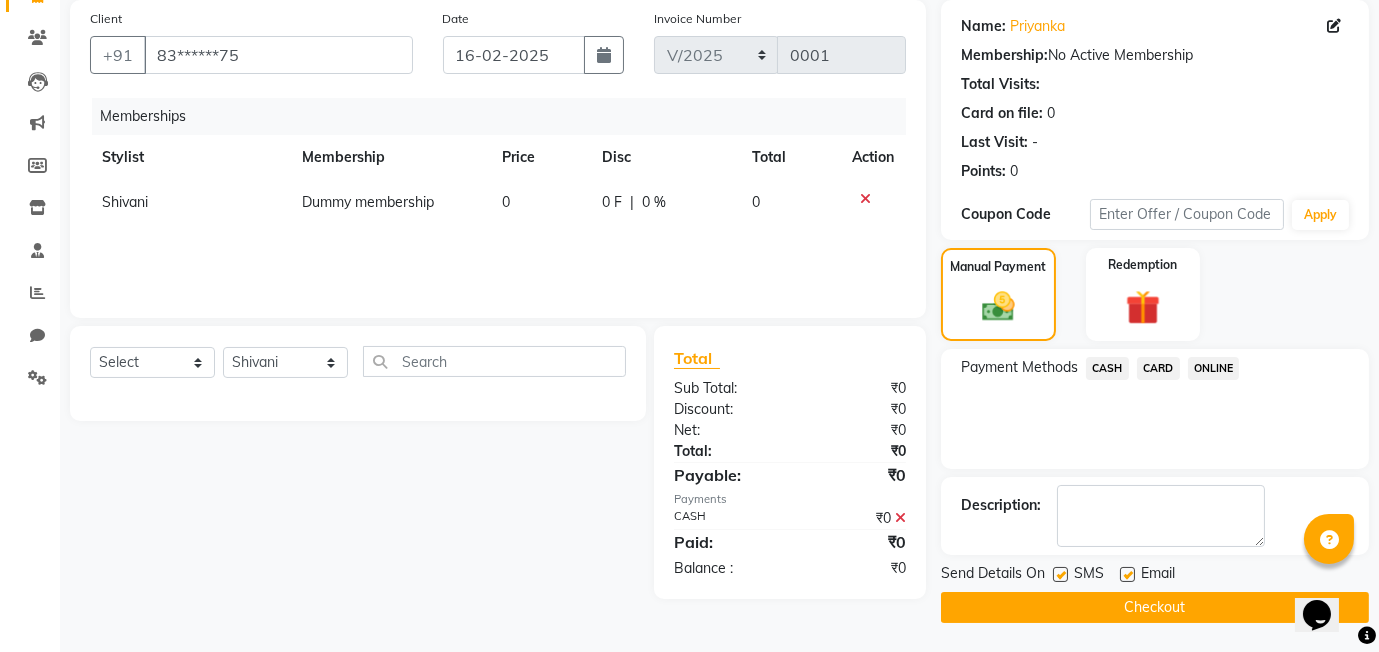 click on "Checkout" 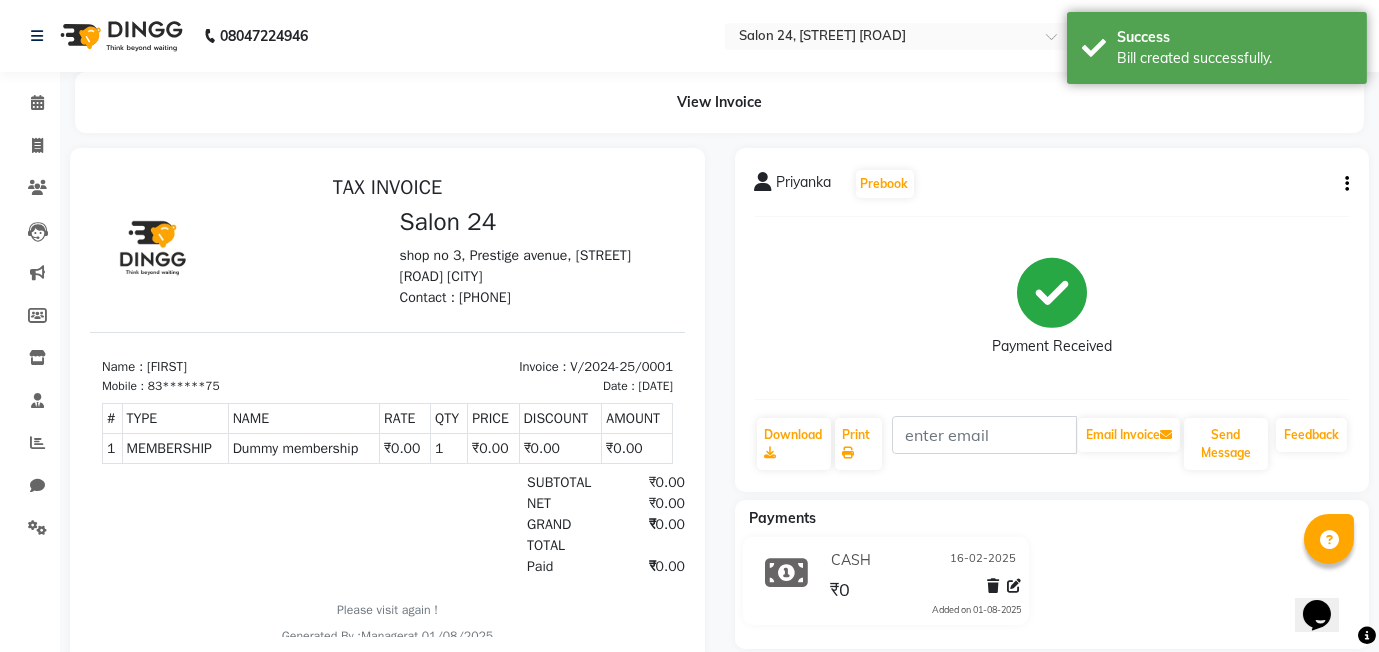 scroll, scrollTop: 0, scrollLeft: 0, axis: both 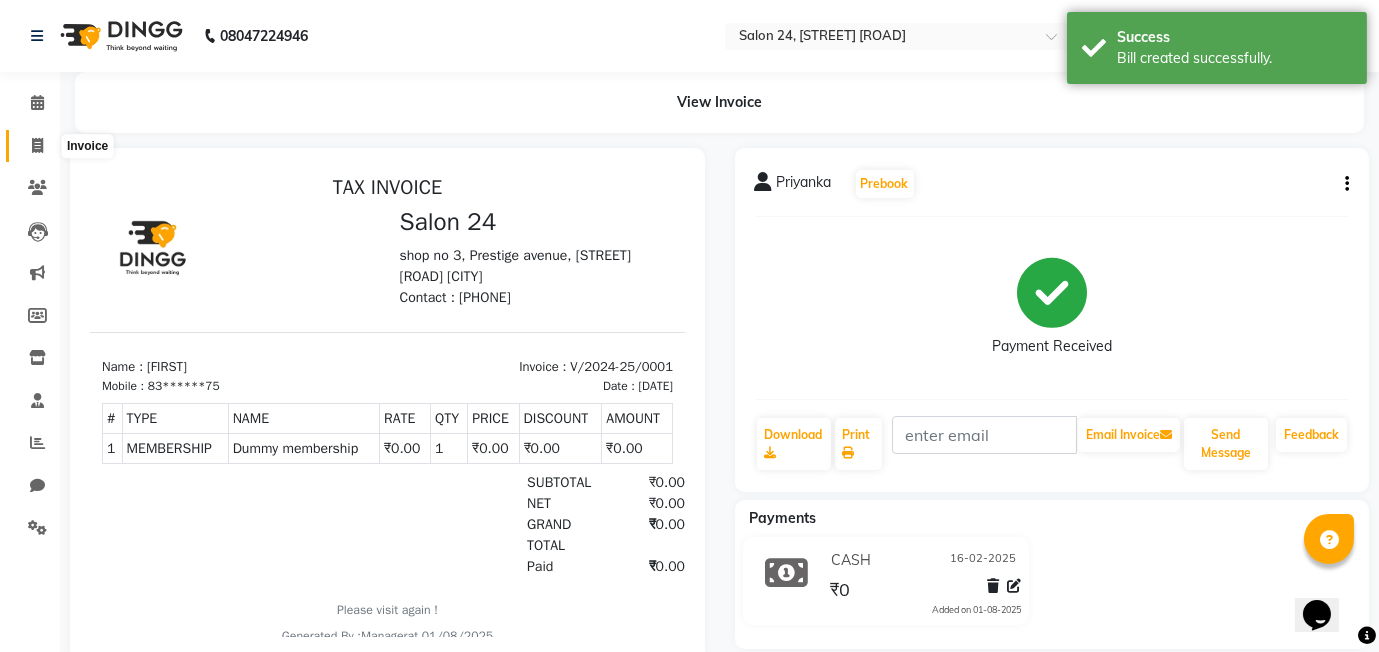click 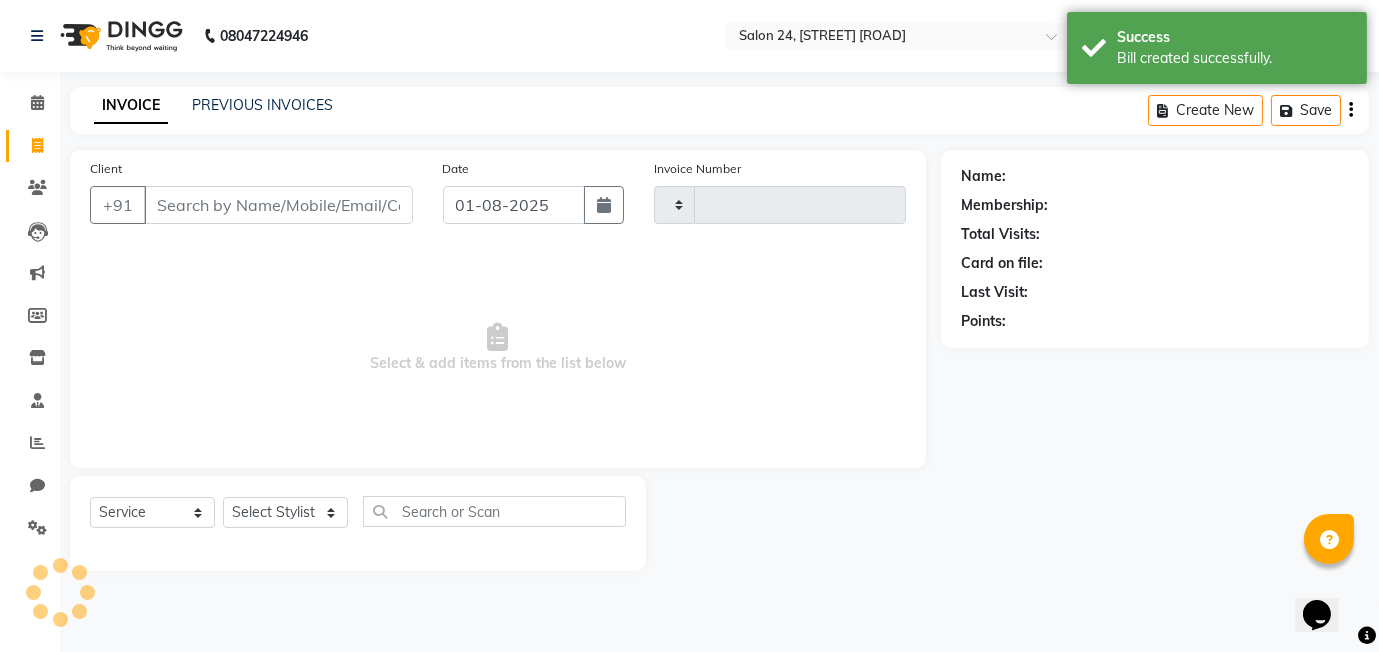 type on "0320" 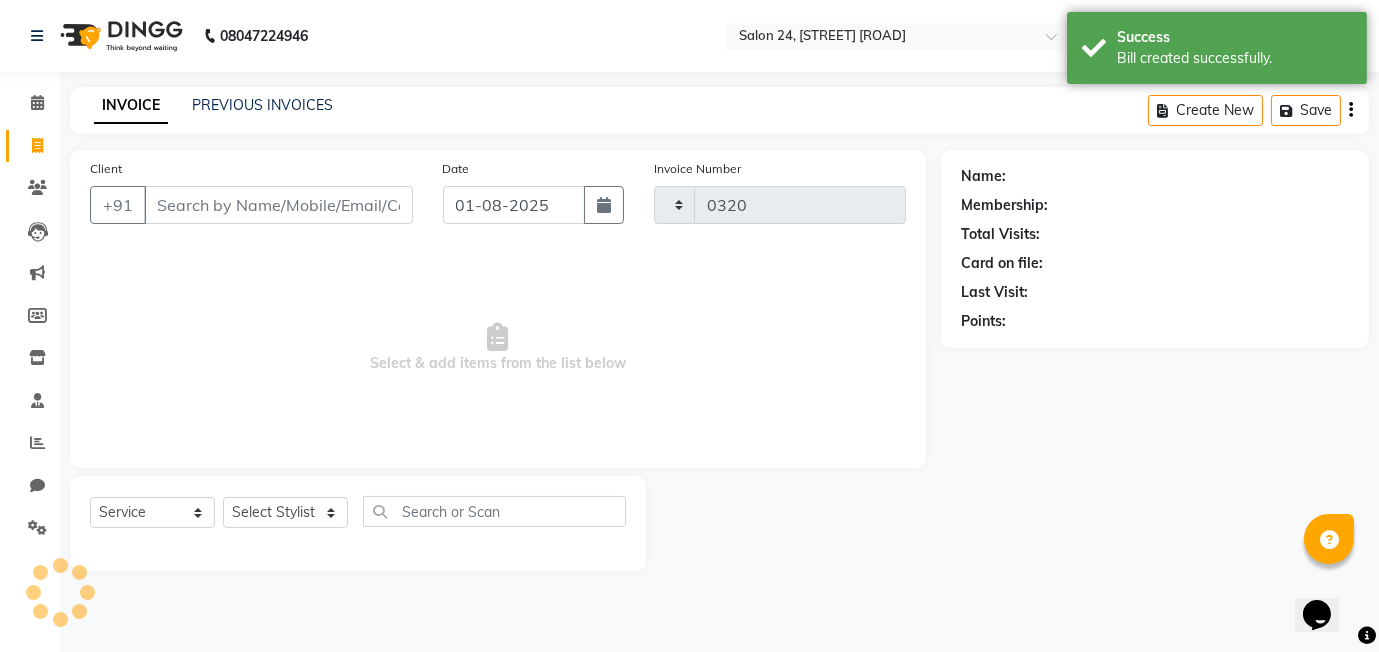 select on "8448" 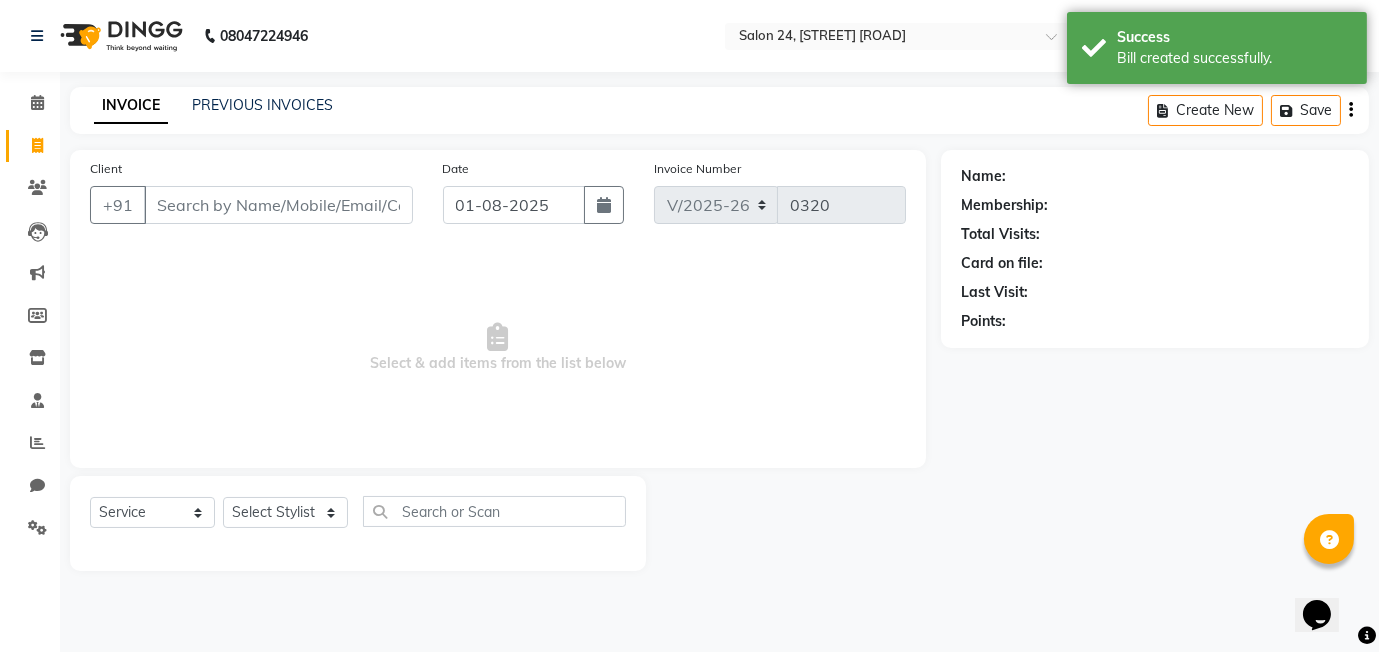 click on "Client" at bounding box center (278, 205) 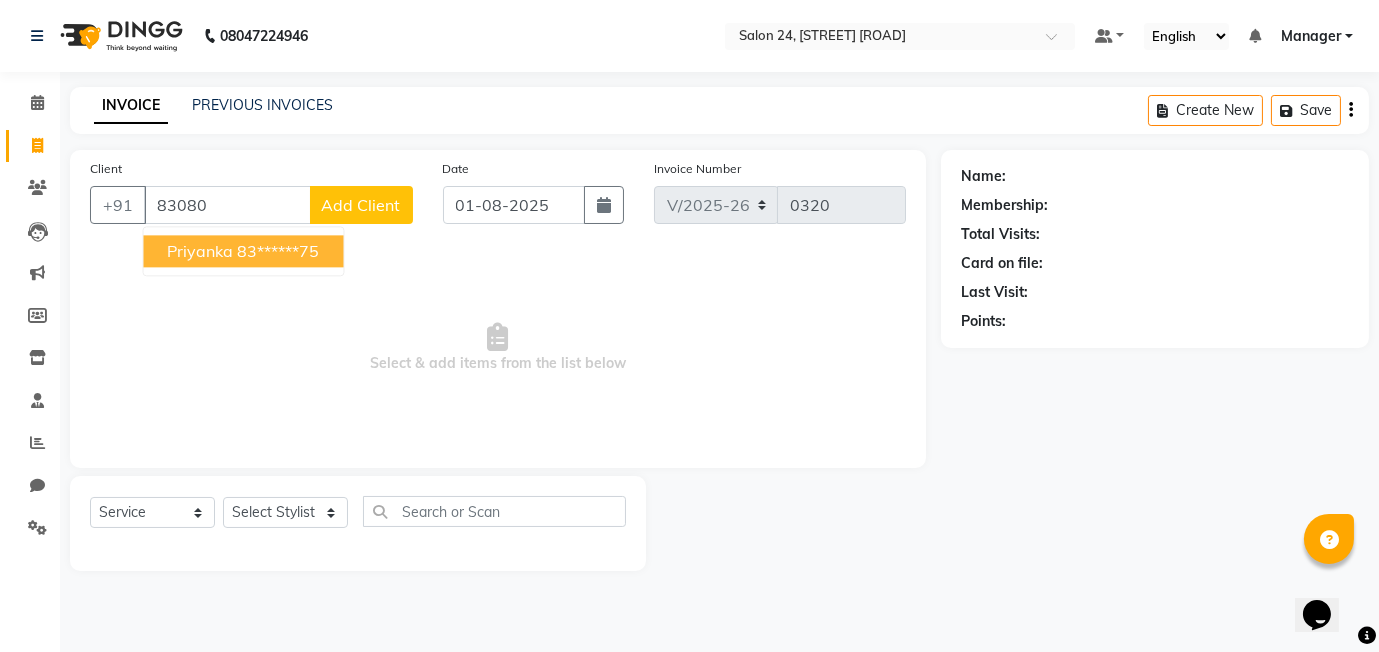 click on "Priyanka" at bounding box center [200, 251] 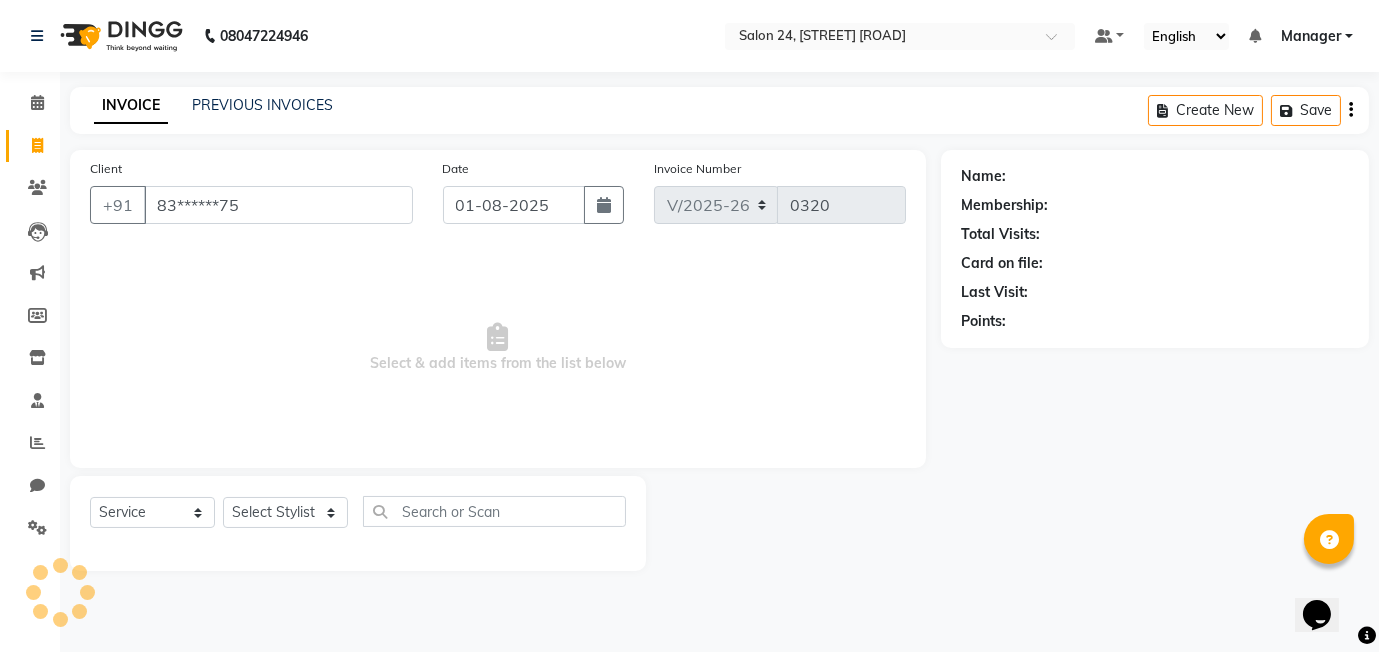 type on "83******75" 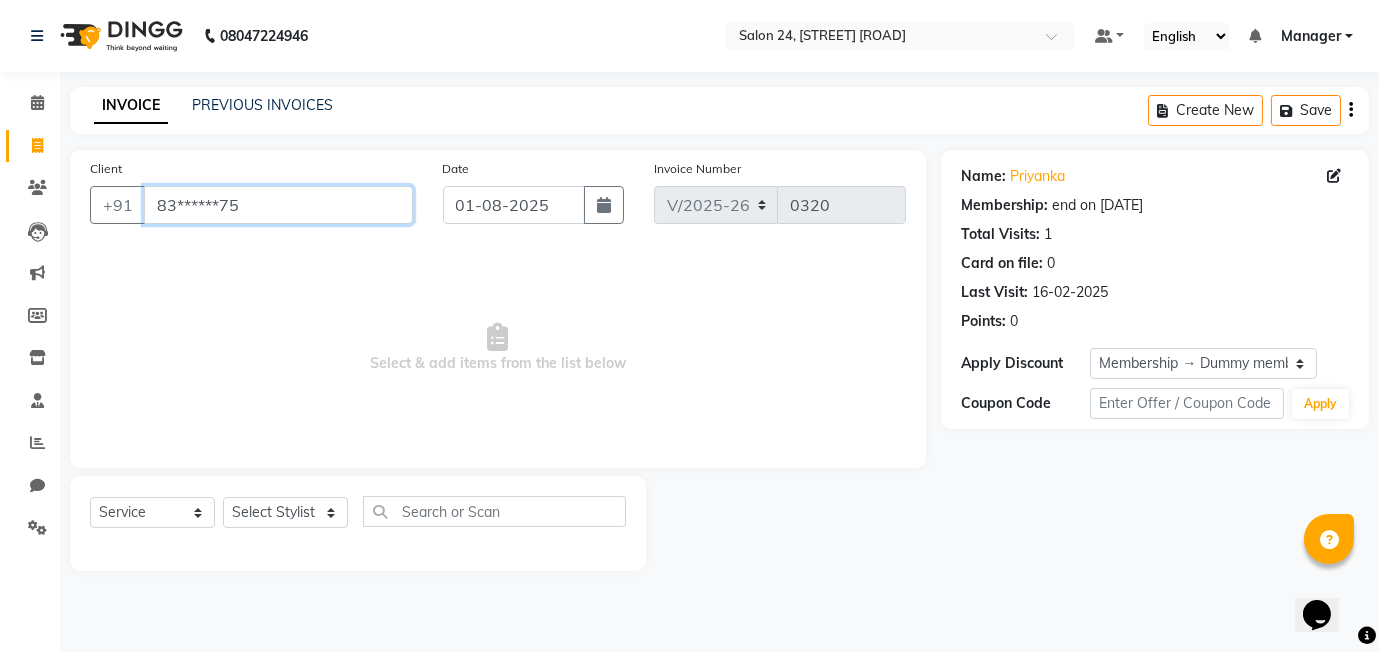 click on "83******75" at bounding box center [278, 205] 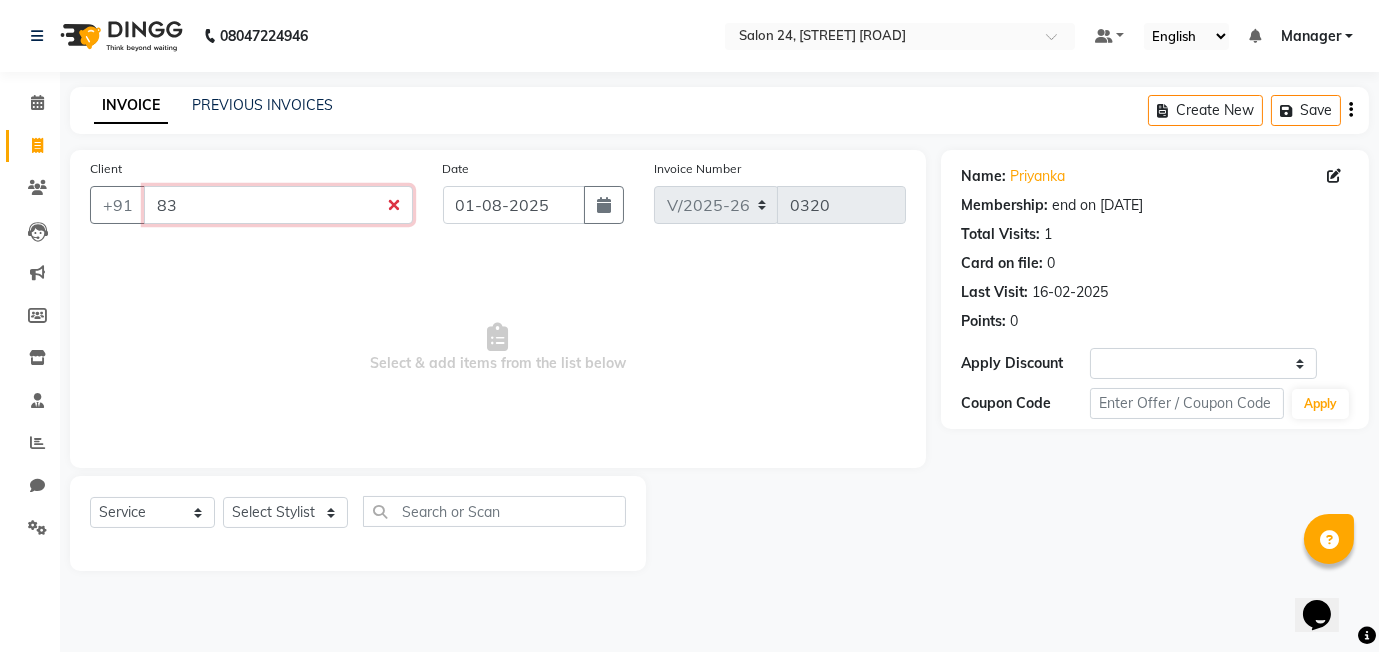 type on "8" 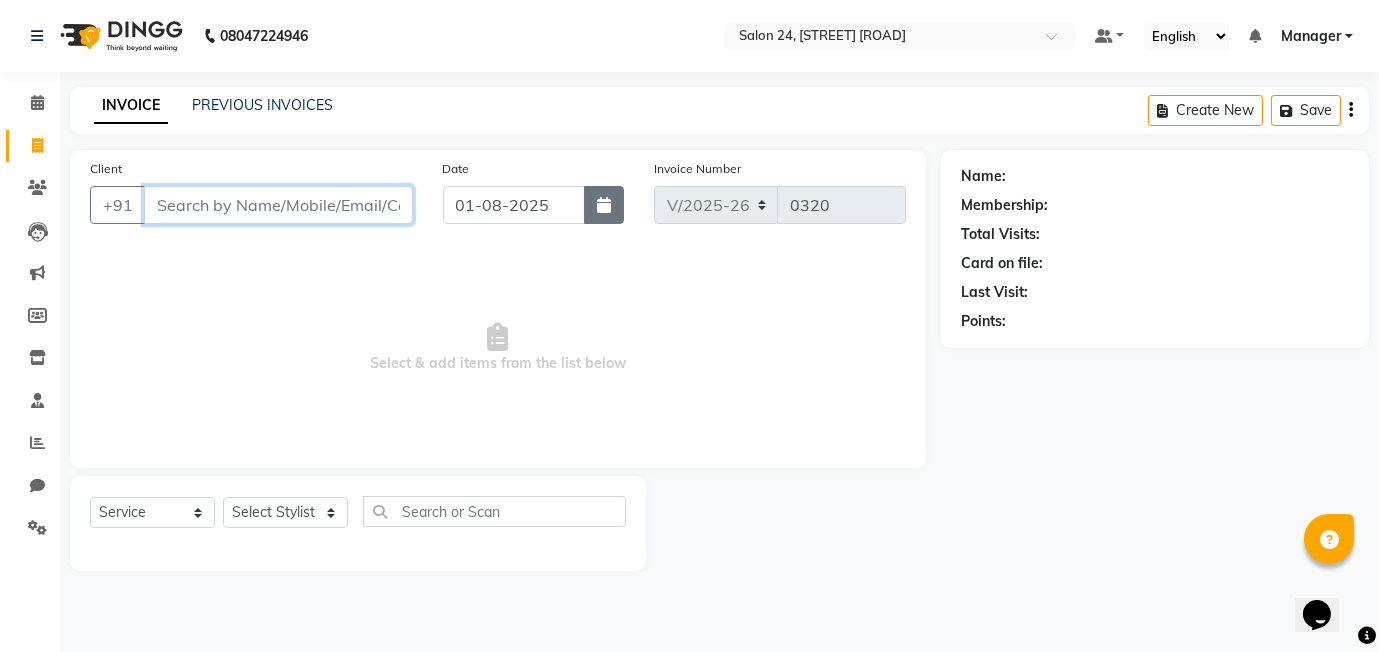 type 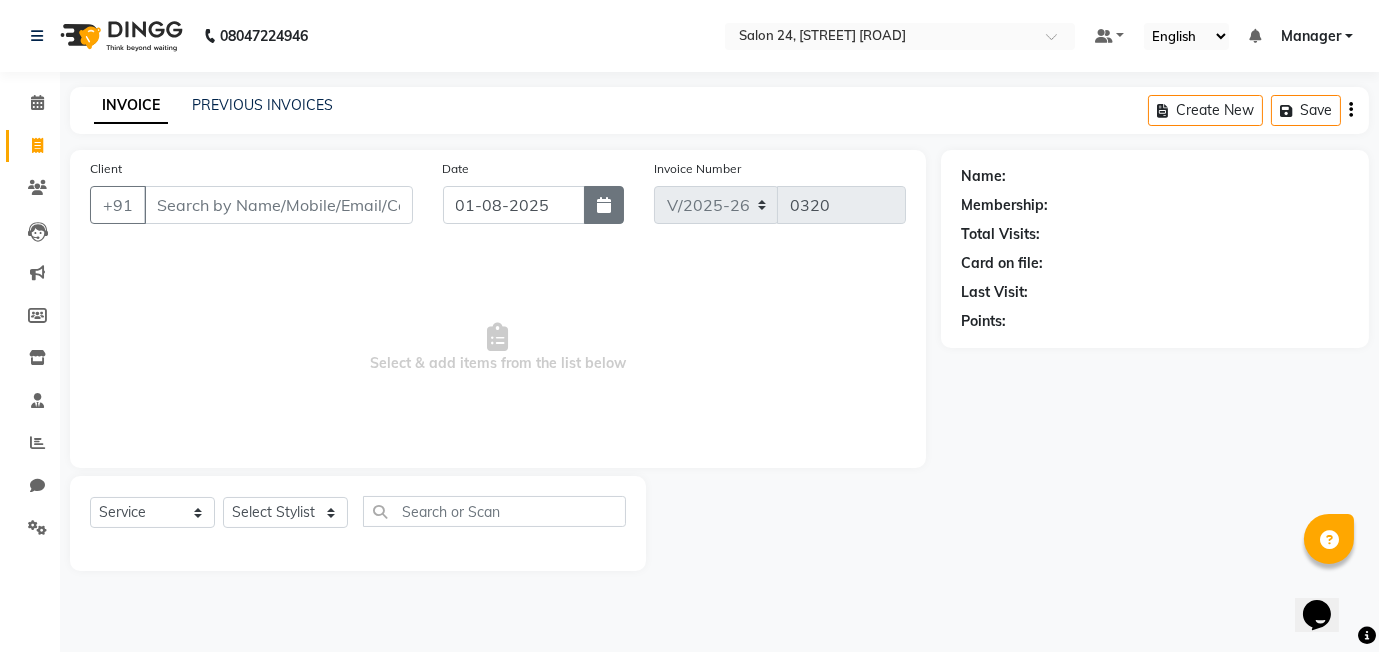 click 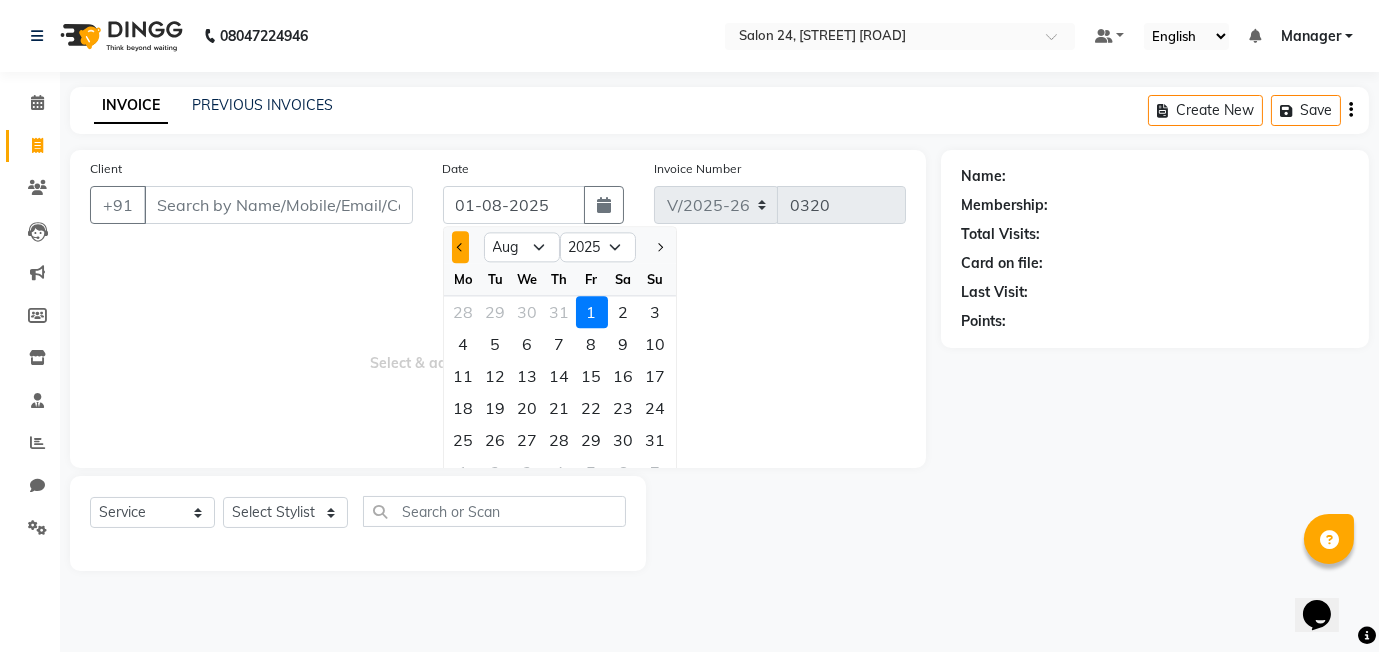 click 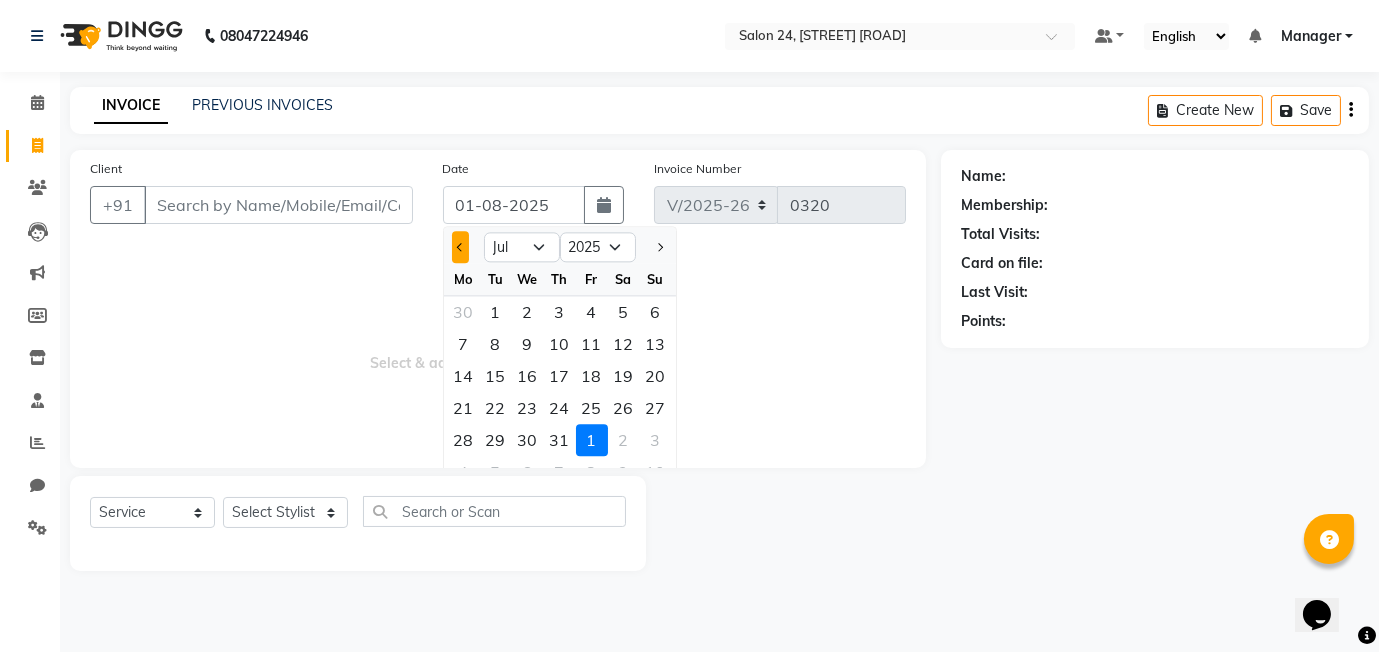 click 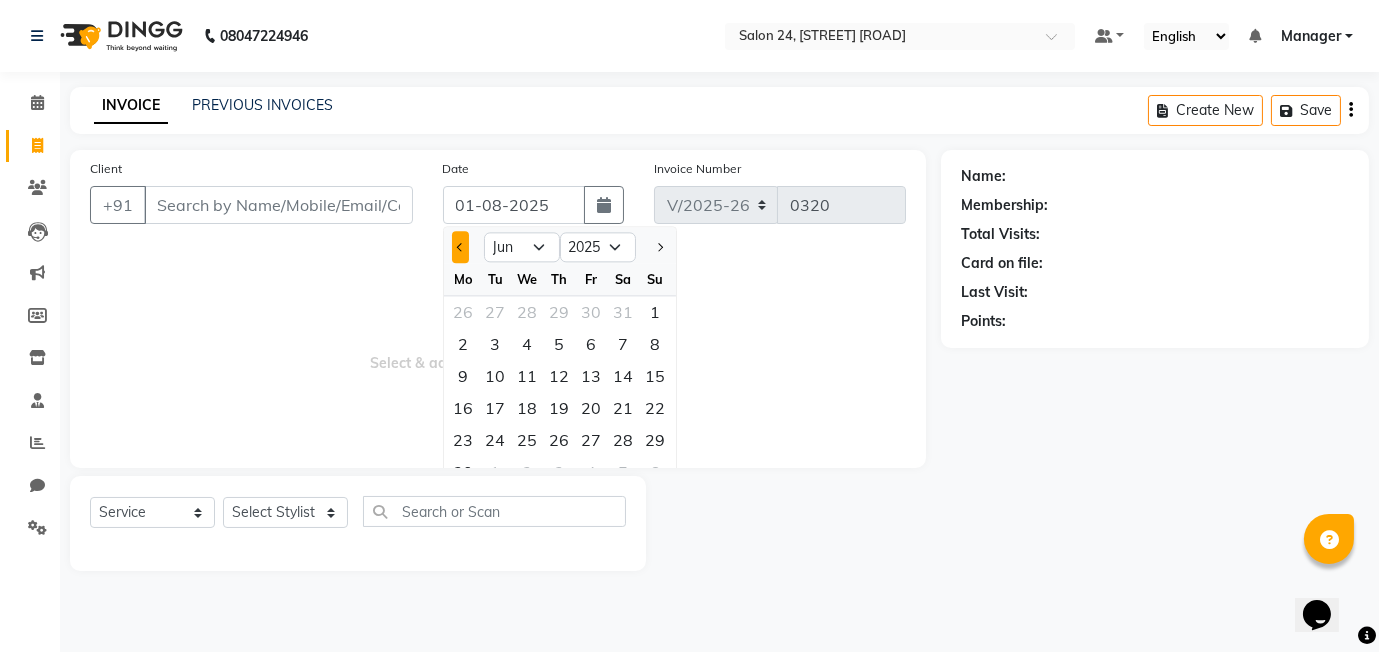 click 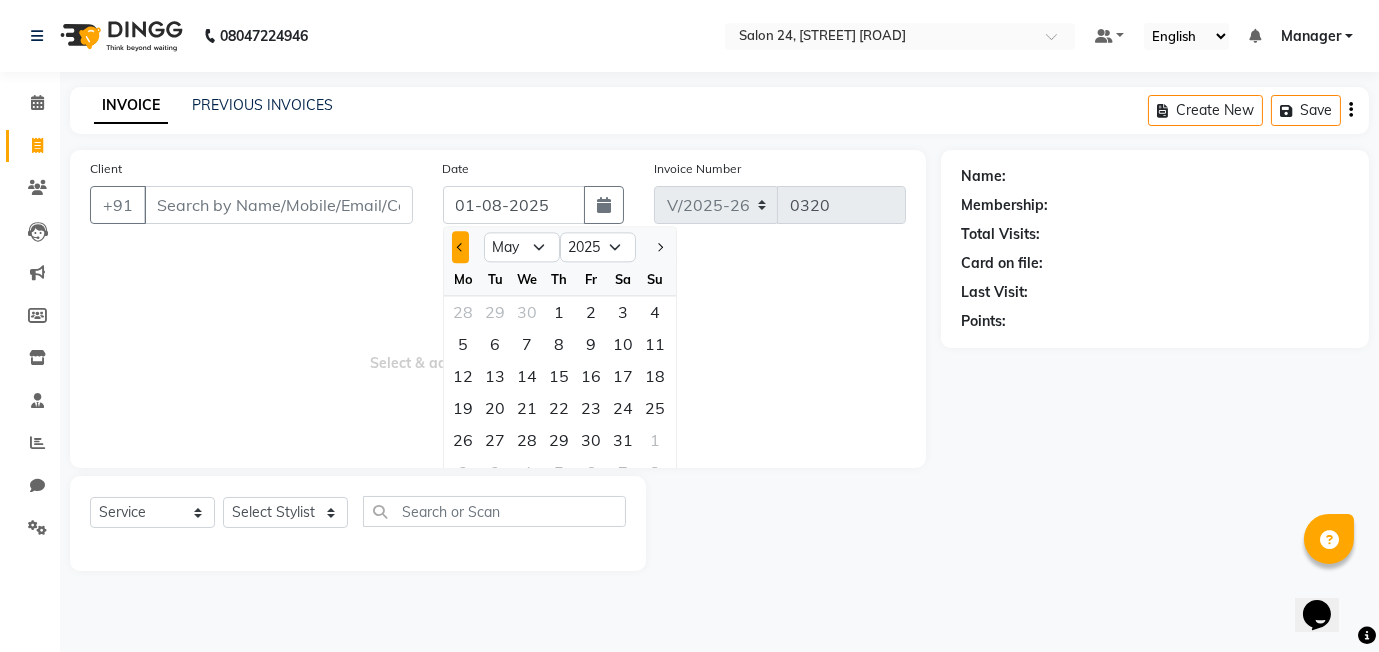 click 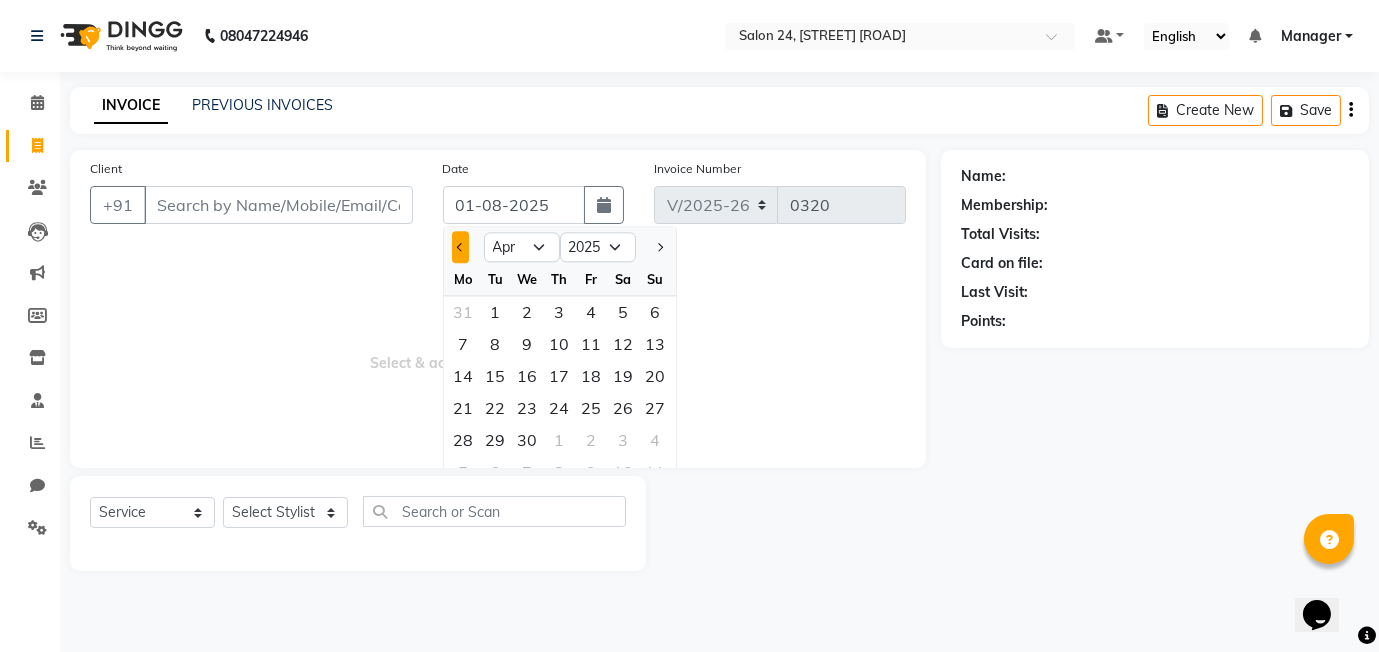 click 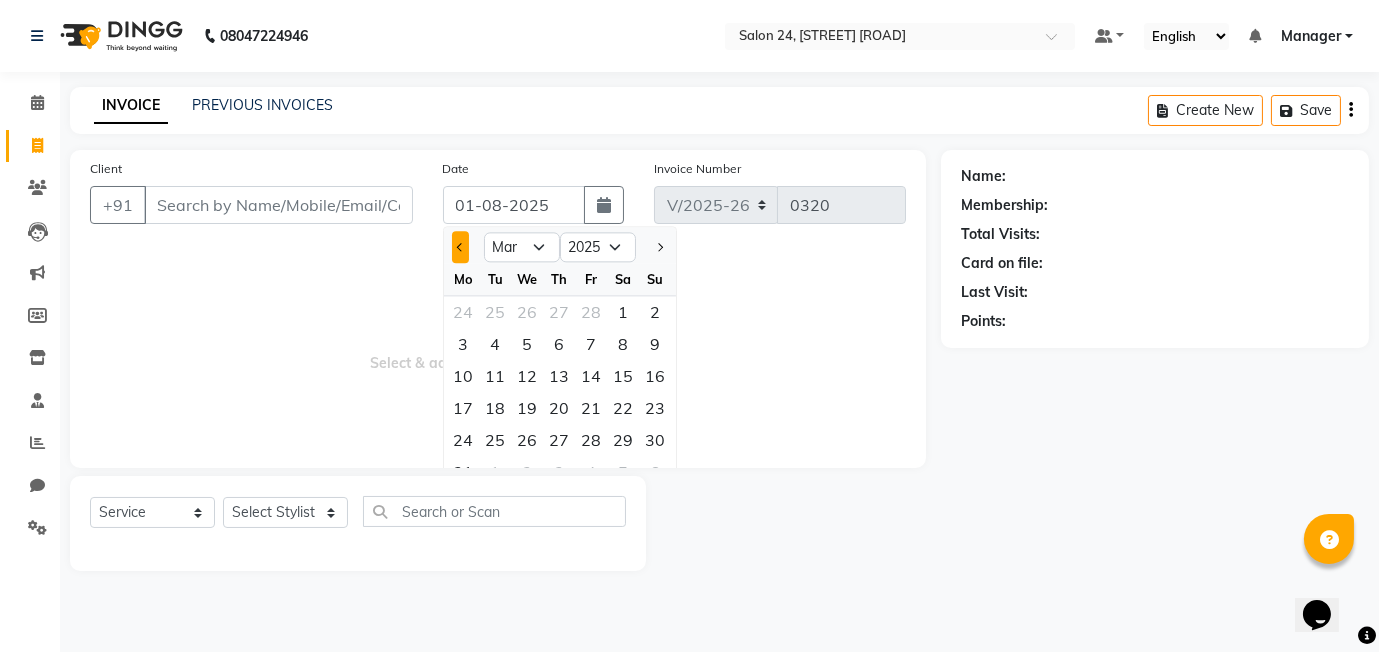 click 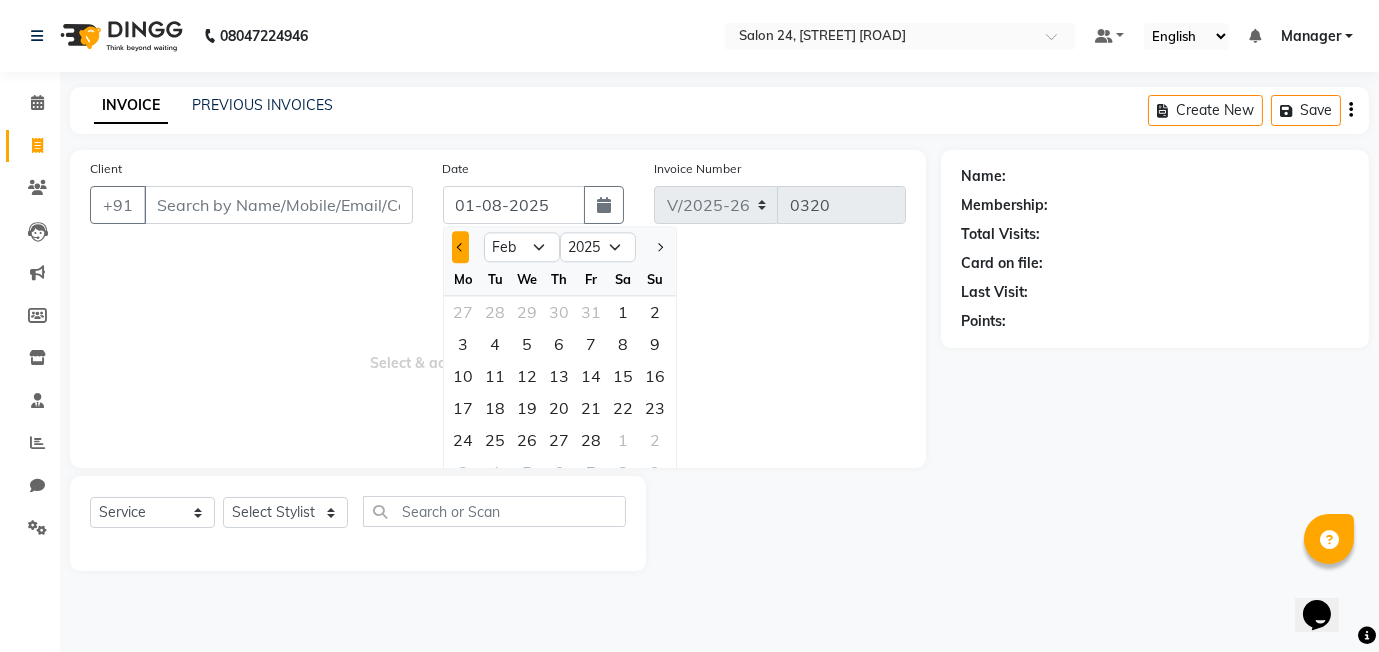 click 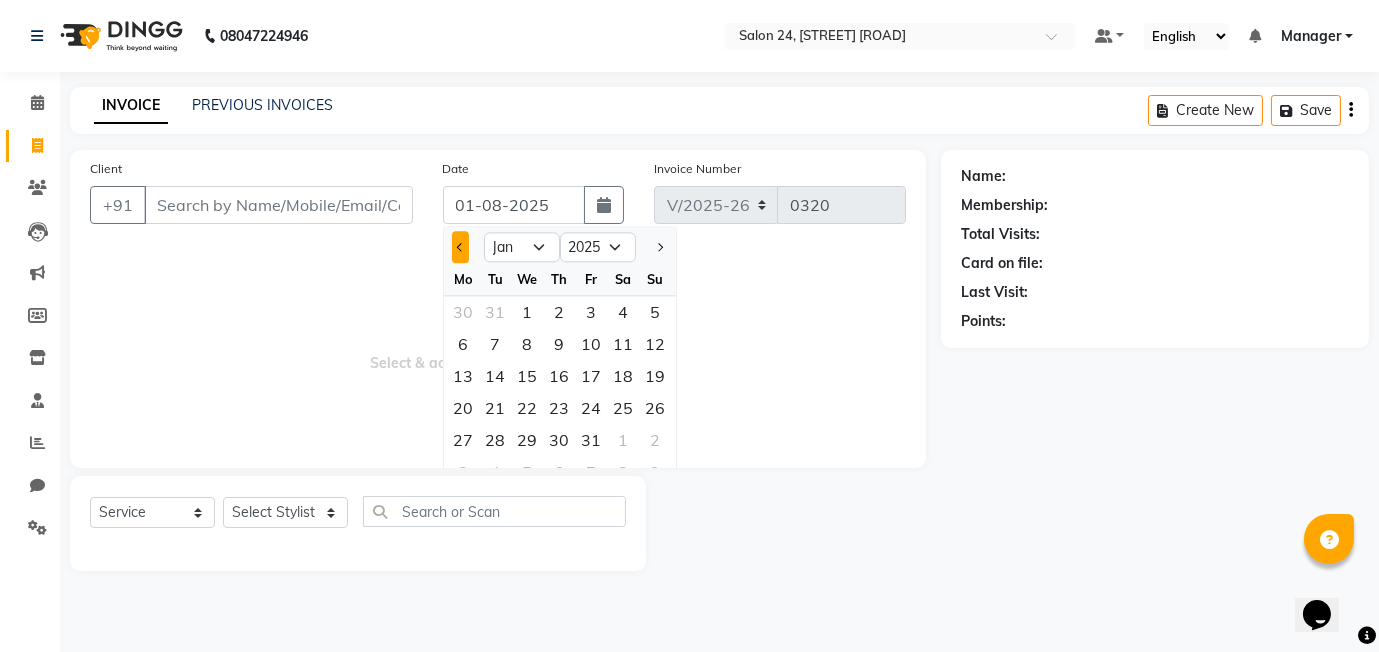 click 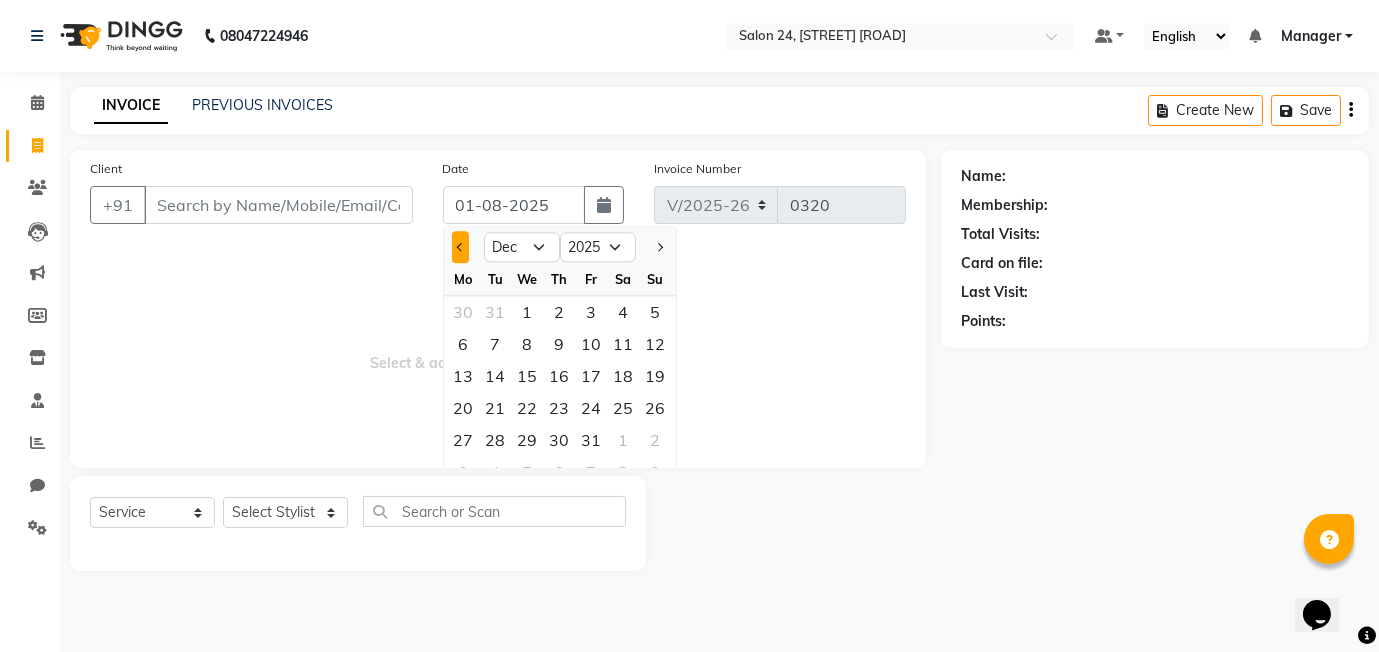 select on "2024" 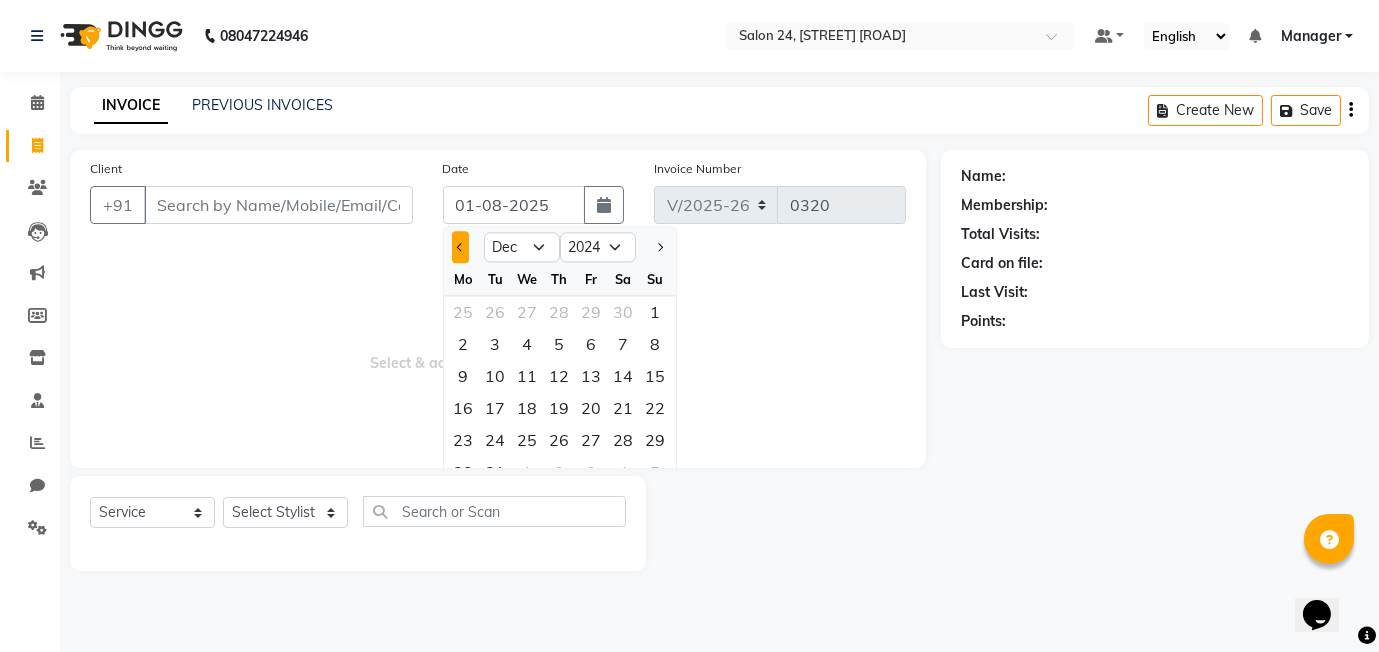 click 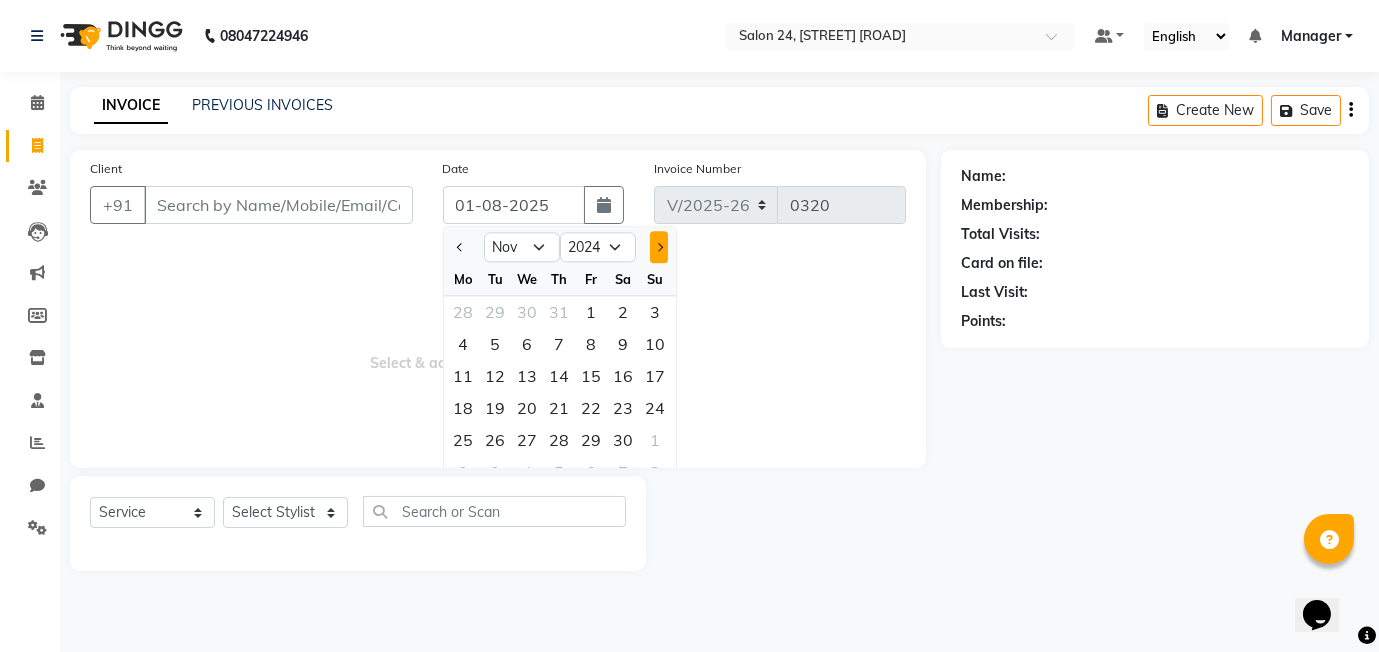 click 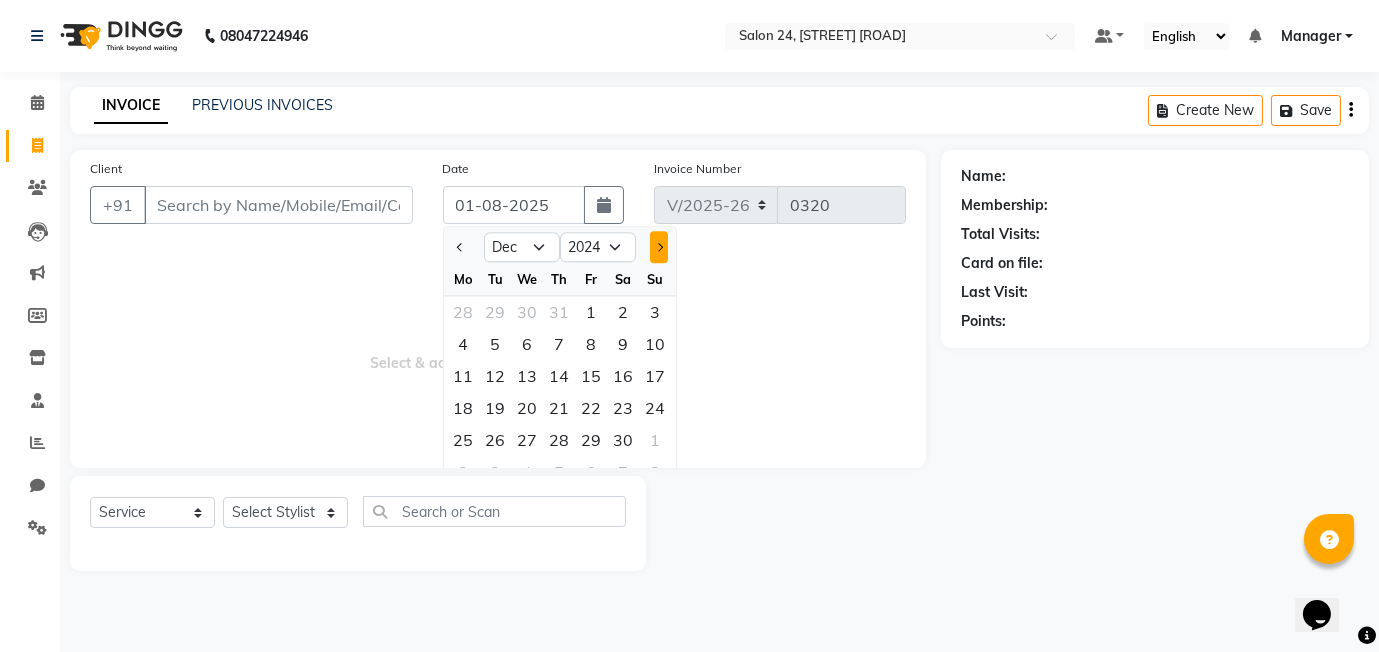 click 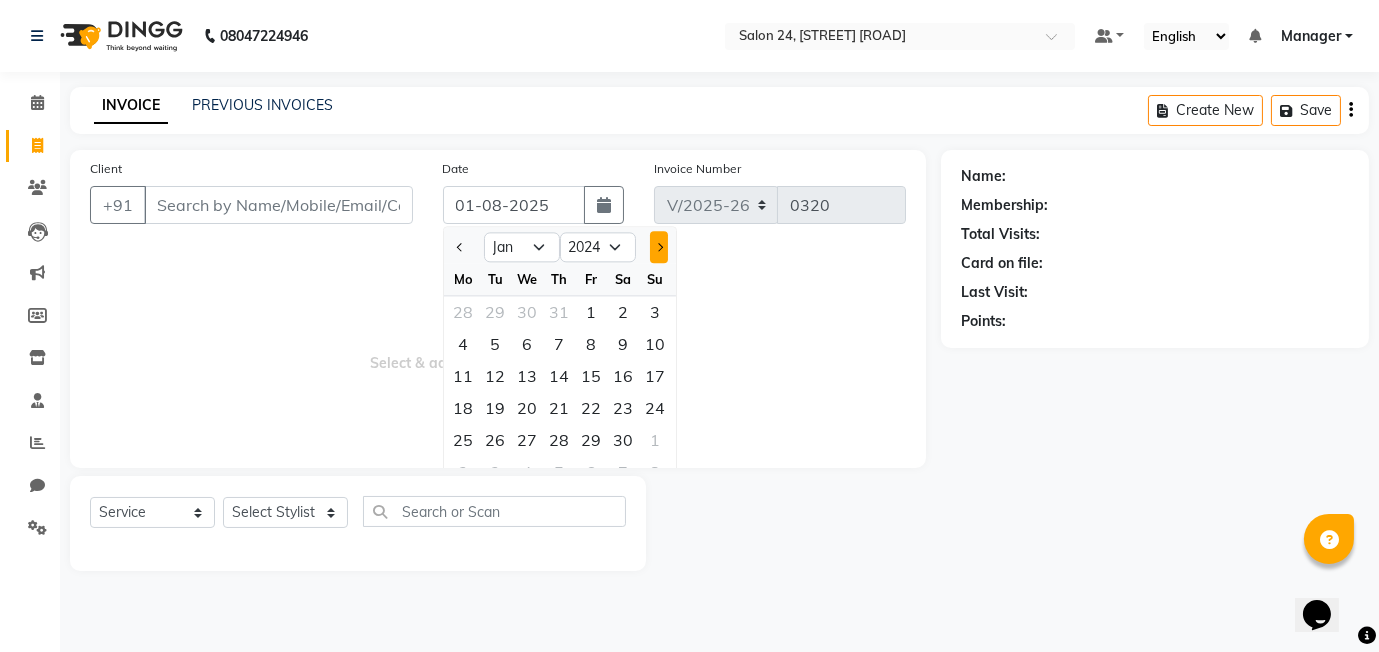 select on "2025" 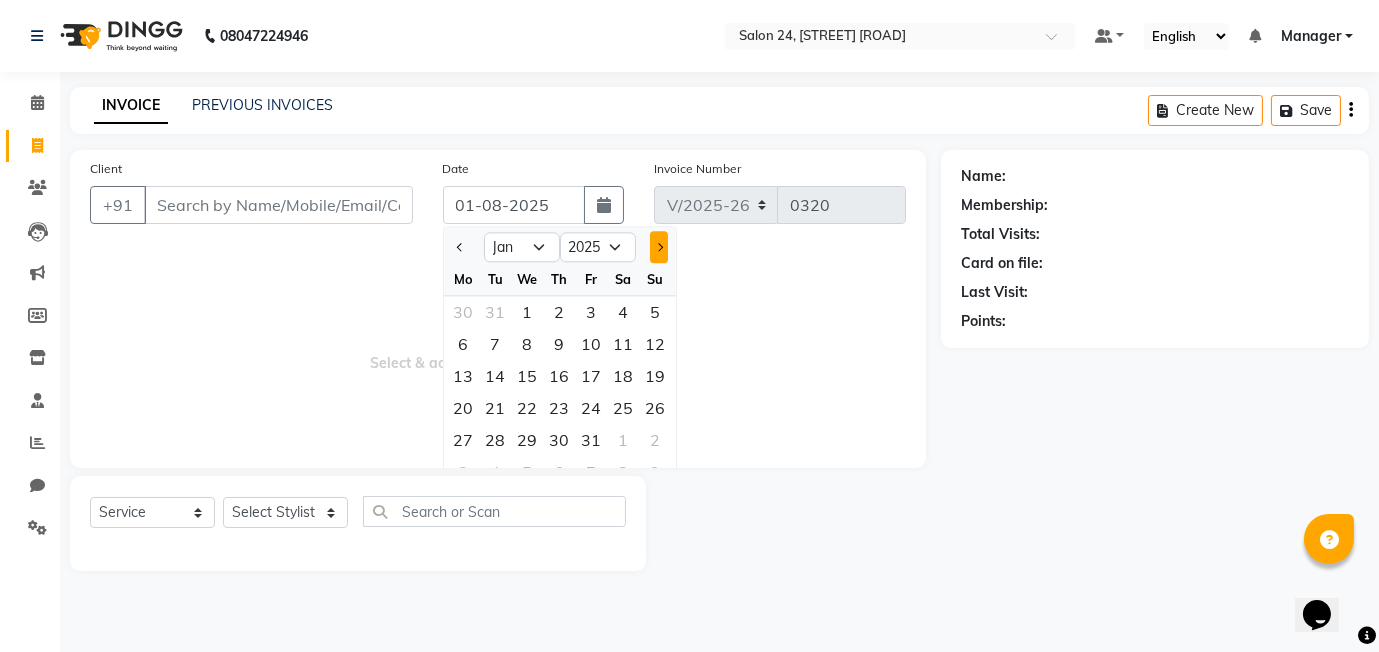 click 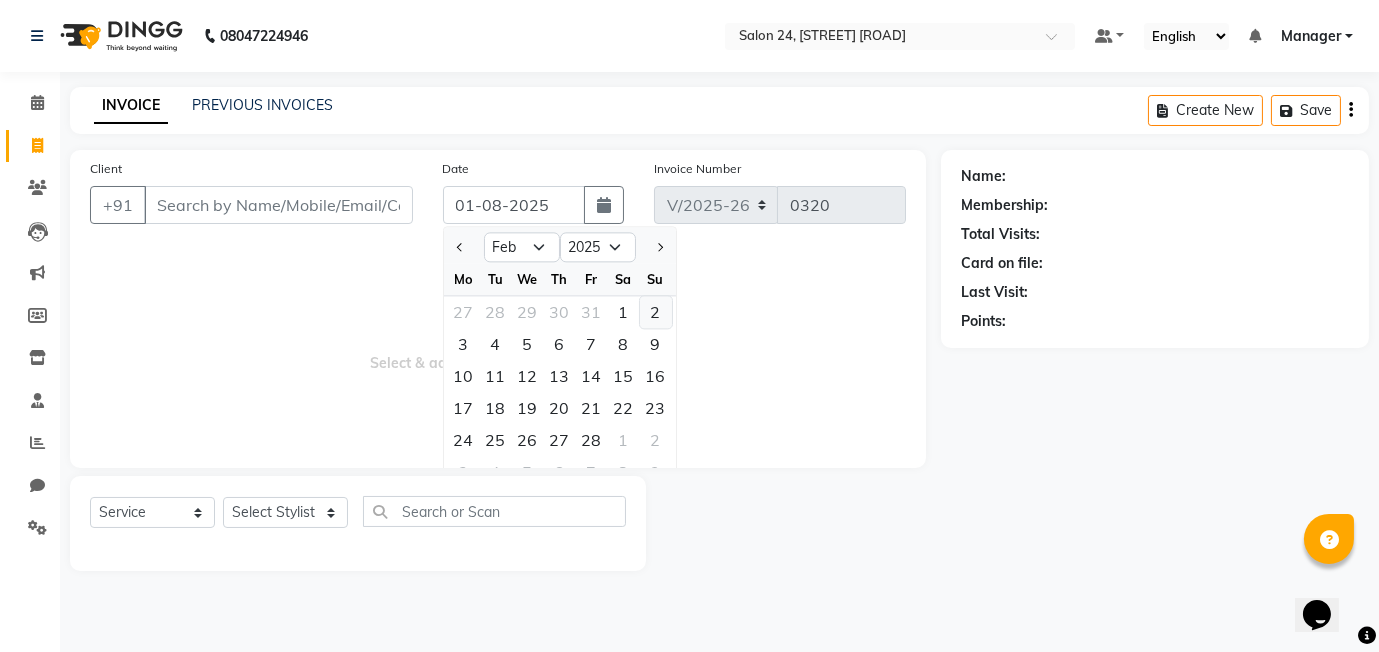 click on "2" 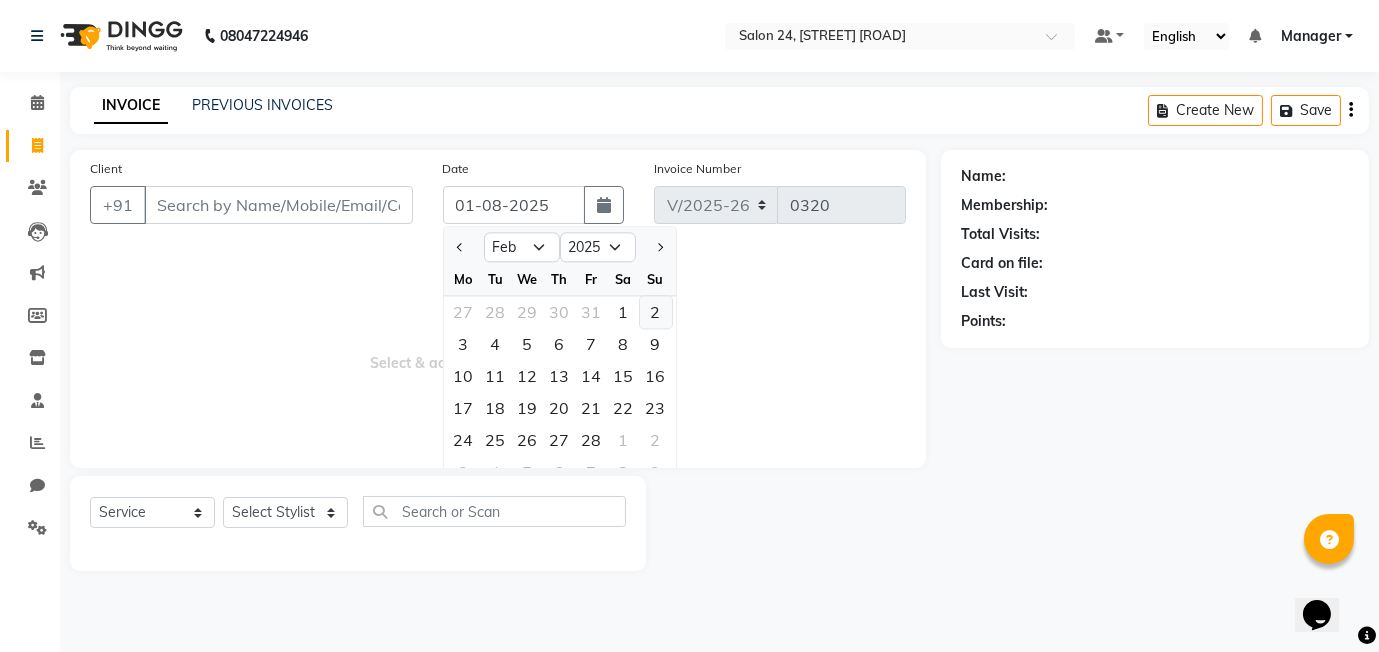 type on "02-02-2025" 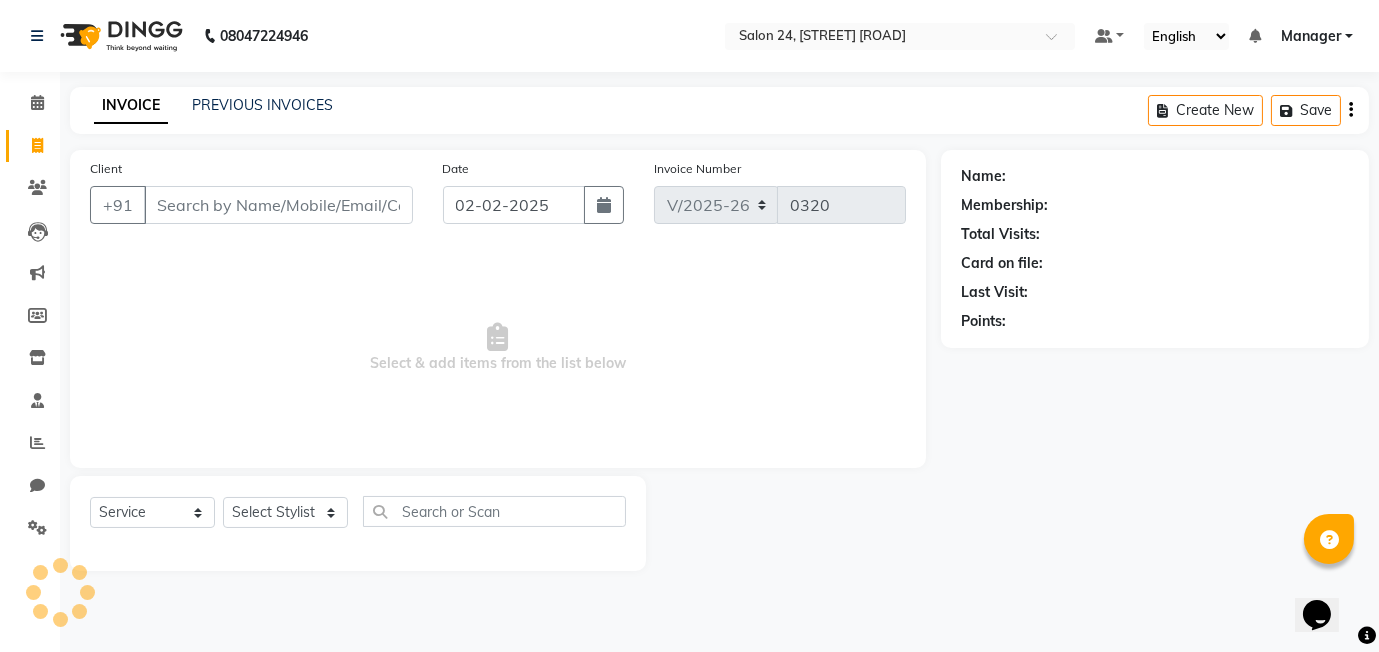 type on "0002" 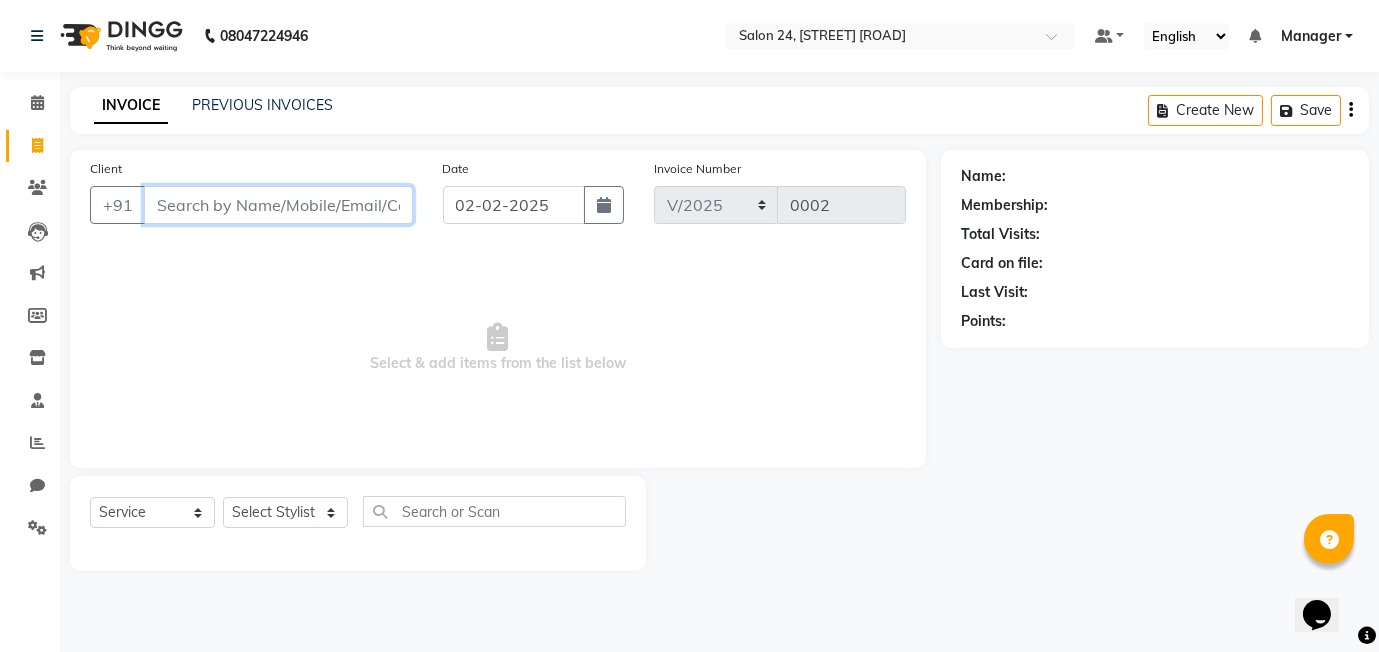 click on "Client" at bounding box center (278, 205) 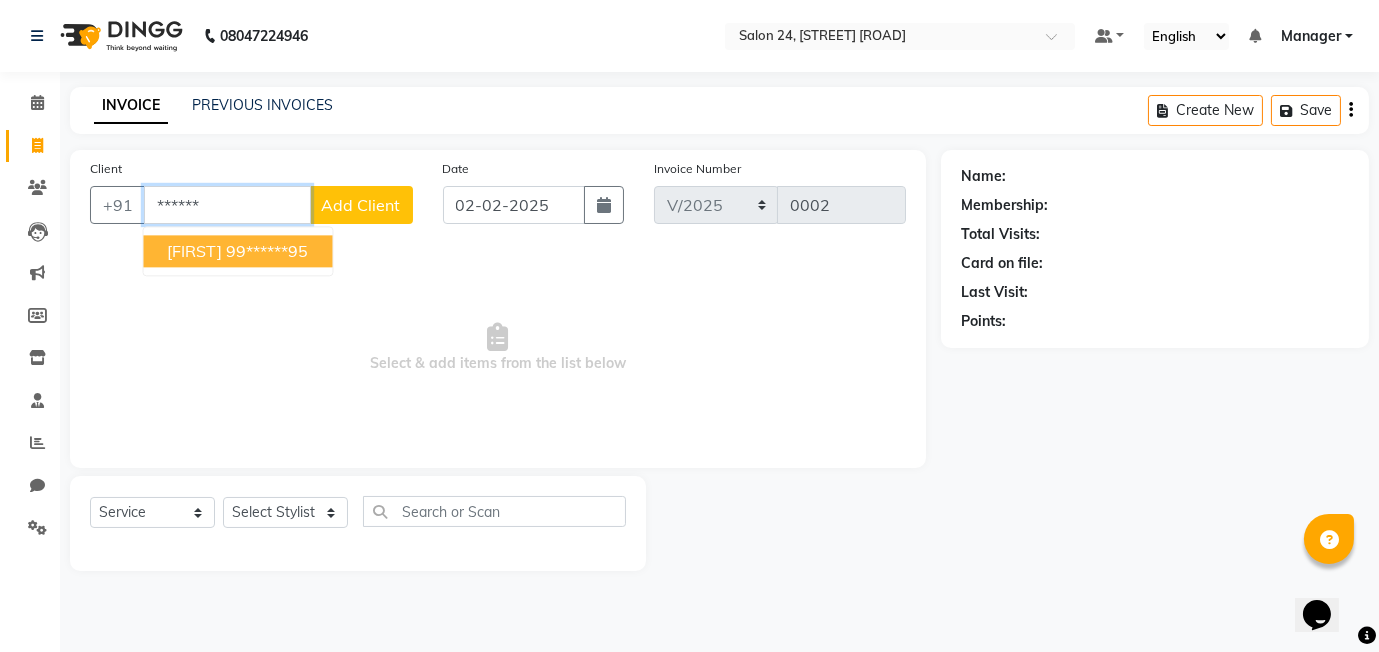 click on "[FIRST] ******" at bounding box center (237, 251) 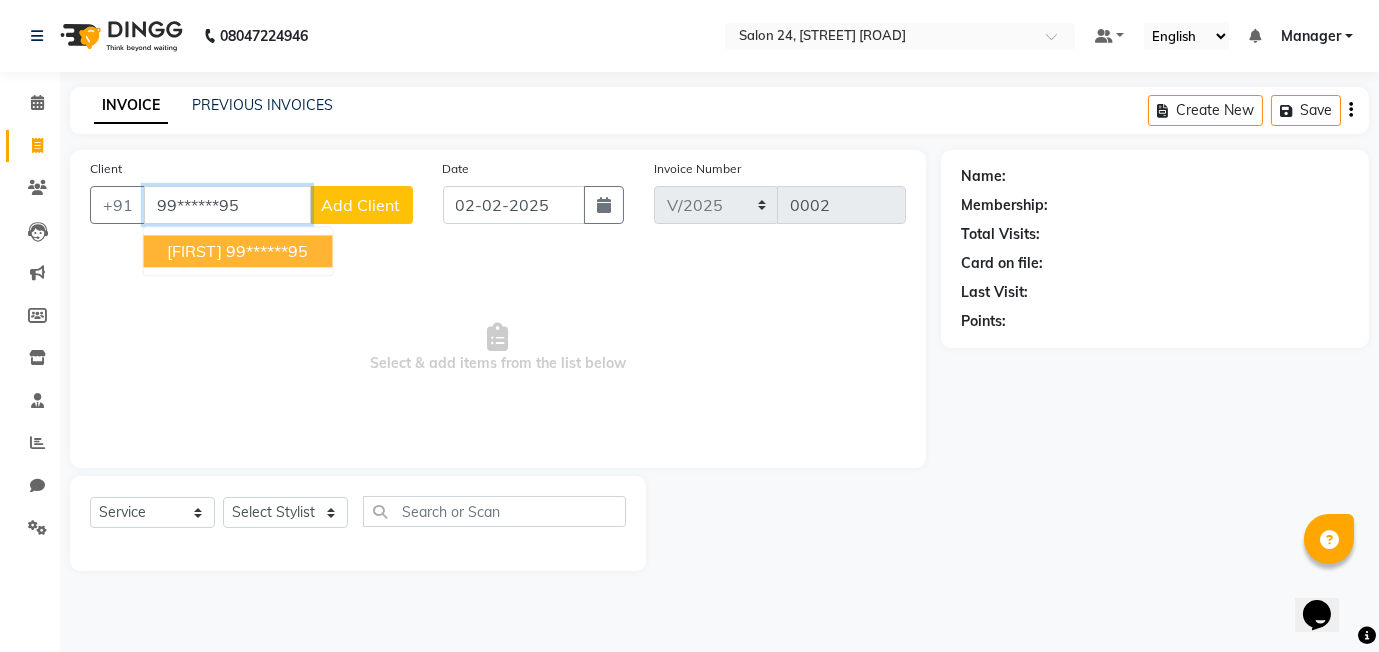 type on "99******95" 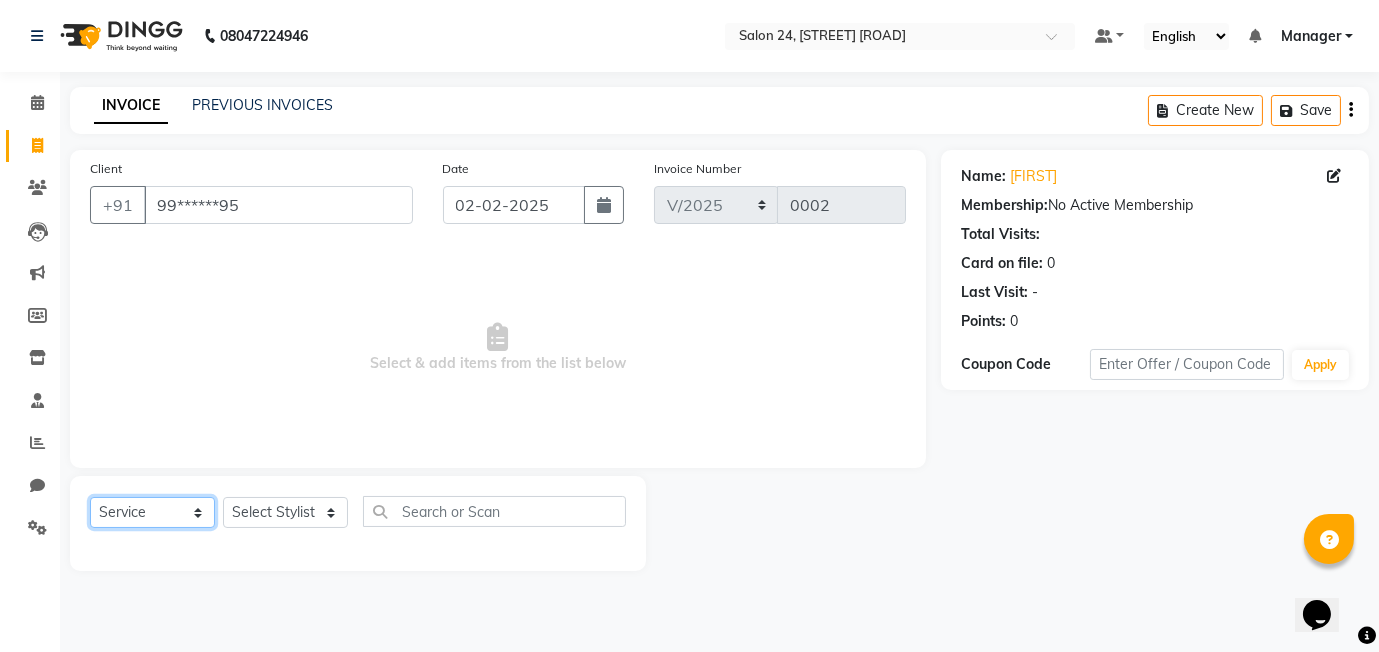 click on "Select  Service  Product  Membership  Package Voucher Prepaid Gift Card" 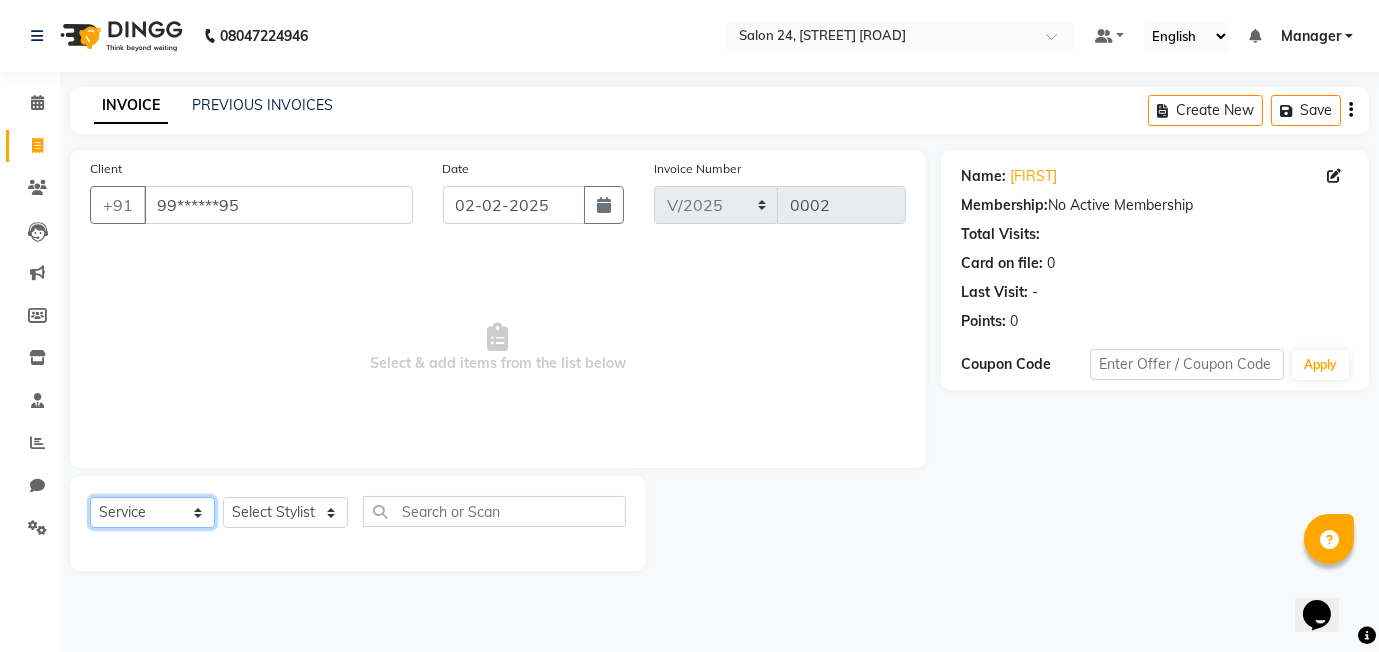 select on "membership" 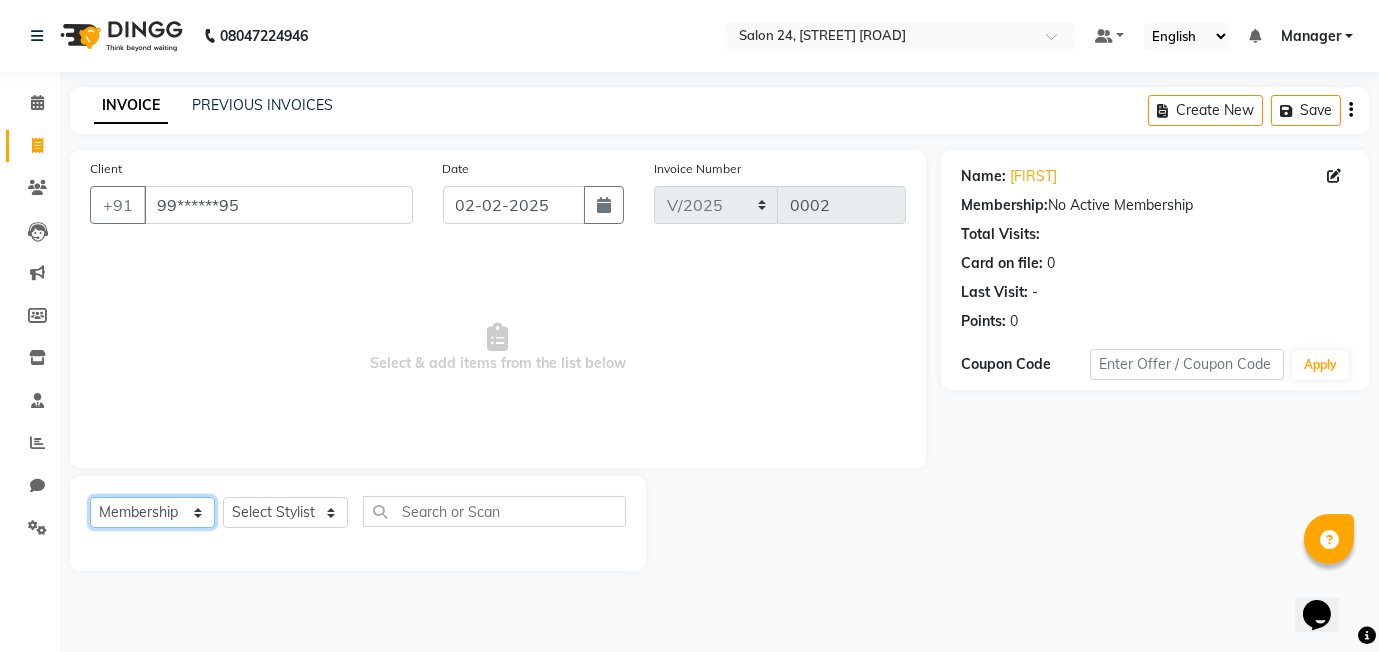 click on "Select  Service  Product  Membership  Package Voucher Prepaid Gift Card" 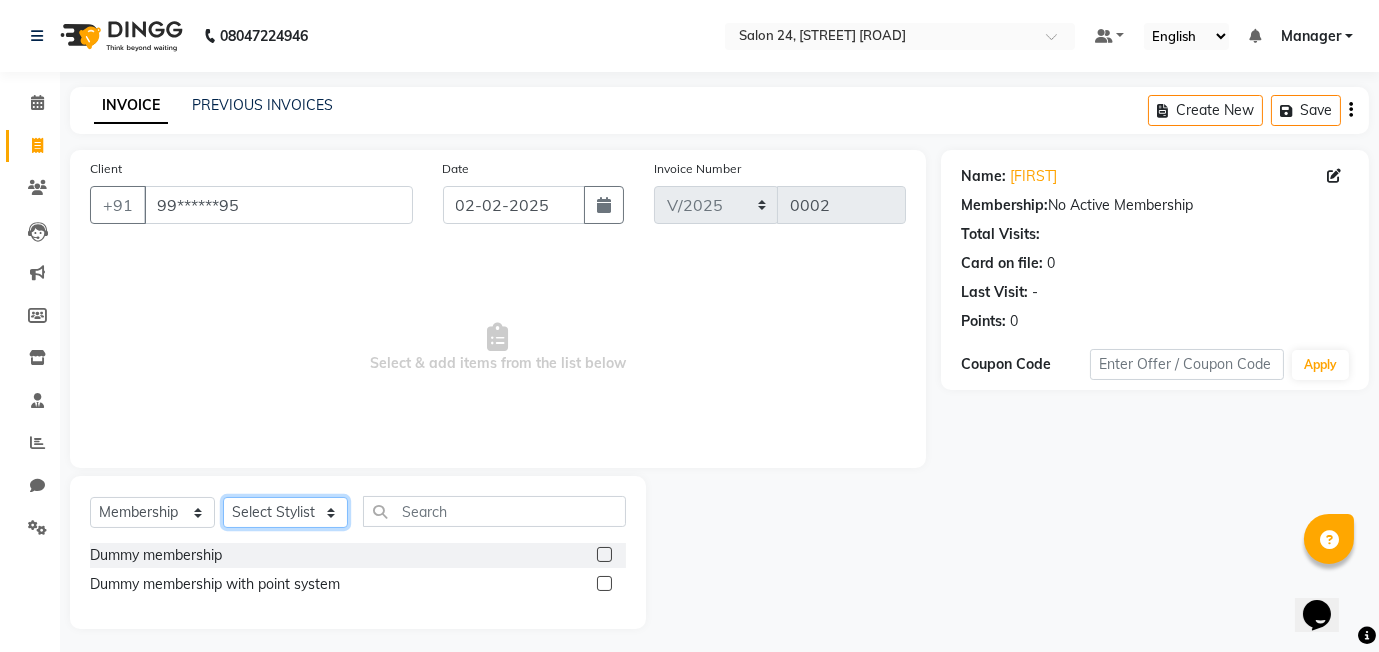 click on "Select Stylist [FIRST] [FIRST] [FIRST] [FIRST] [FIRST] [FIRST]" 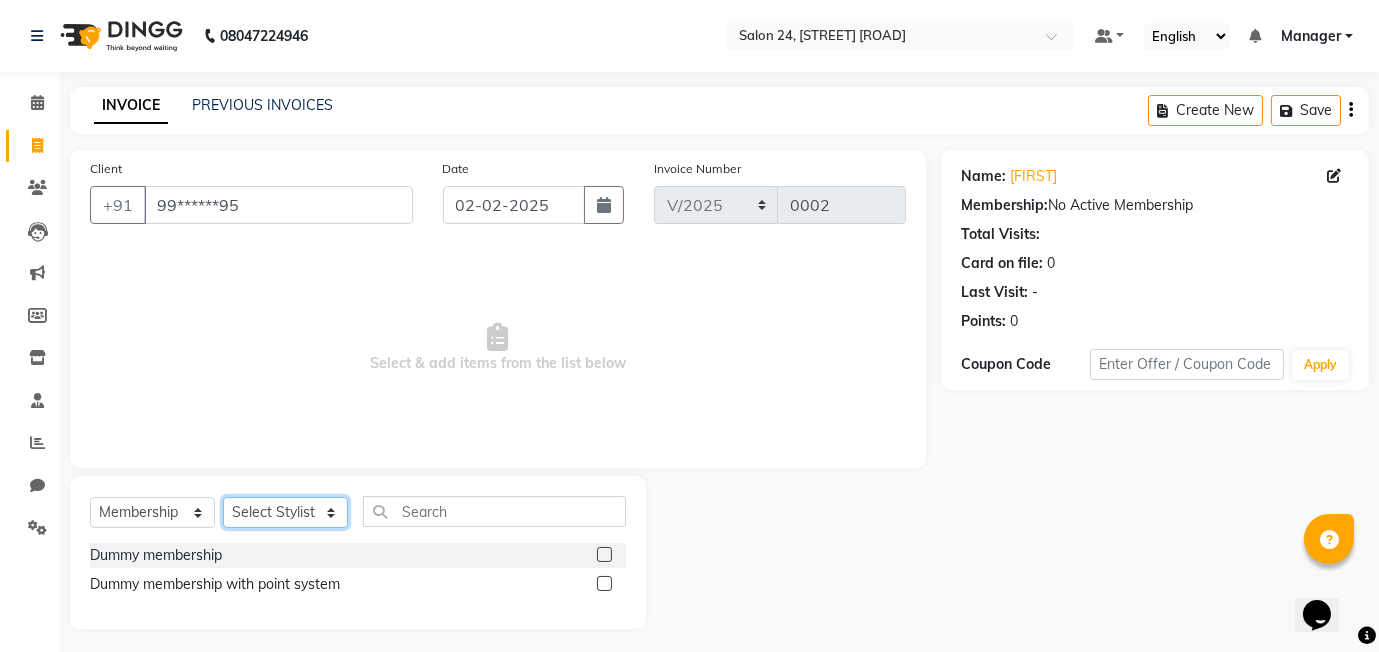 select on "82016" 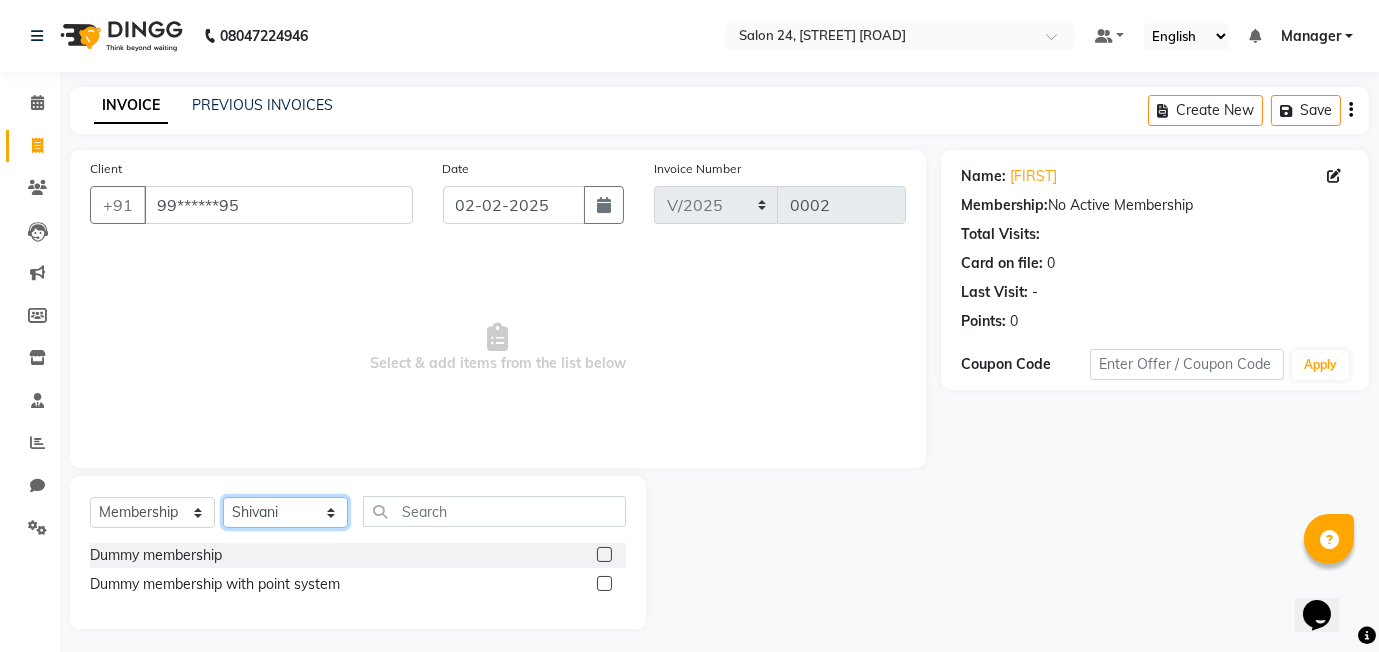 click on "Select Stylist [FIRST] [FIRST] [FIRST] [FIRST] [FIRST] [FIRST]" 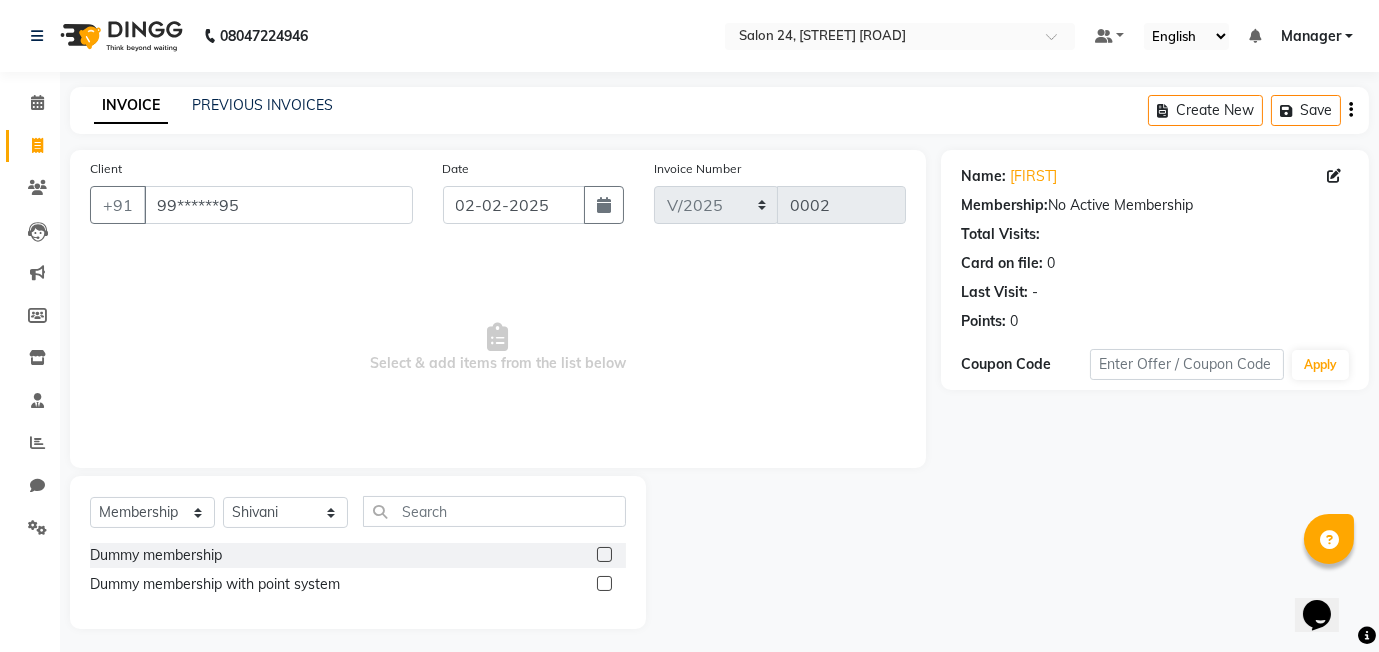 click 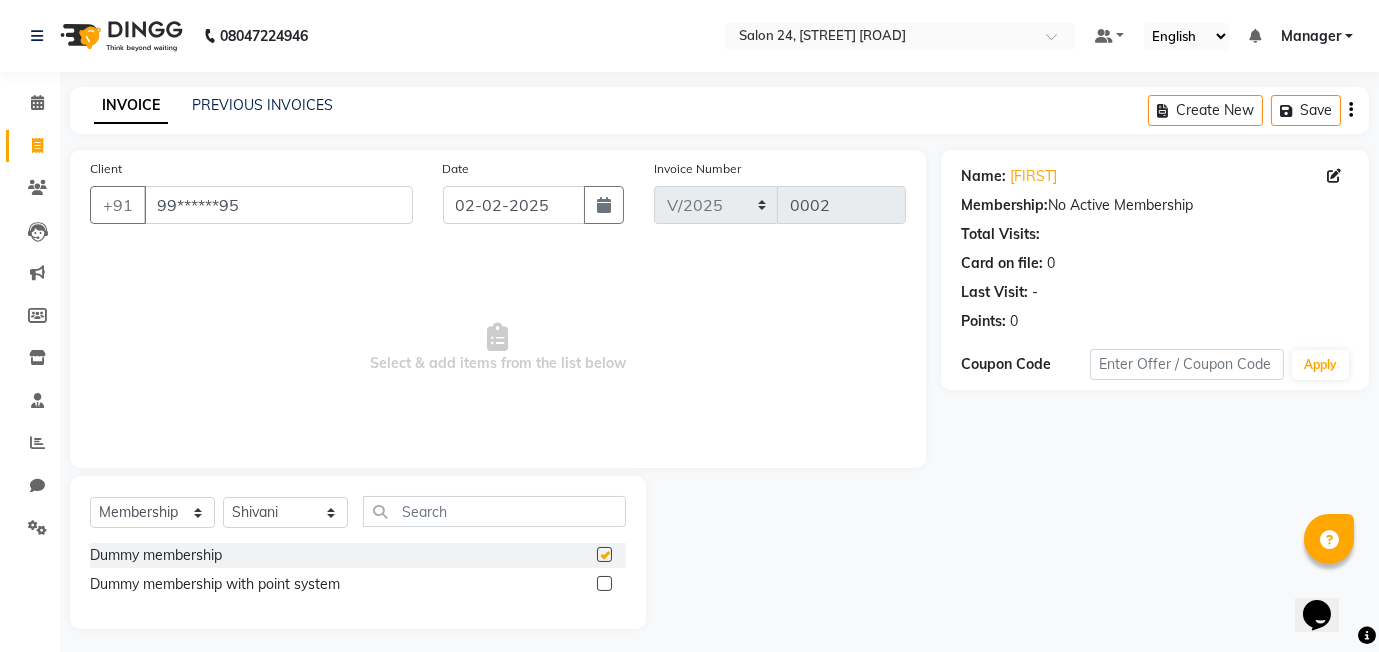 select on "select" 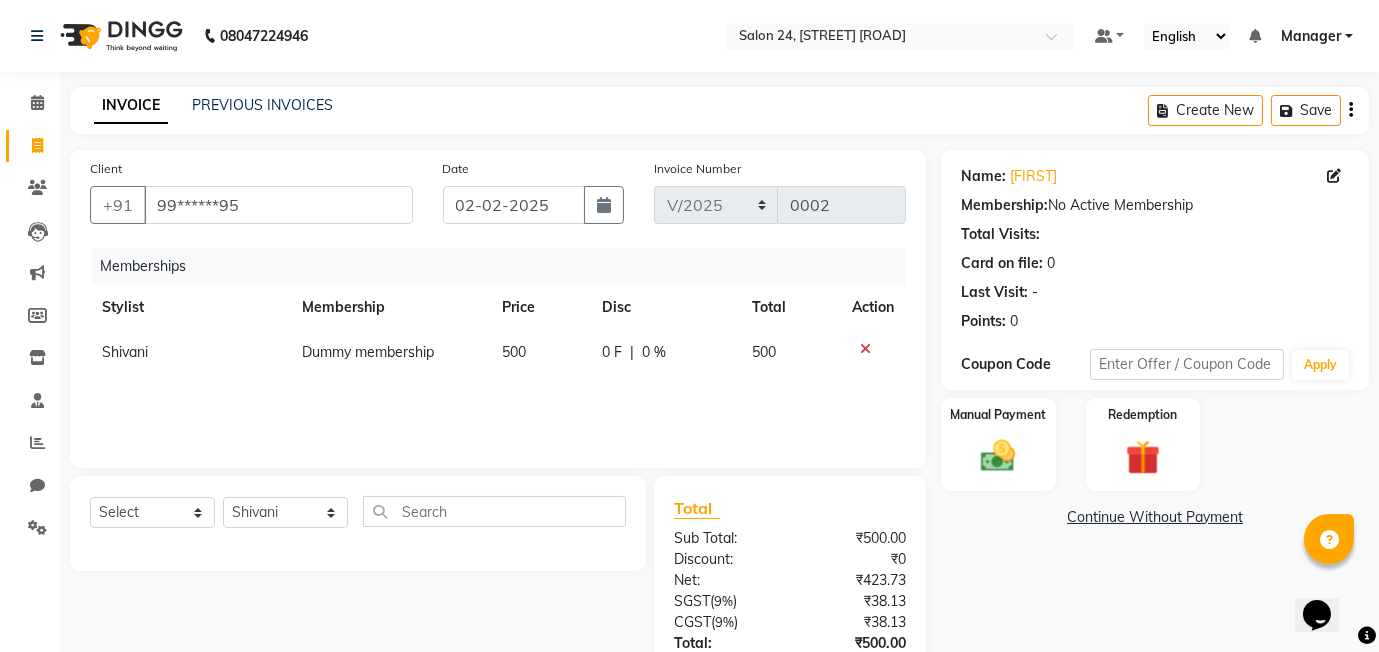 click on "500" 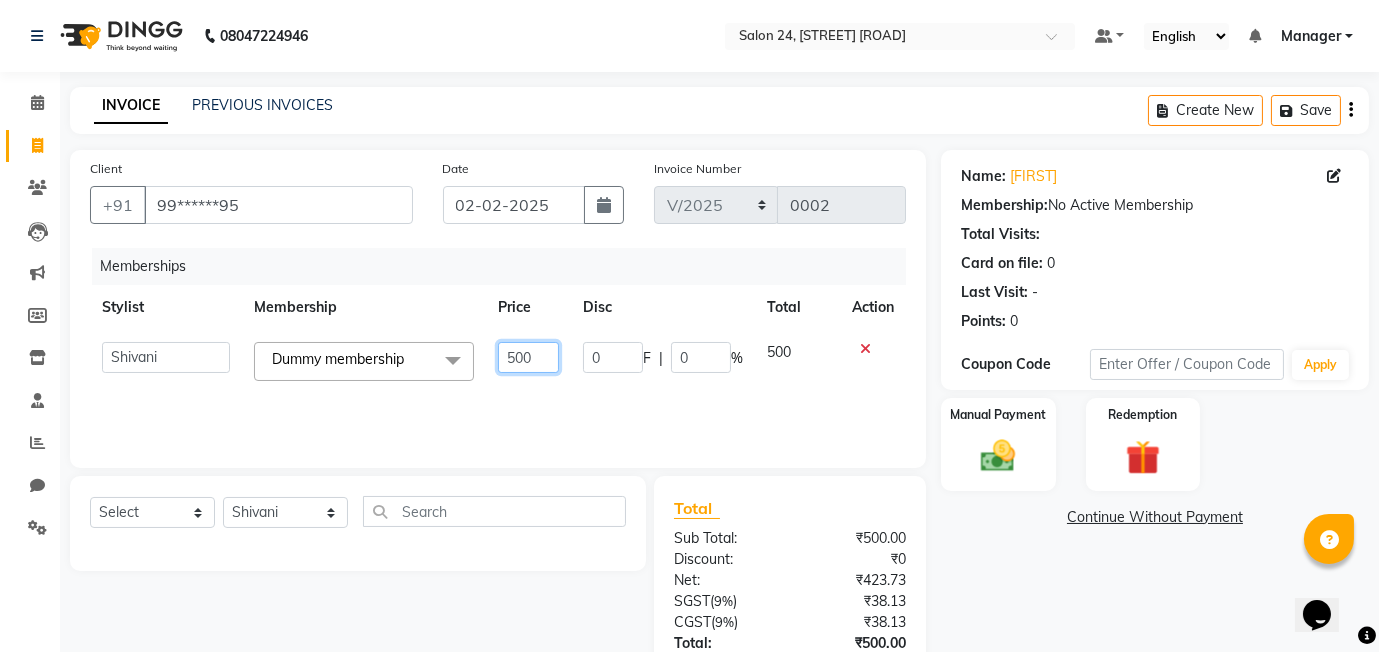 click on "500" 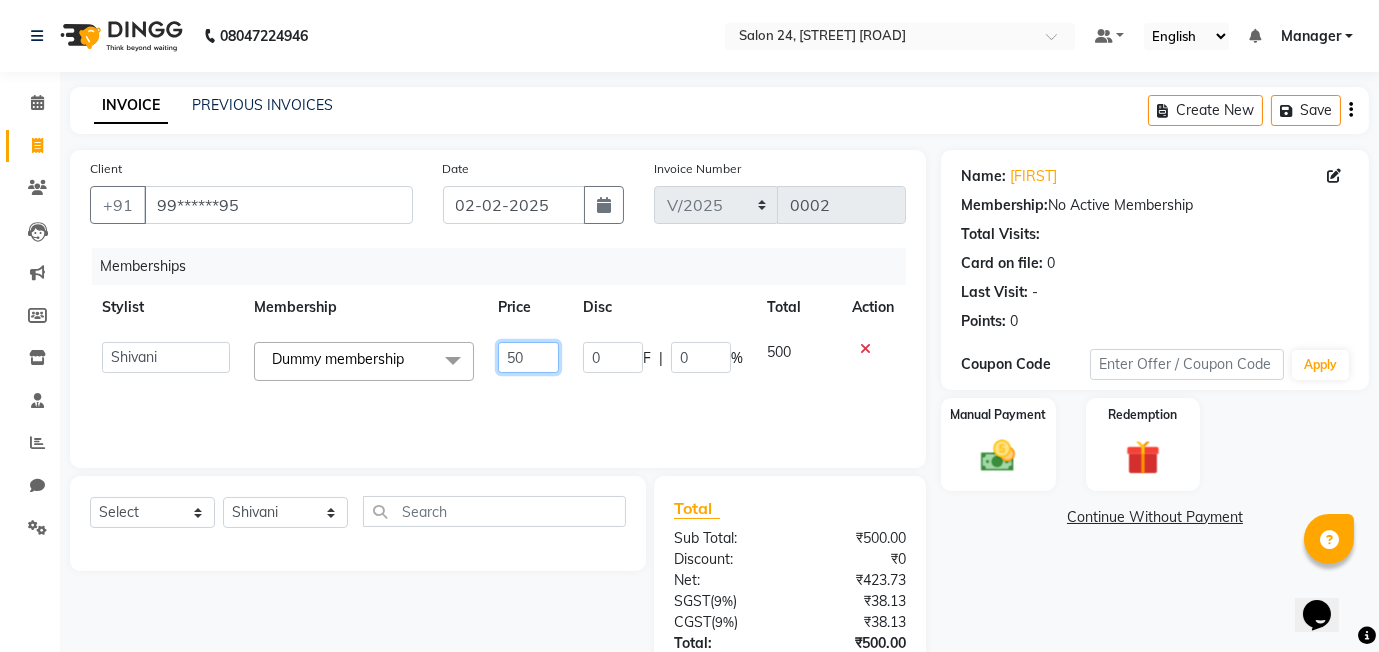 type on "5" 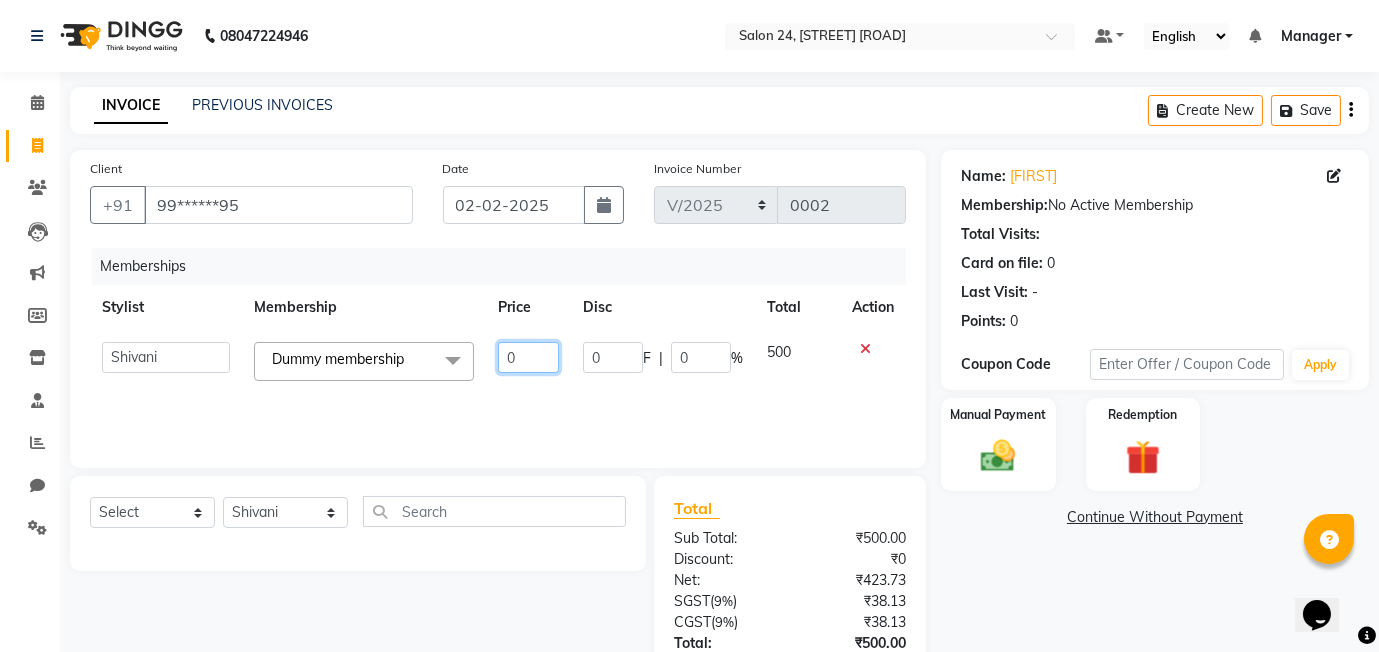 type on "00" 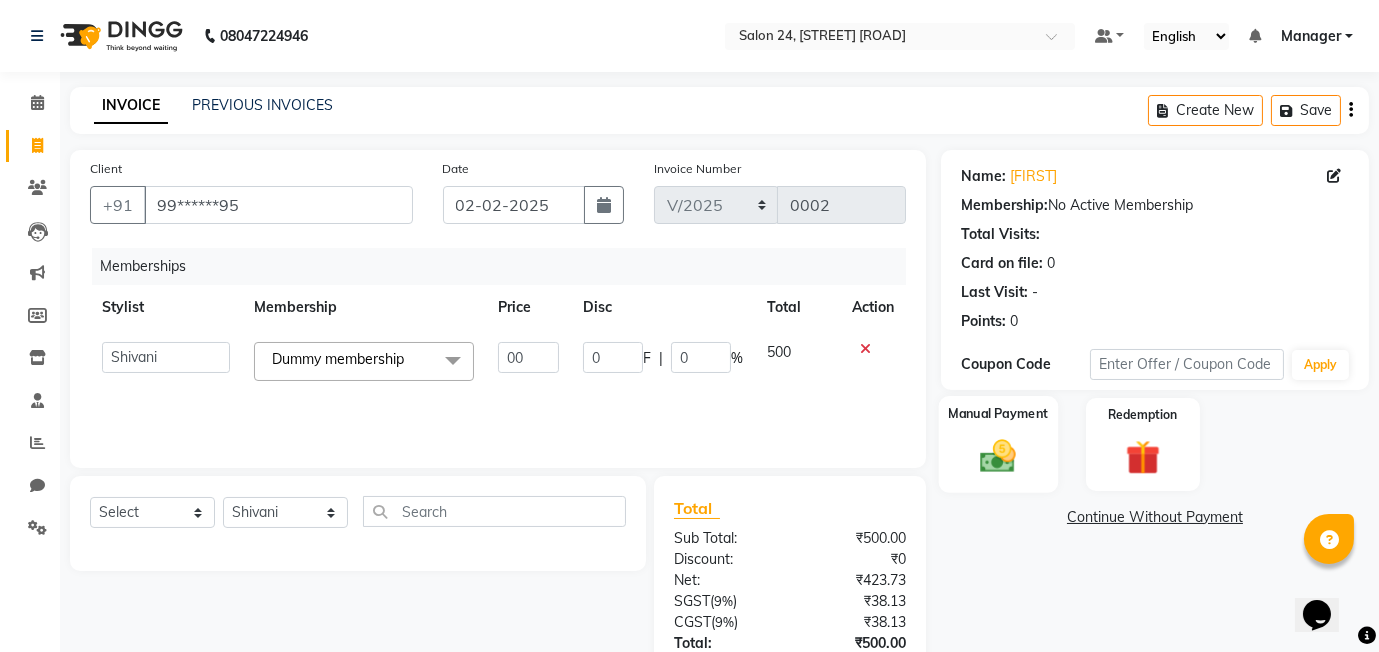 click 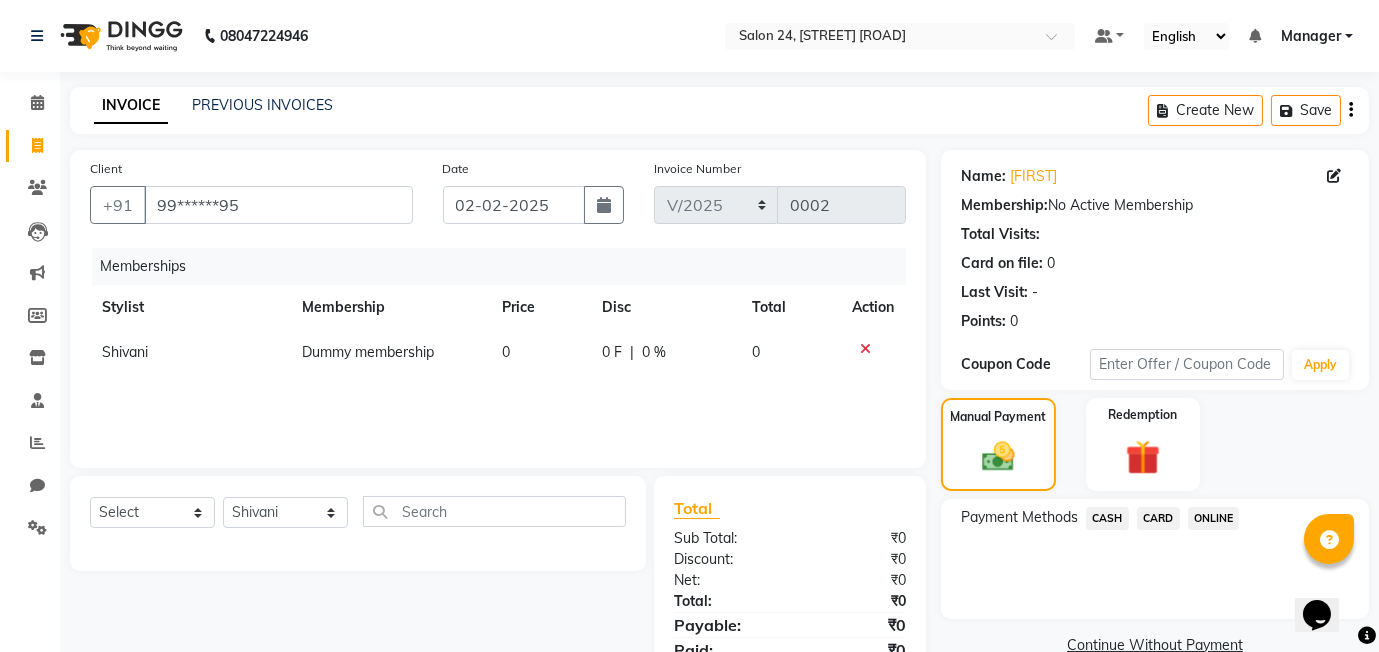 click on "CASH" 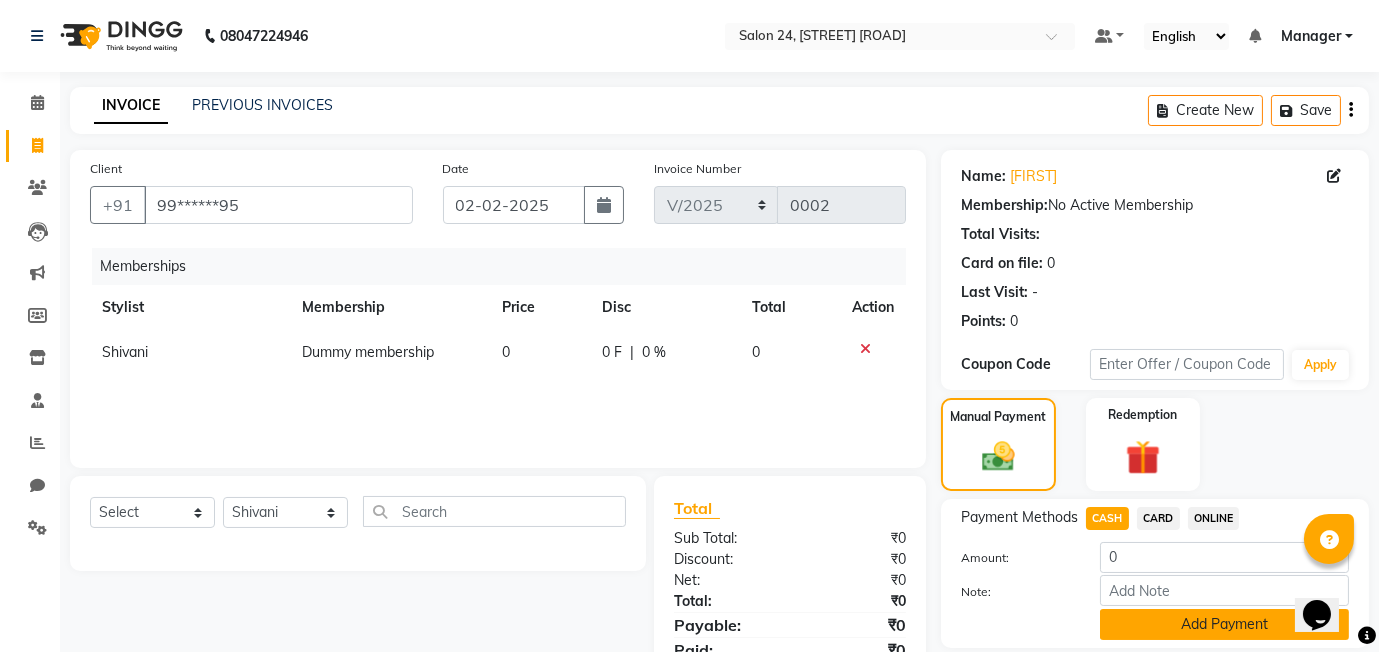 click on "Add Payment" 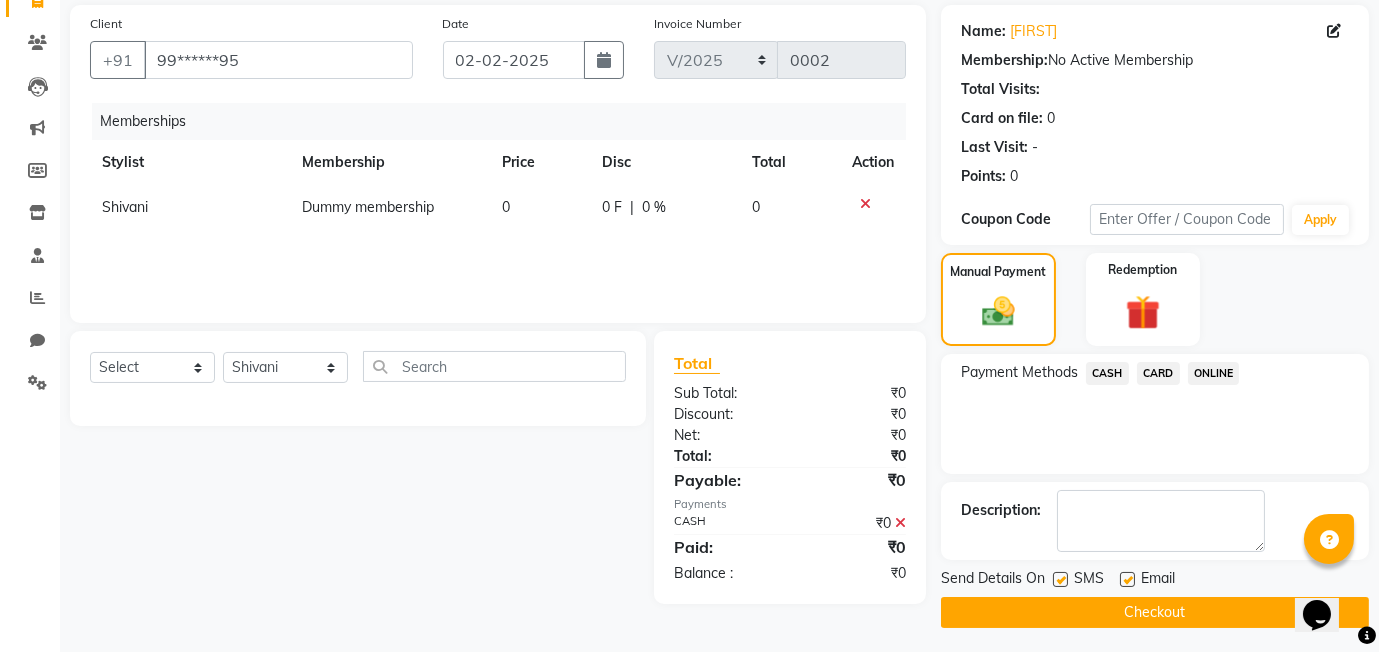 scroll, scrollTop: 150, scrollLeft: 0, axis: vertical 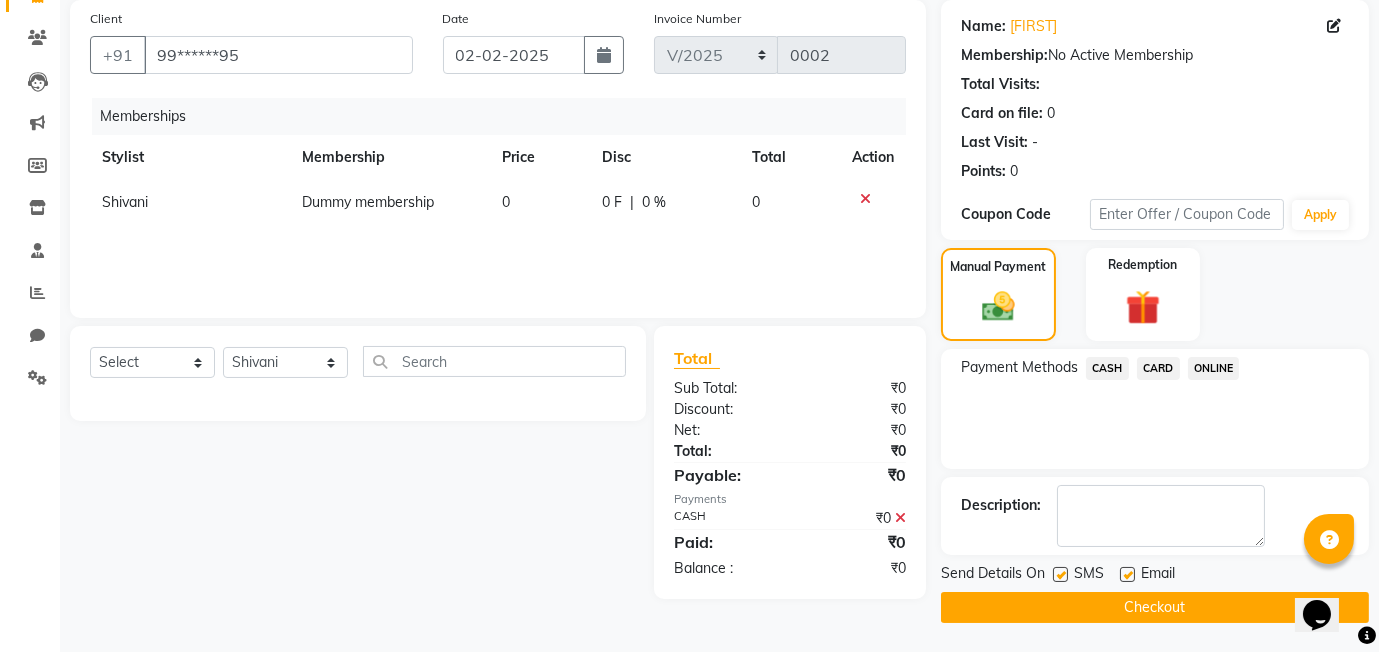 click on "Checkout" 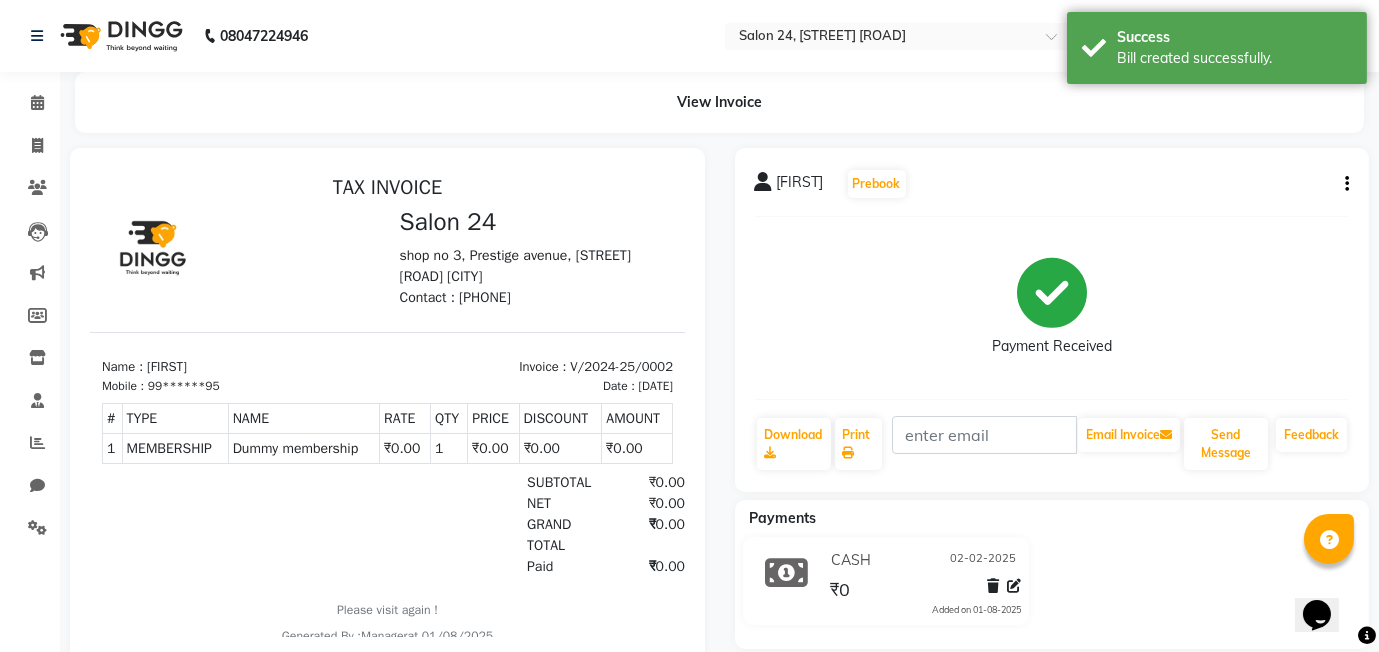 scroll, scrollTop: 0, scrollLeft: 0, axis: both 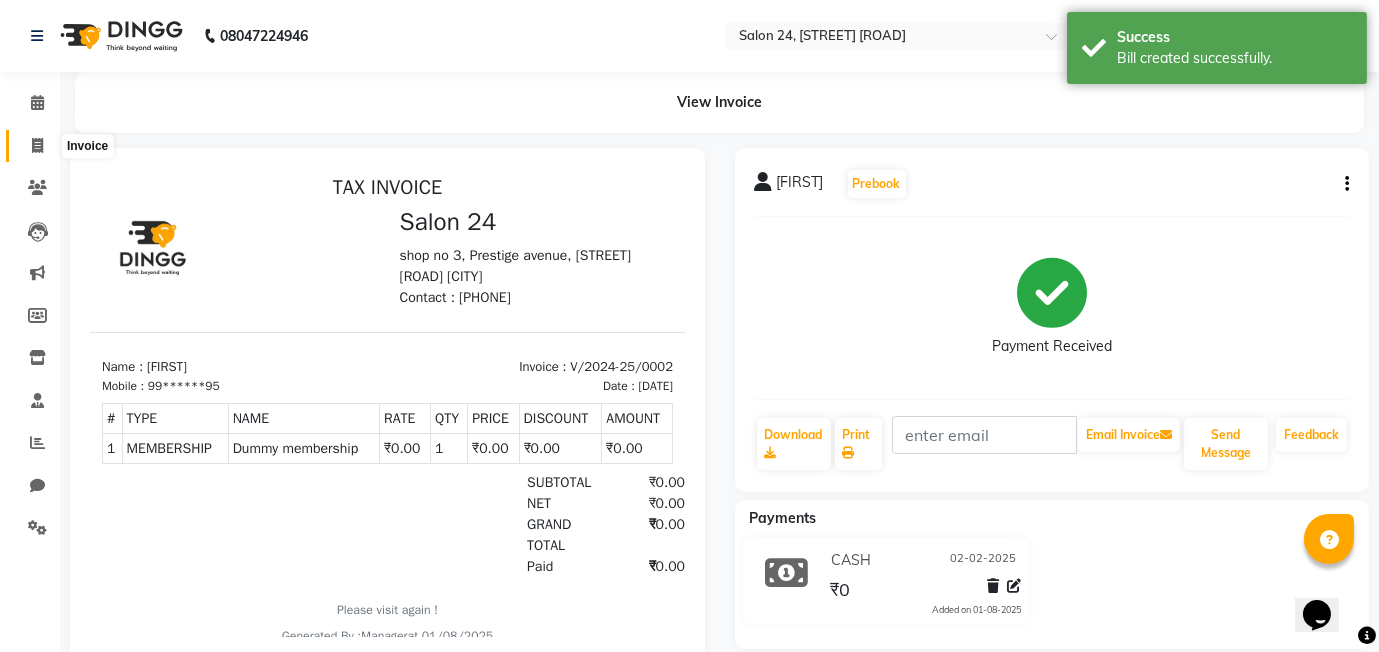 click 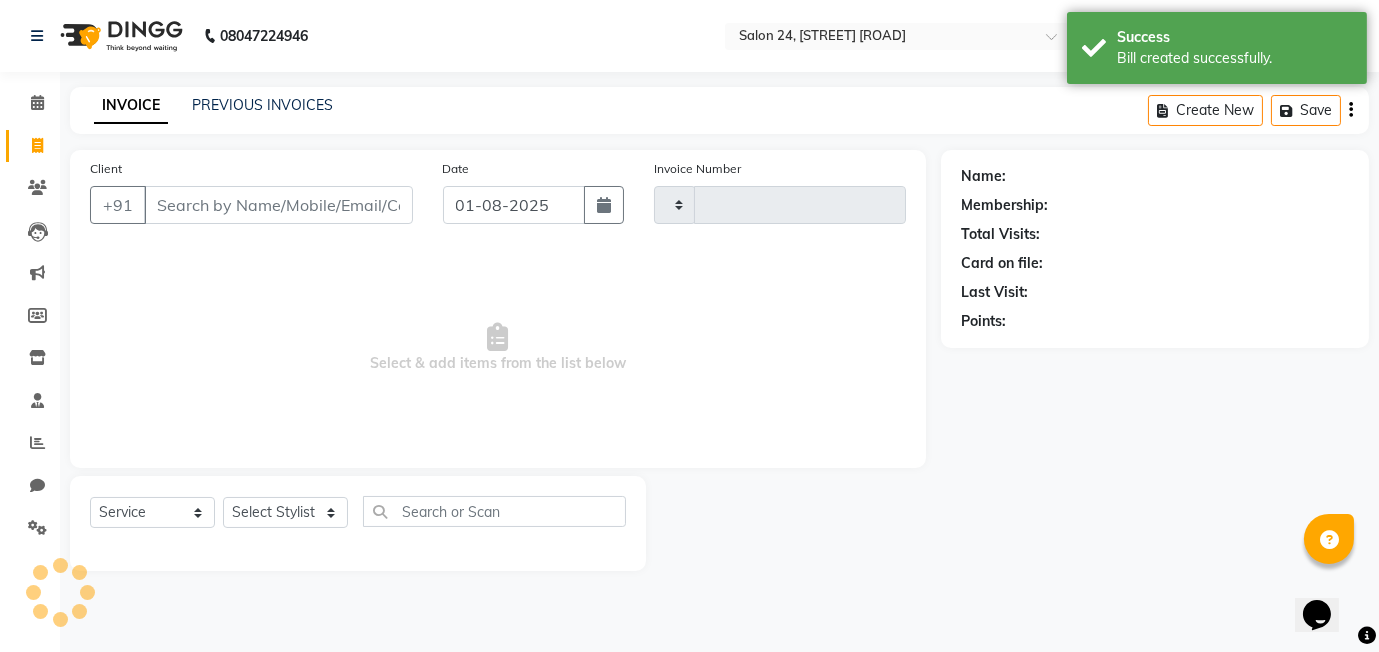type on "0320" 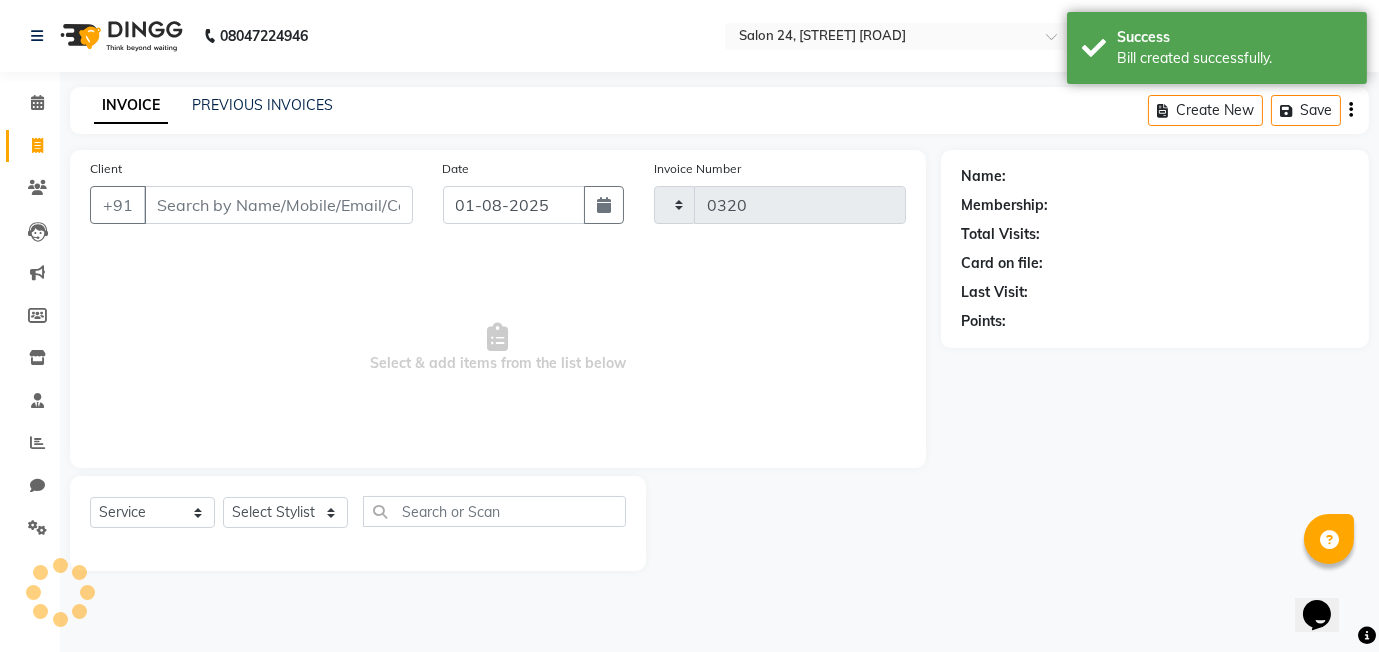 select on "8448" 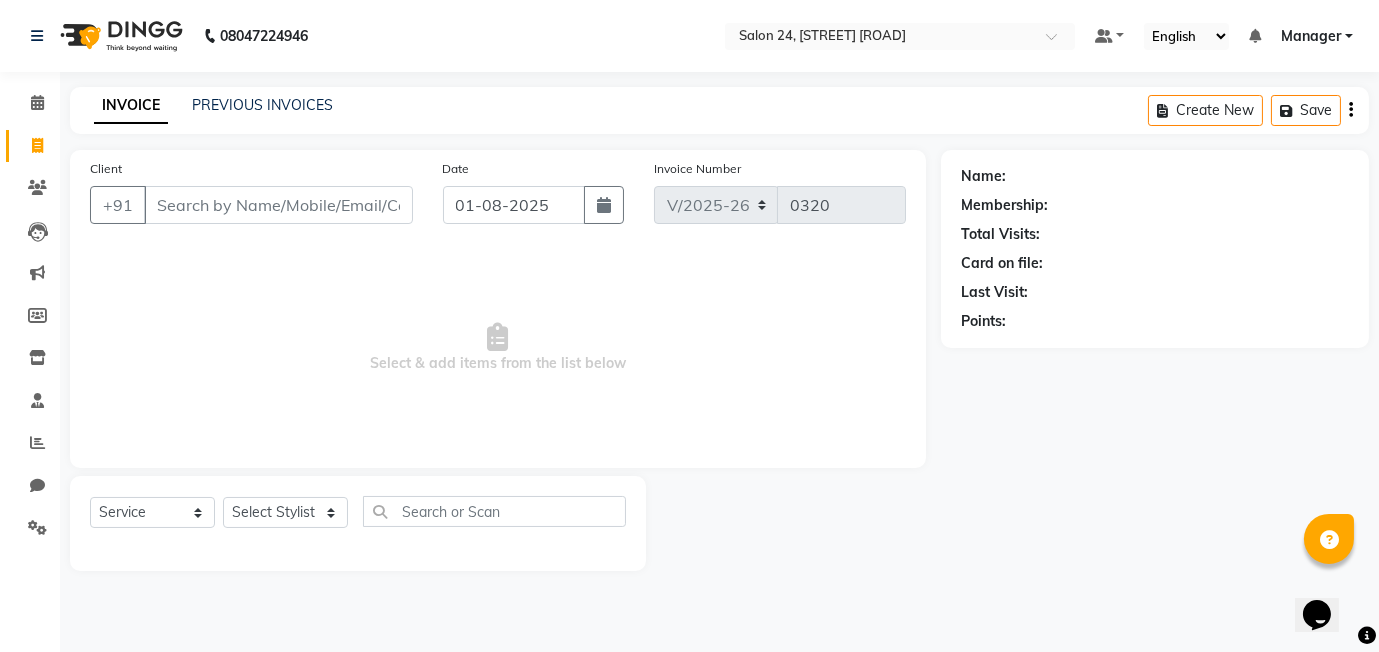 click on "[PHONE] Select Location × Salon 24, [STREET] [ROAD] Default Panel My Panel English ENGLISH Español العربية मराठी हिंदी ગુજરાતી தமிழ் 中文 Notifications nothing to show Manager Manage Profile Change Password Sign out  Version:3.15.11" 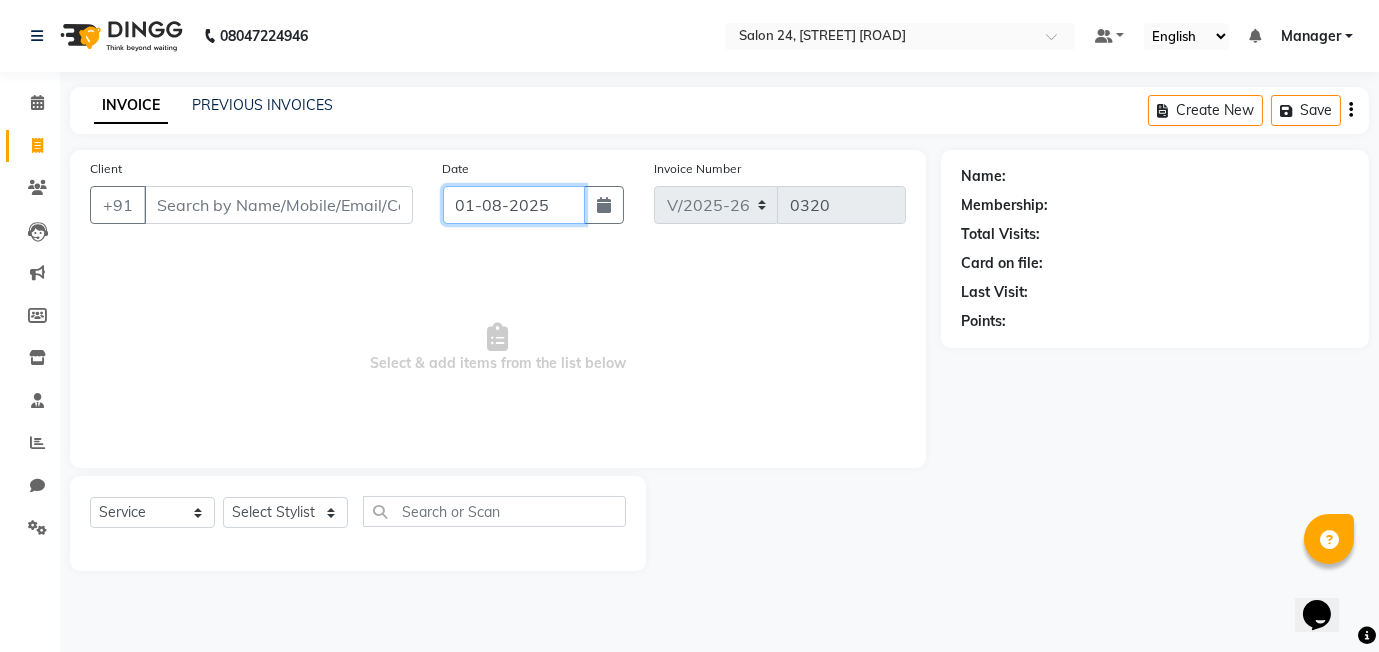 click on "01-08-2025" 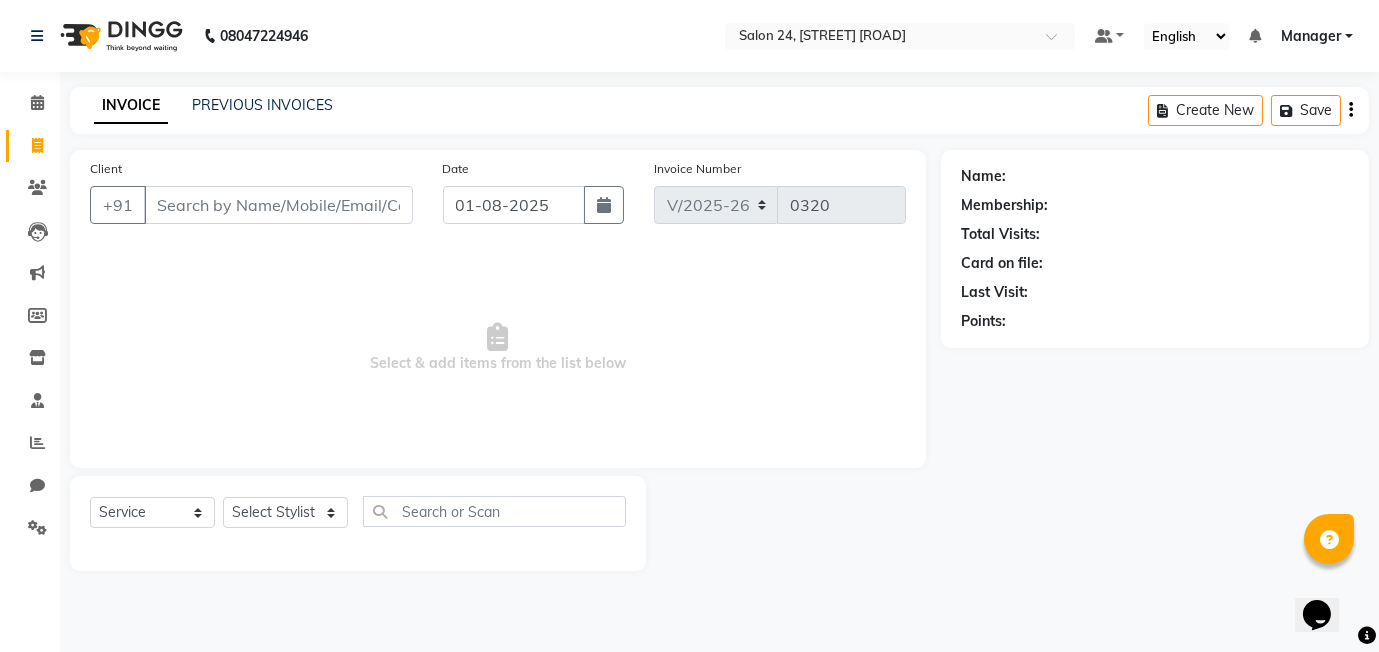 select on "8" 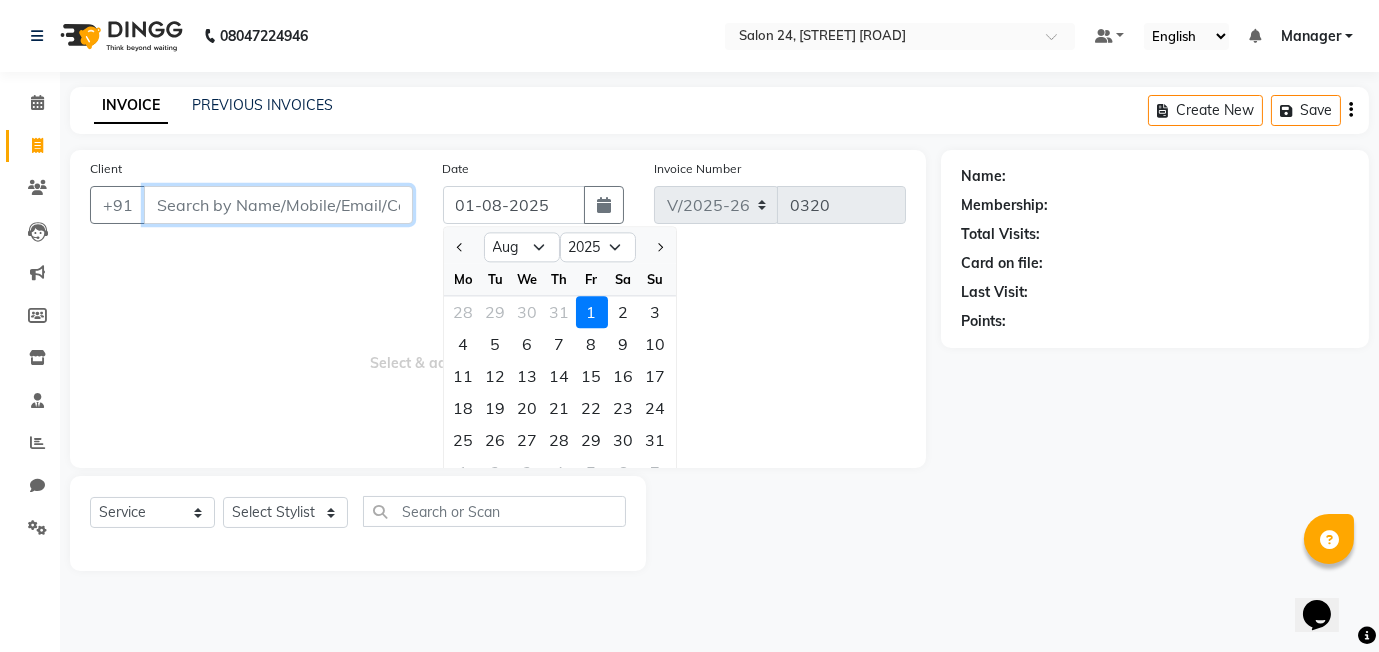 click on "Client" at bounding box center (278, 205) 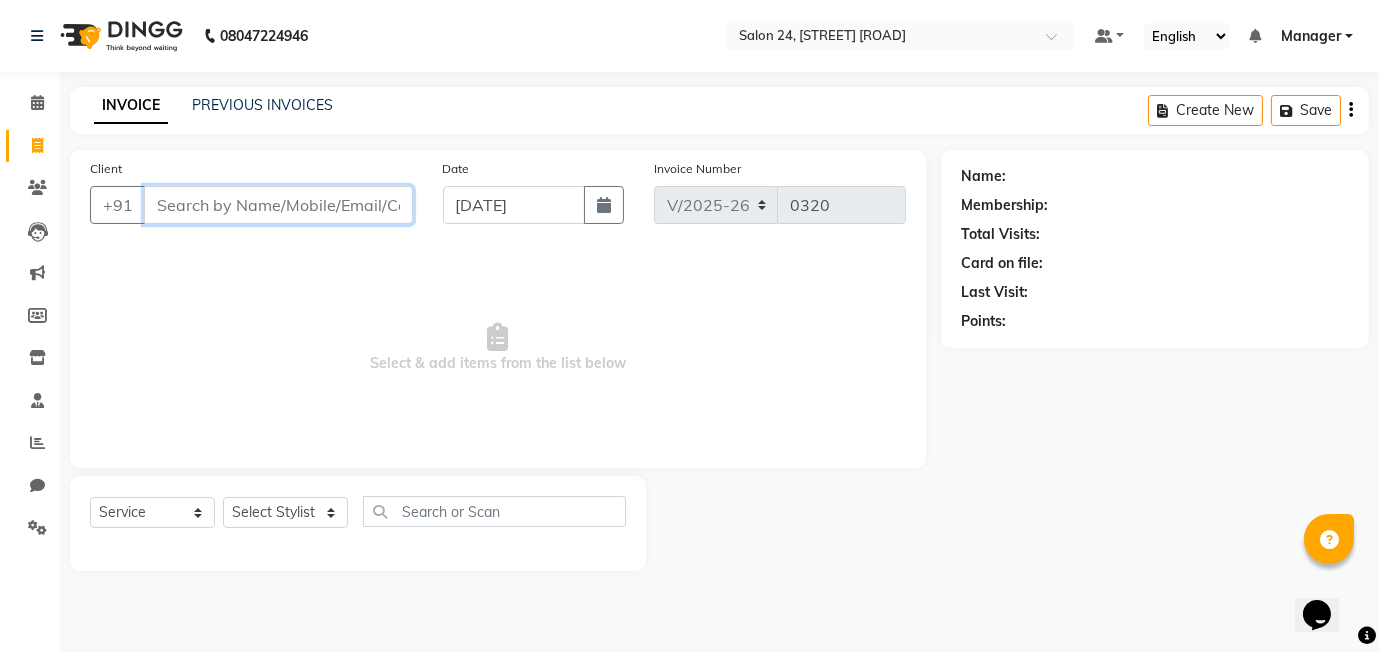 click on "Client" at bounding box center (278, 205) 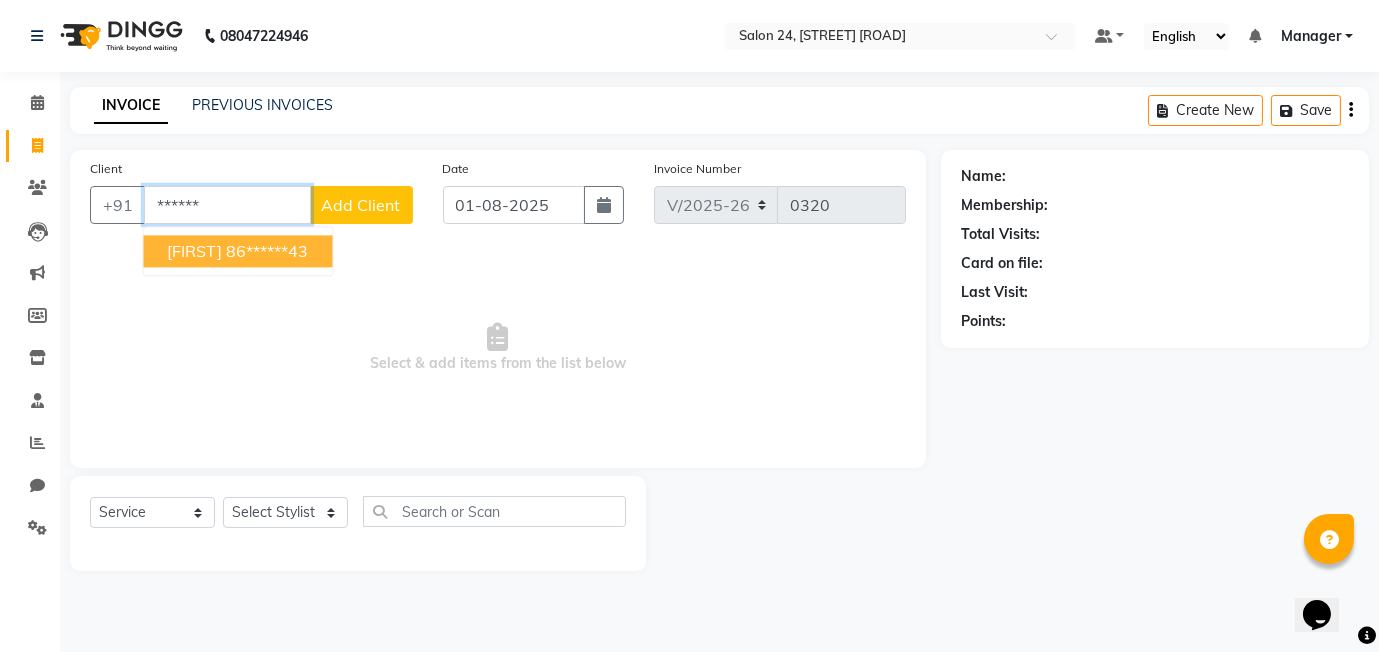 click on "[FIRST] ******" at bounding box center (237, 251) 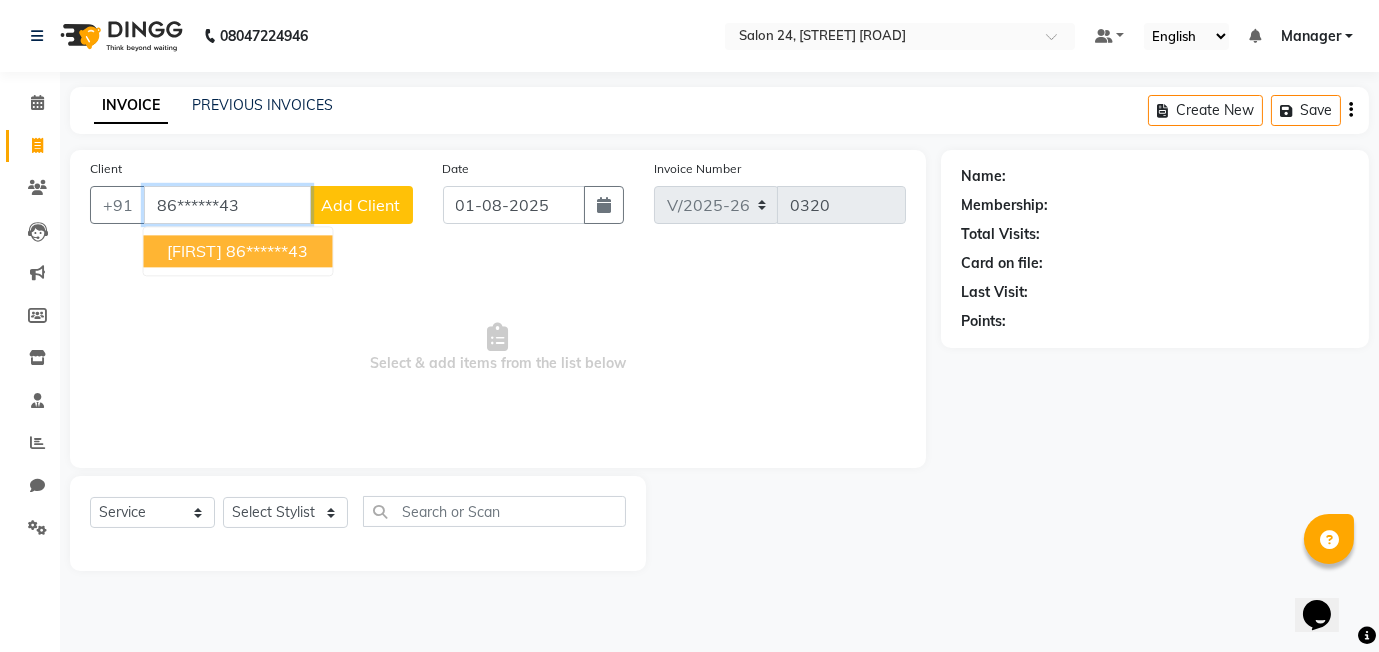 type on "86******43" 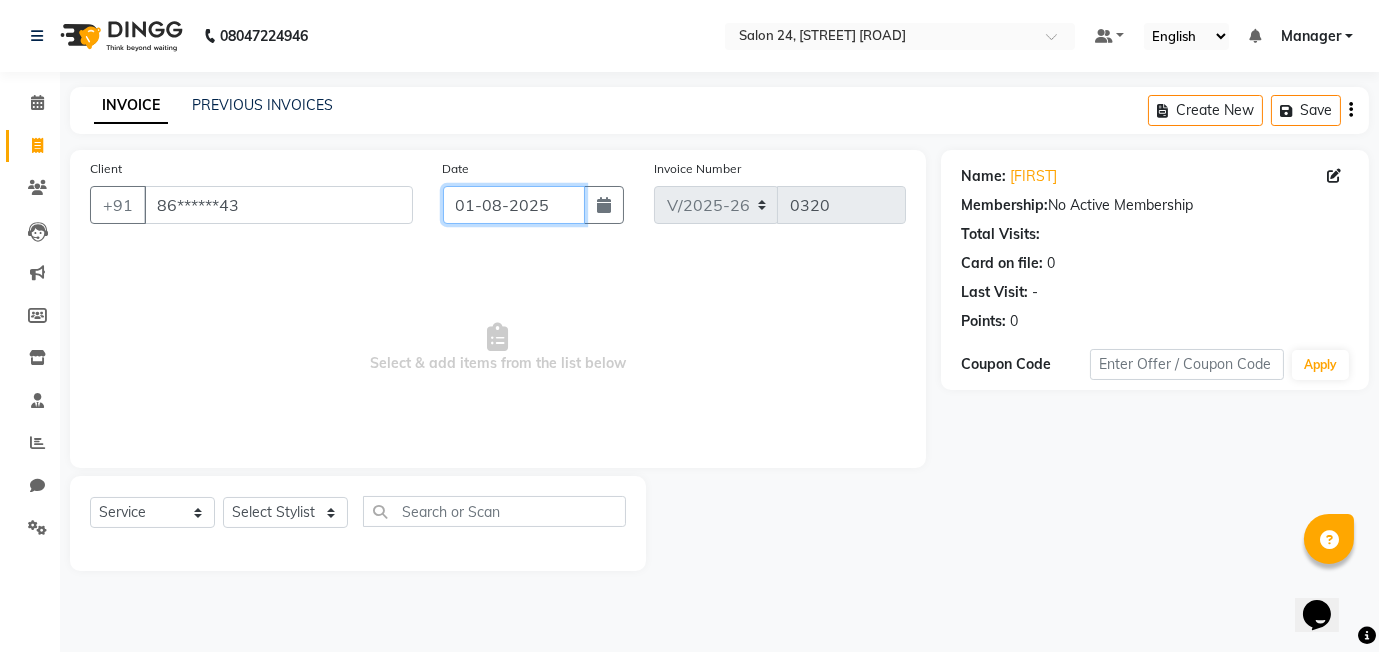 click on "01-08-2025" 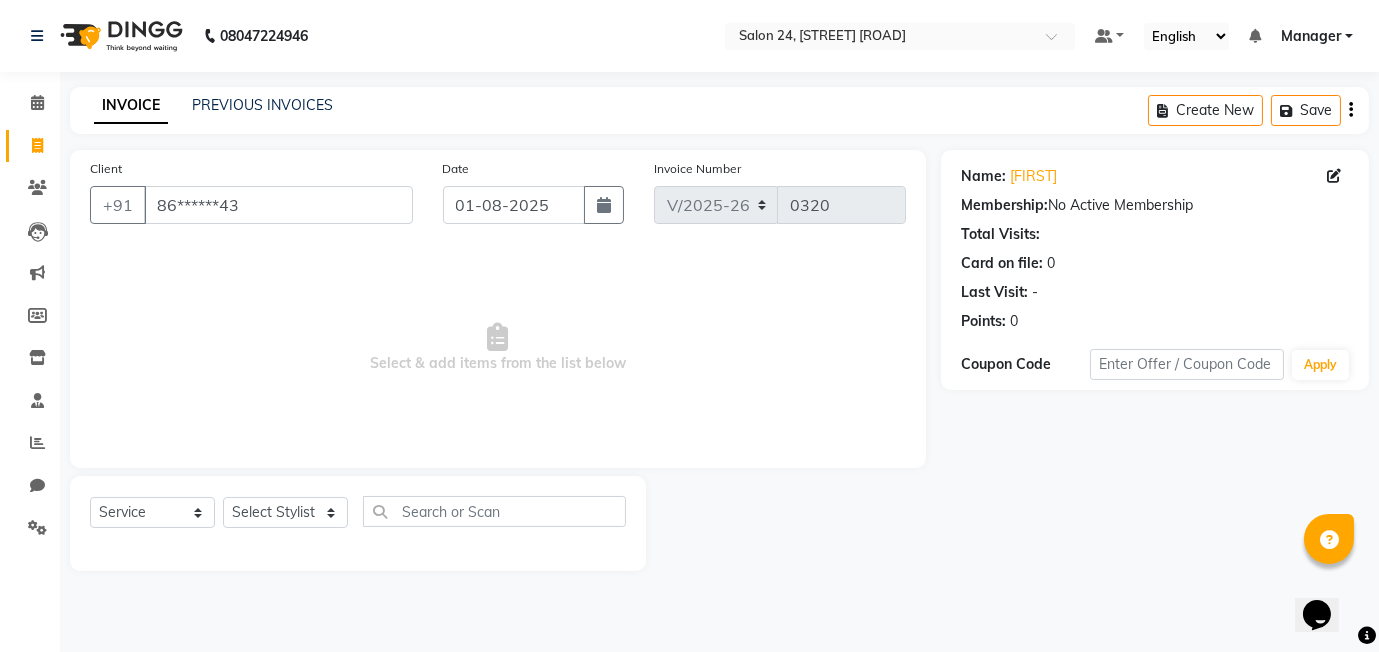 select on "8" 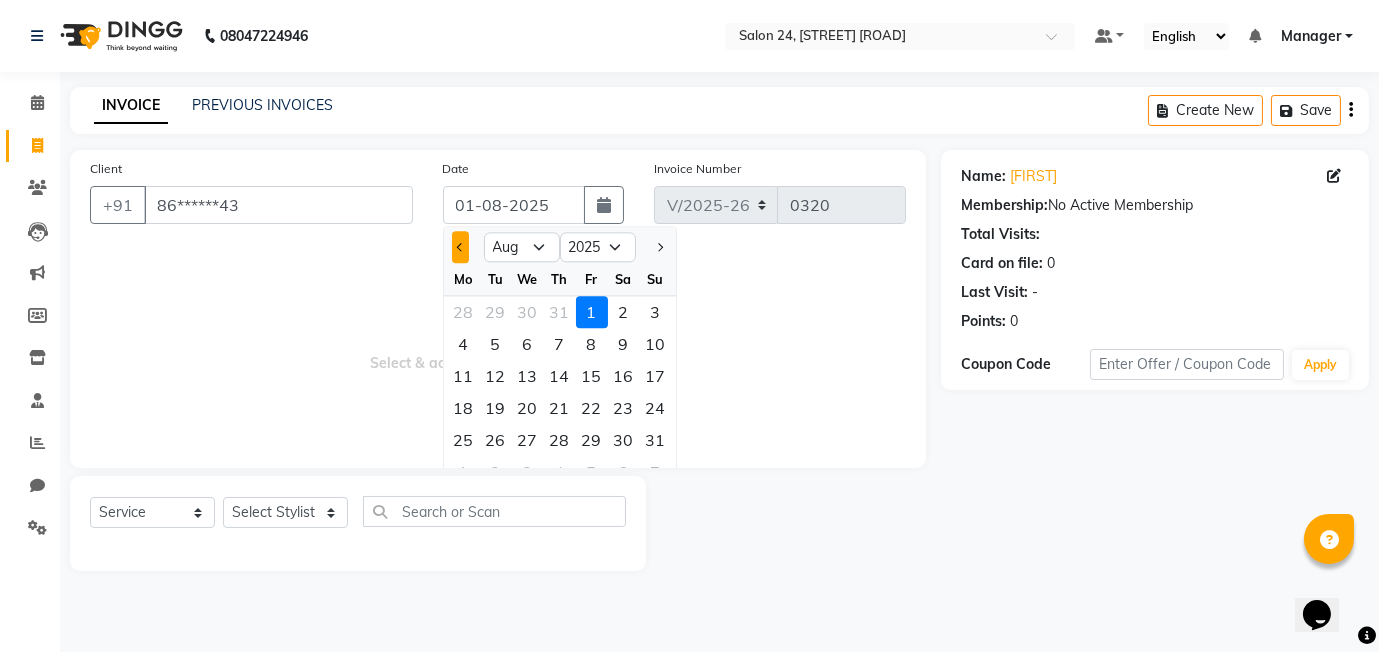 click 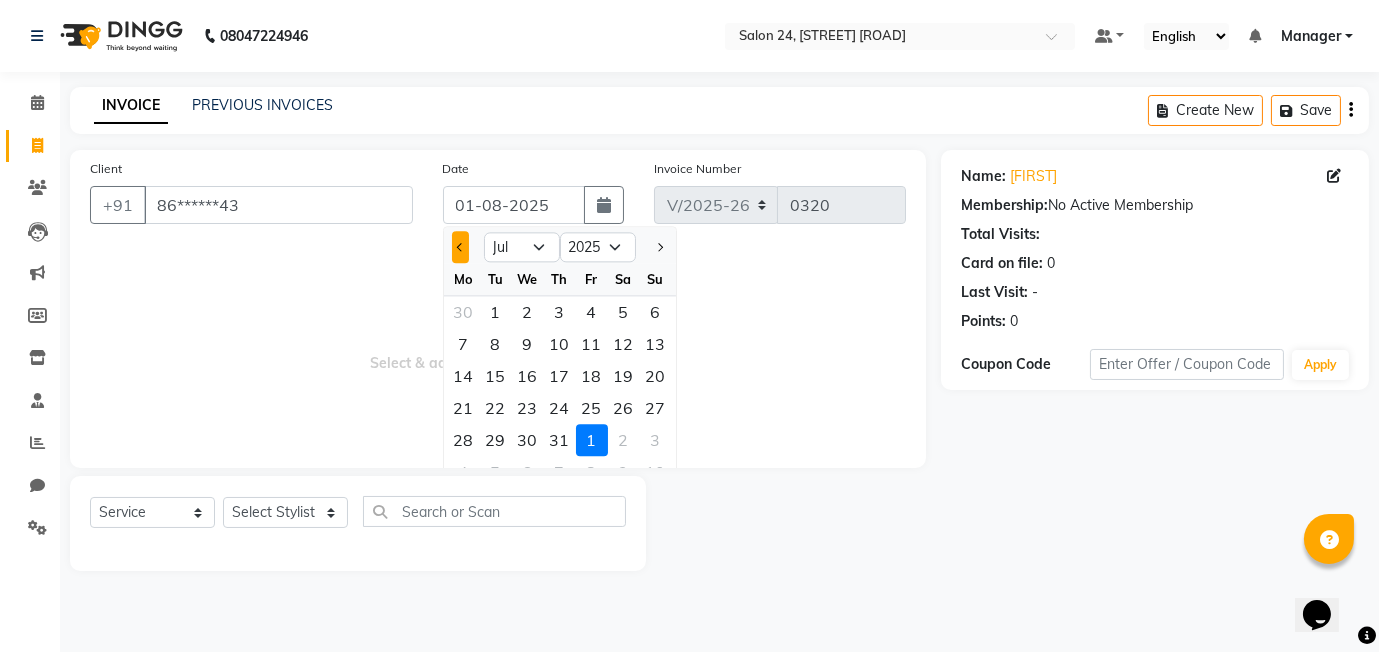 click 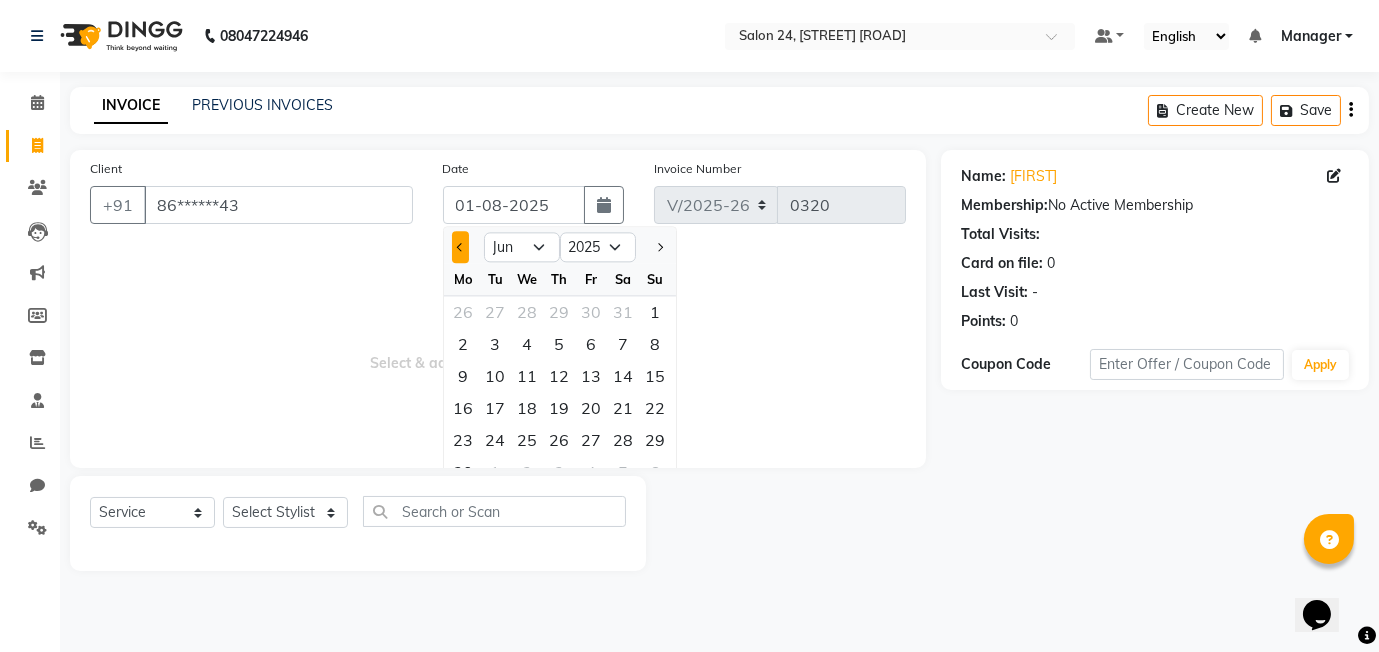 click 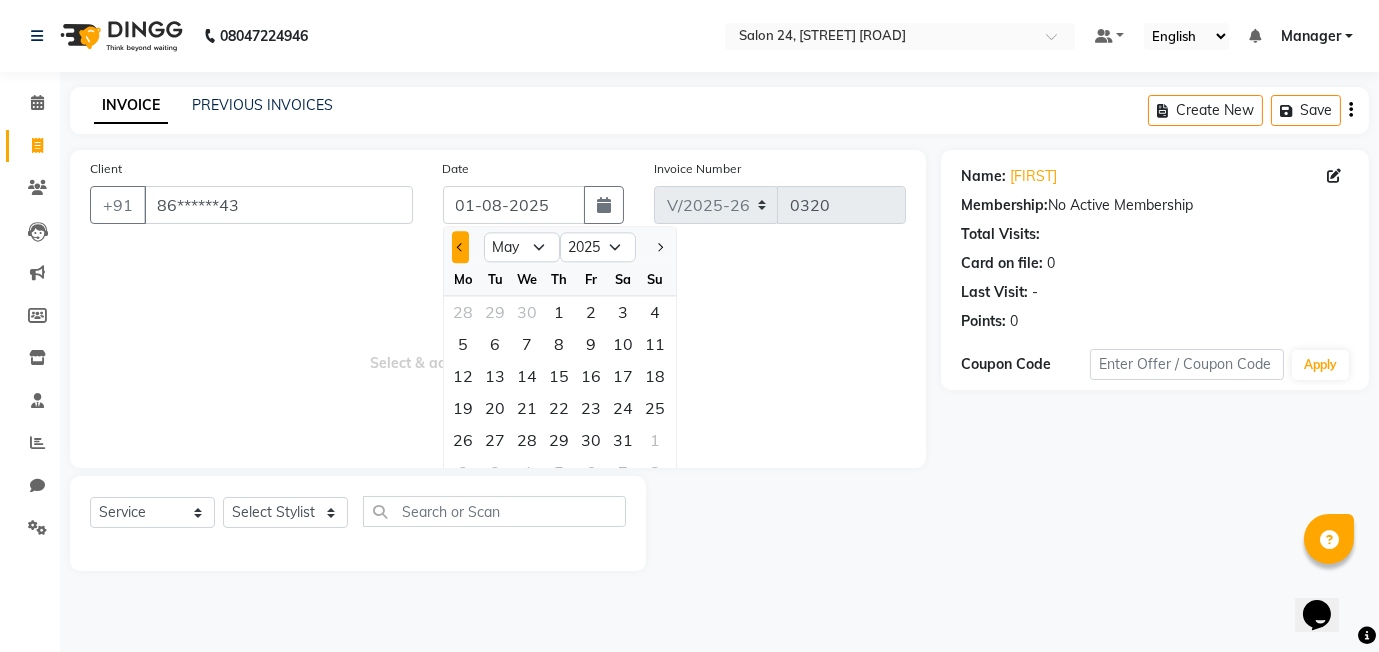 click 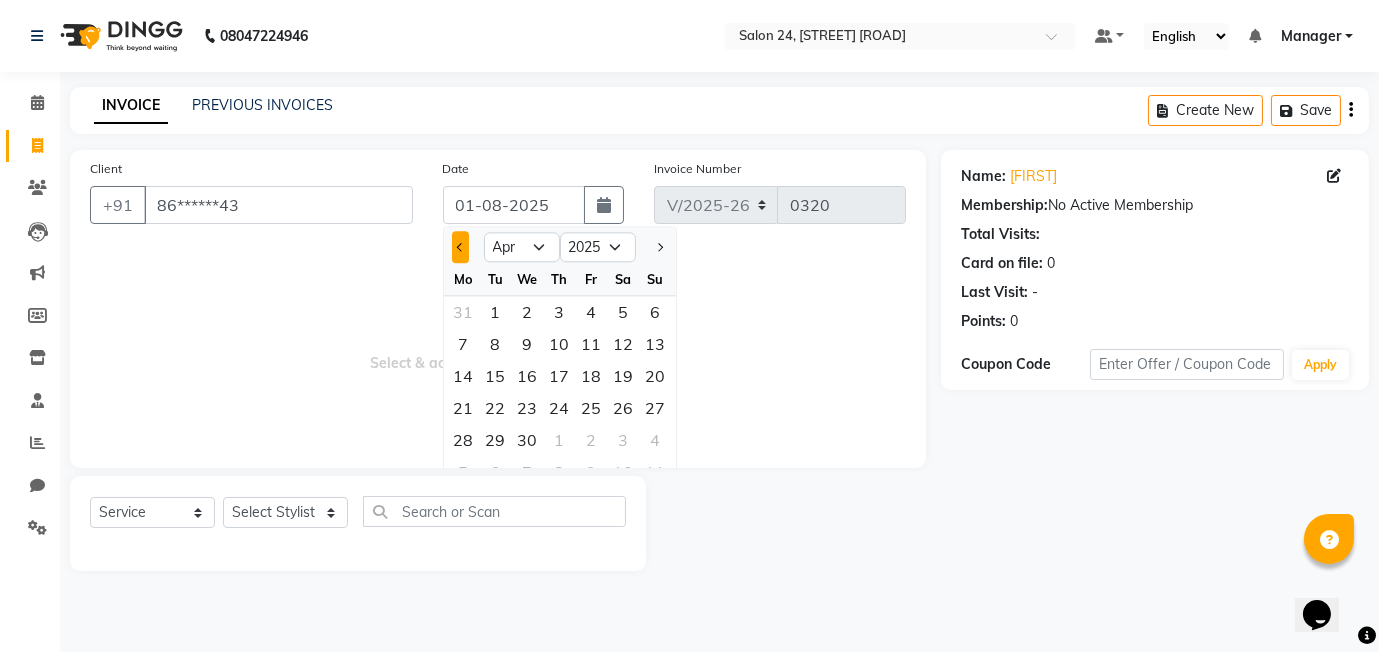 click 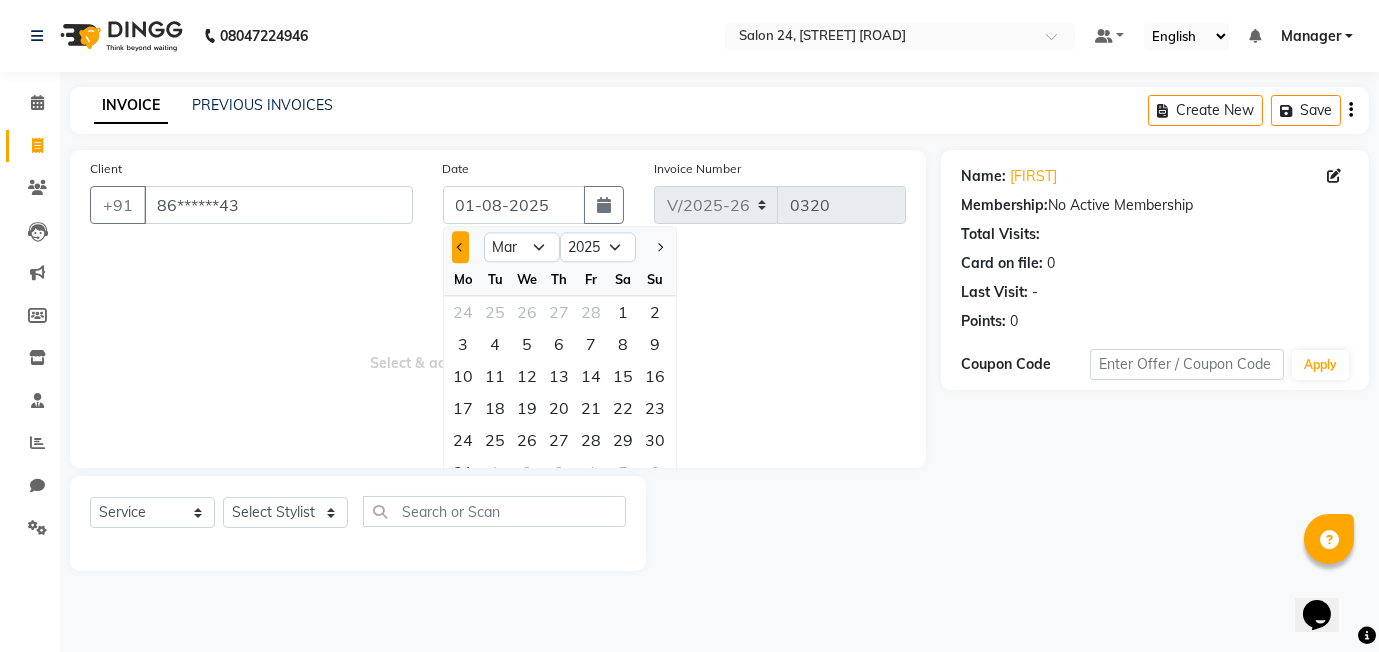 click 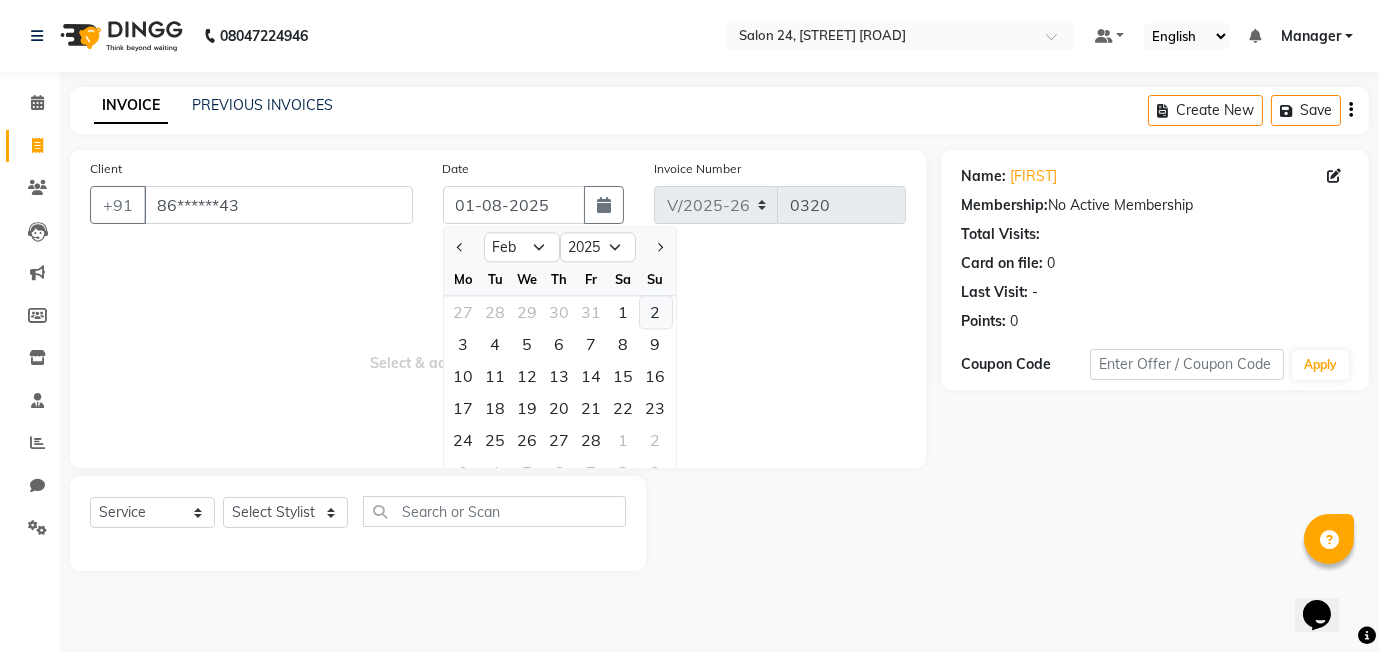click on "2" 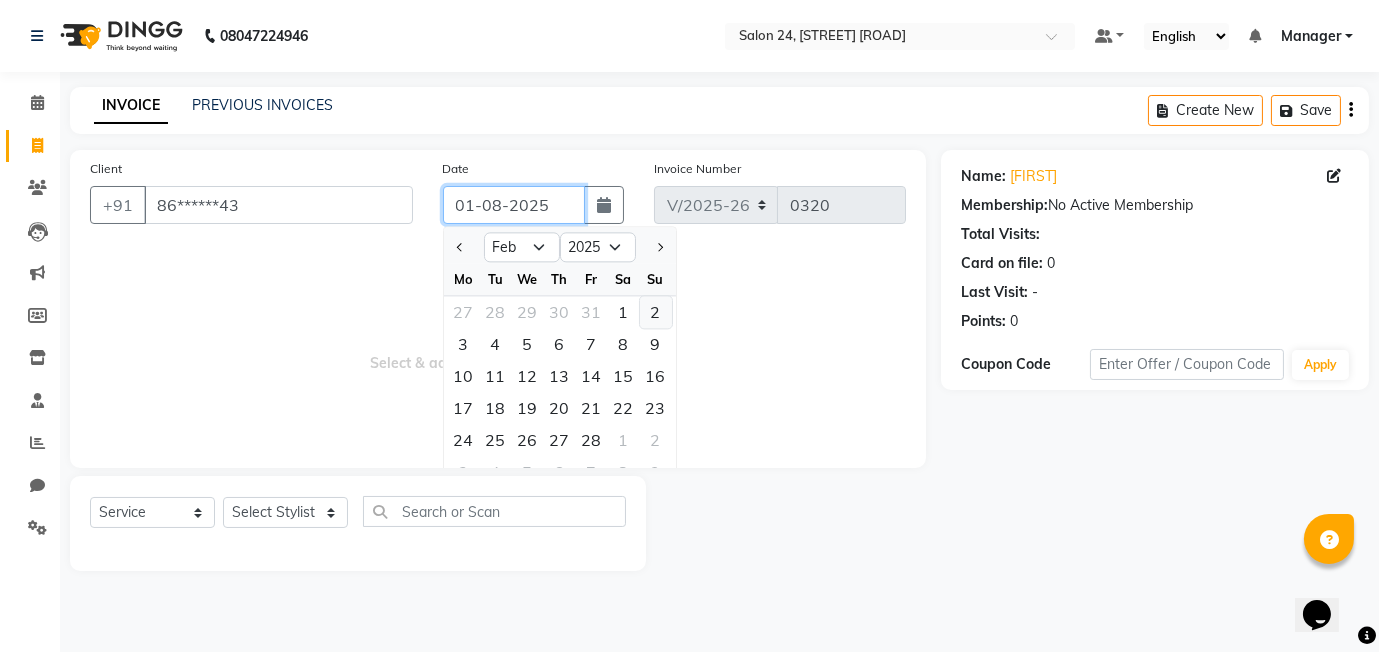 type on "02-02-2025" 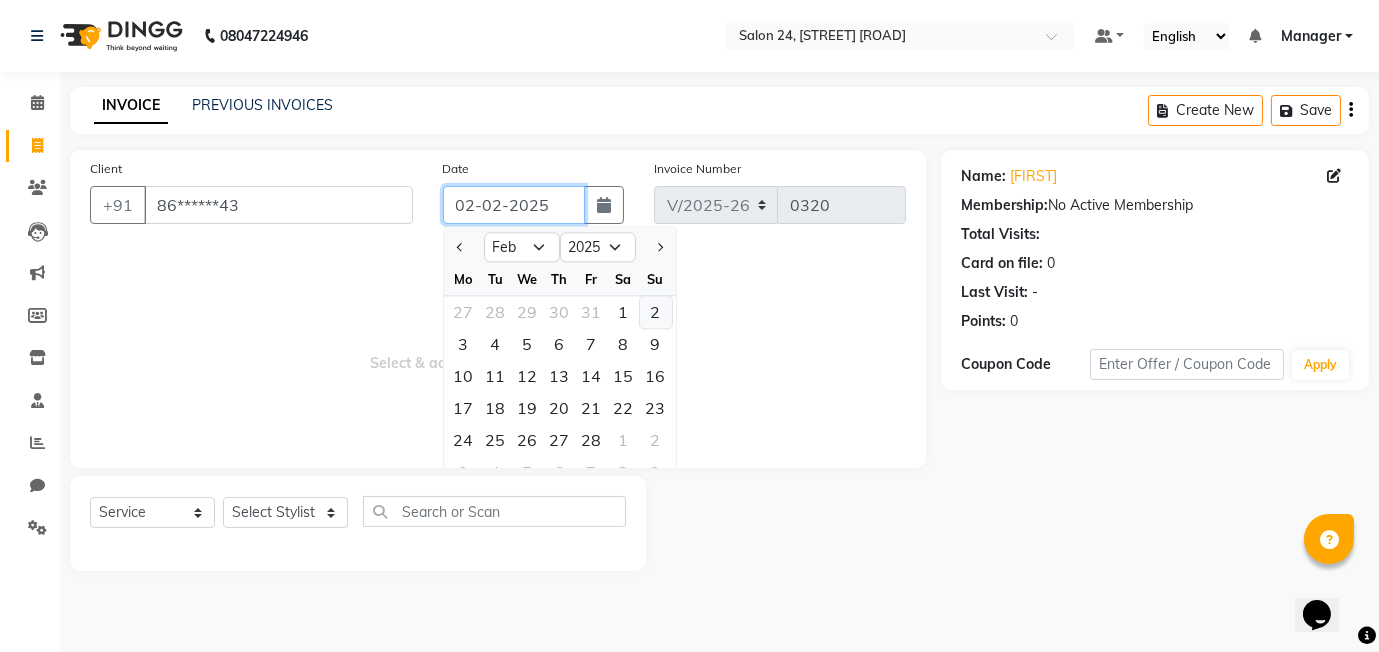 type on "0003" 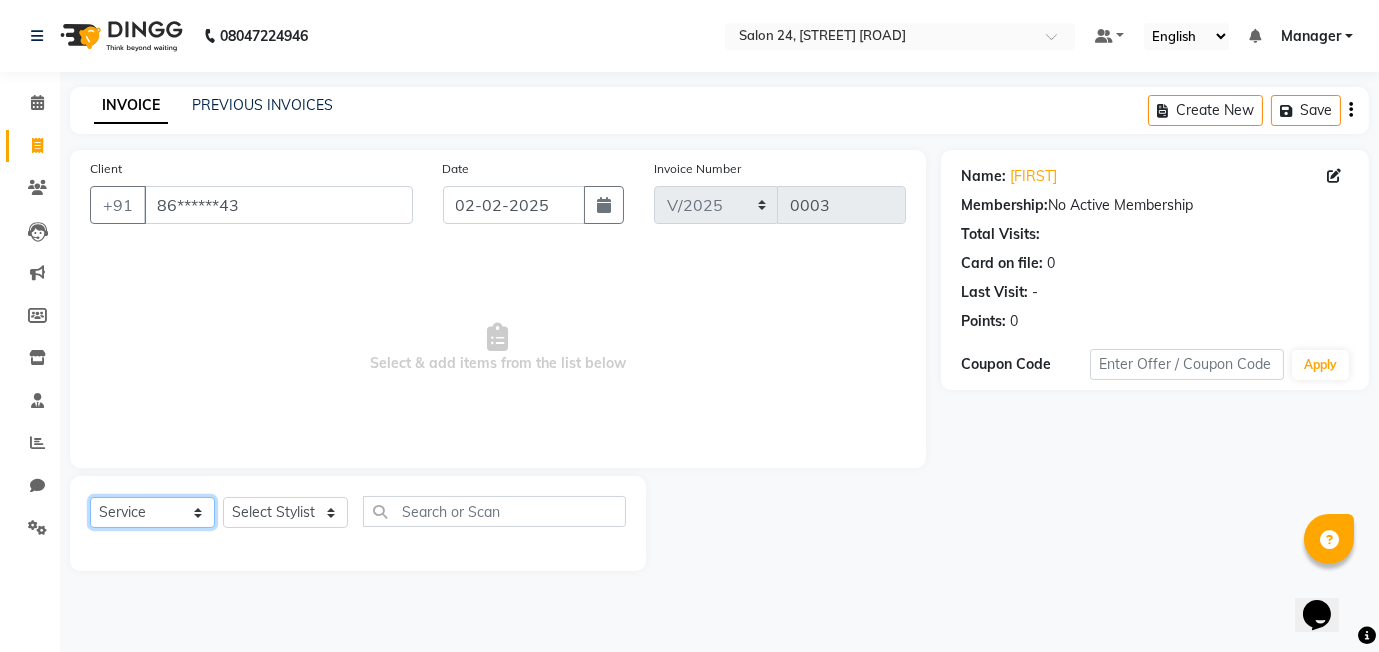 click on "Select  Service  Product  Membership  Package Voucher Prepaid Gift Card" 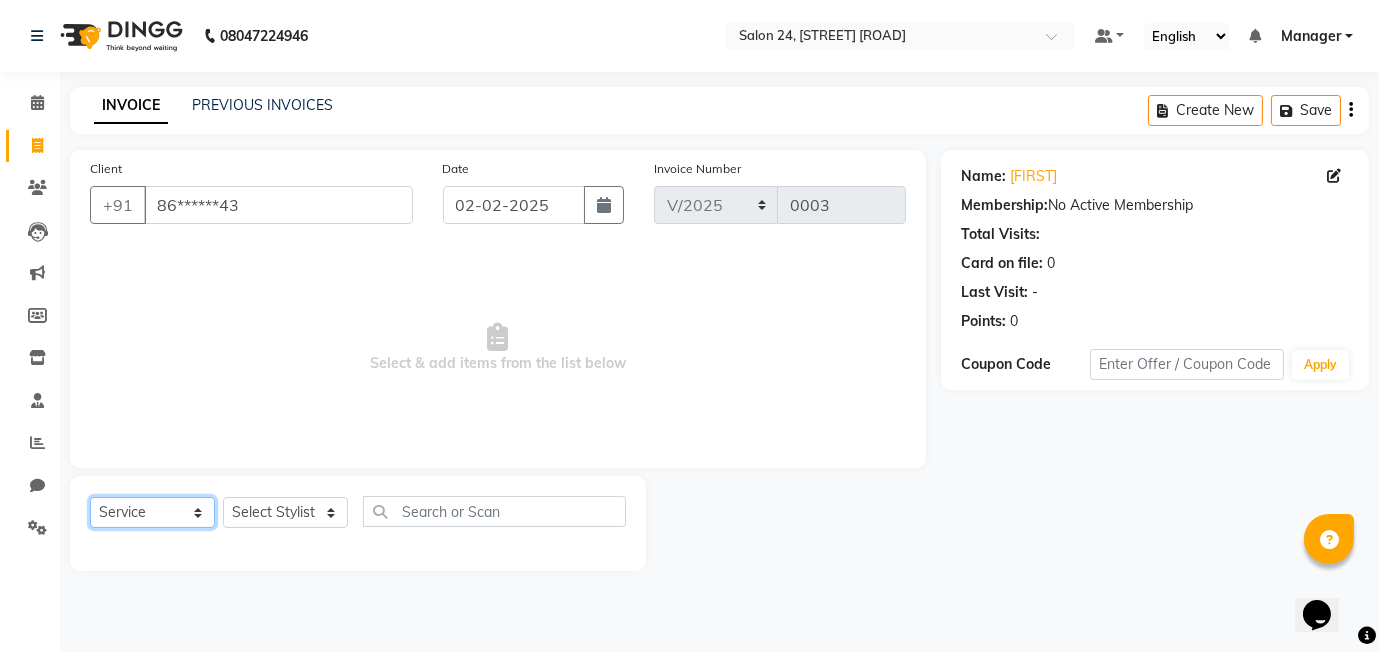 select on "membership" 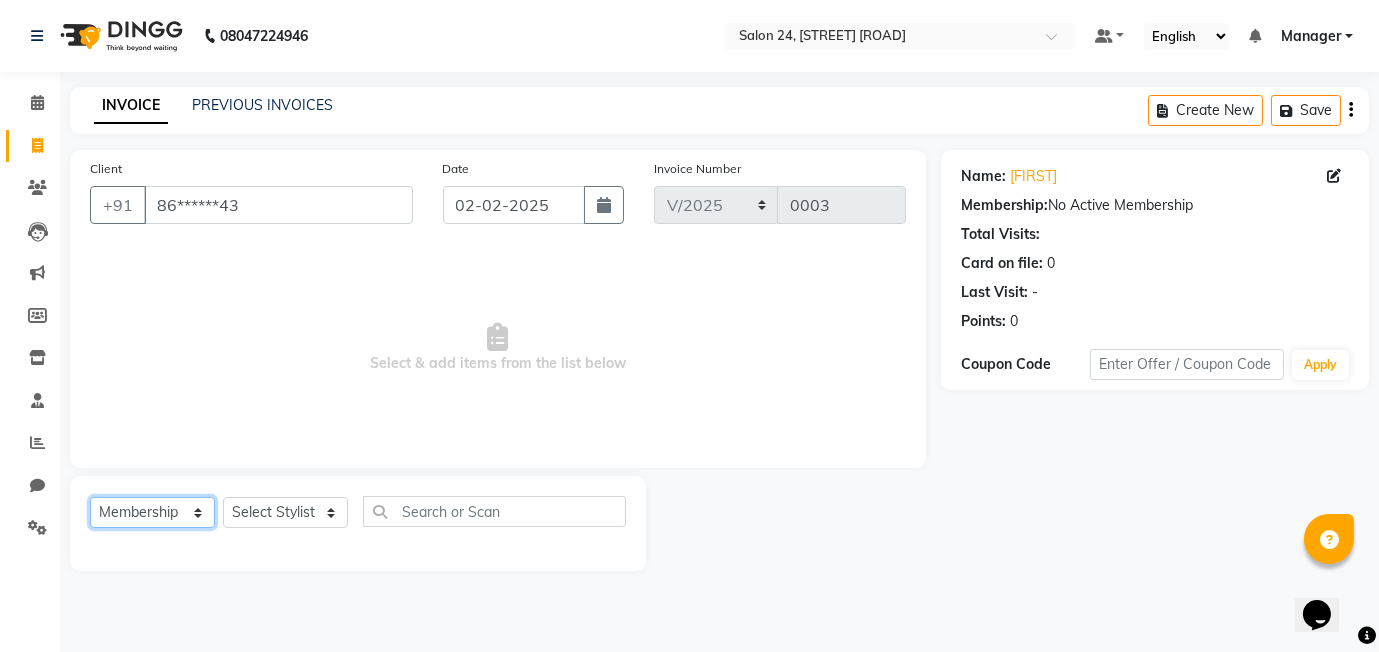 click on "Select  Service  Product  Membership  Package Voucher Prepaid Gift Card" 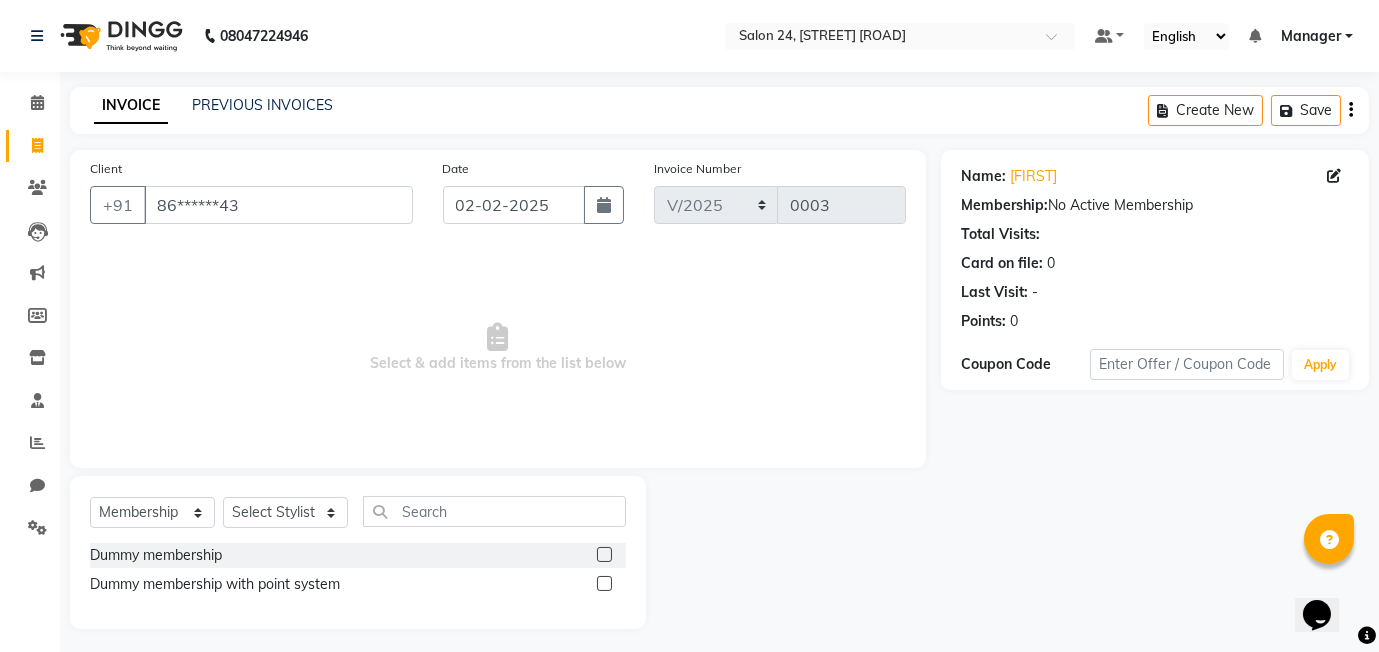 click 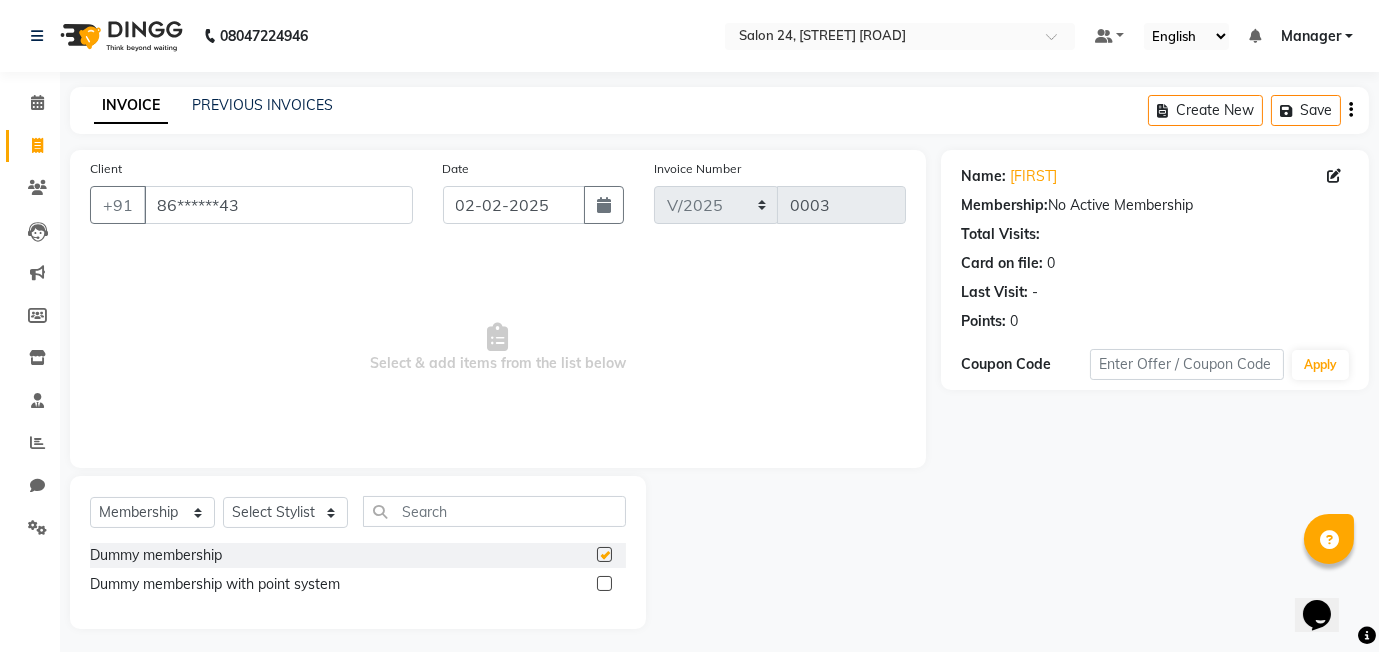 checkbox on "false" 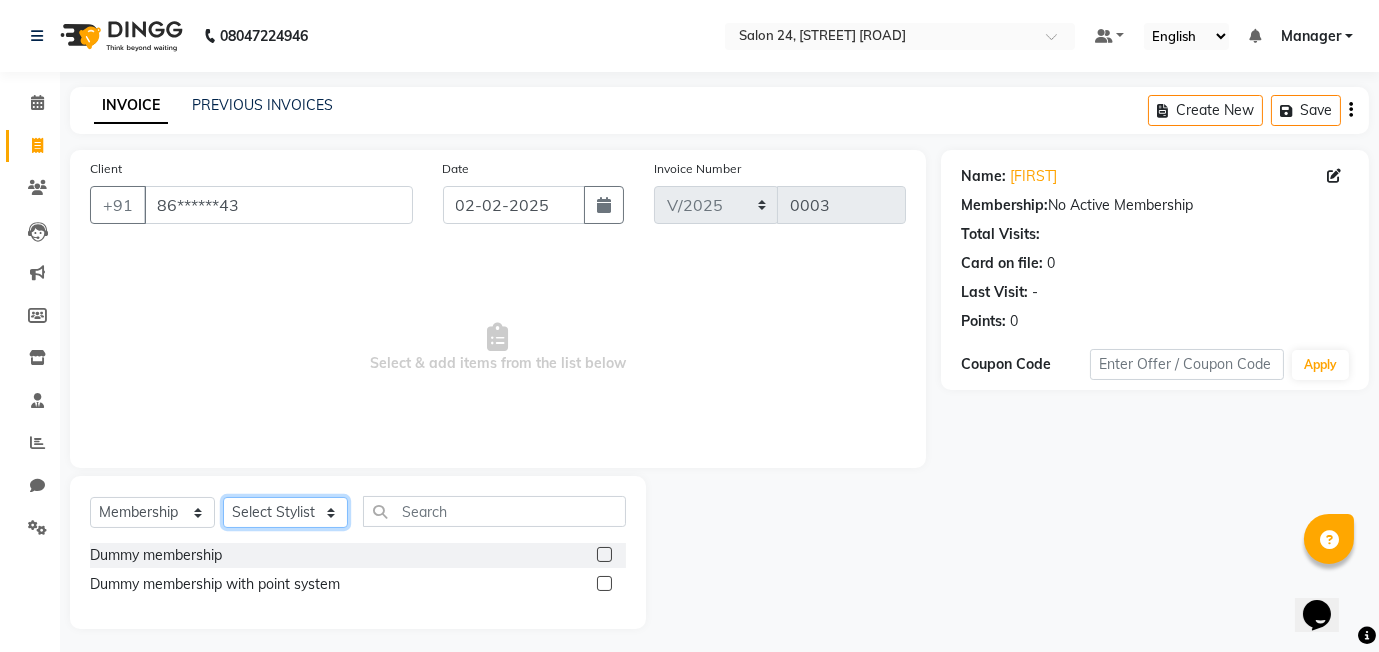 click on "Select Stylist [FIRST] [FIRST] [FIRST] [FIRST] [FIRST] [FIRST]" 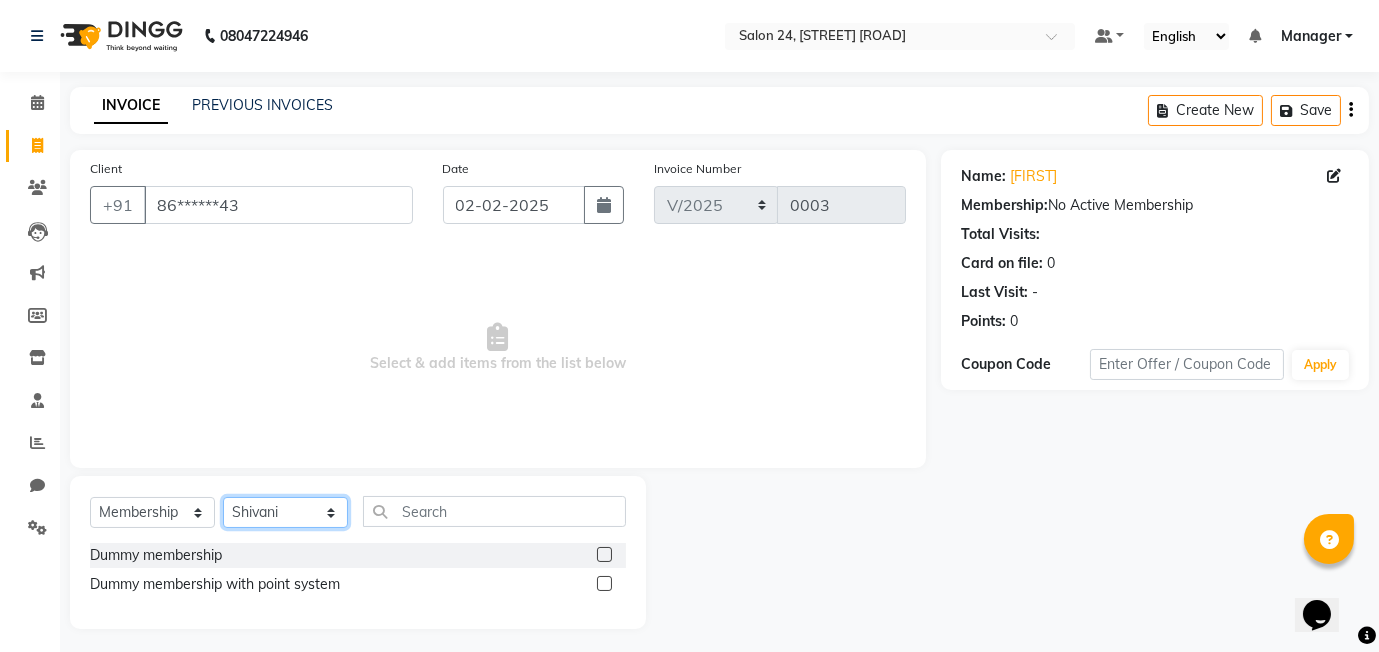 click on "Select Stylist [FIRST] [FIRST] [FIRST] [FIRST] [FIRST] [FIRST]" 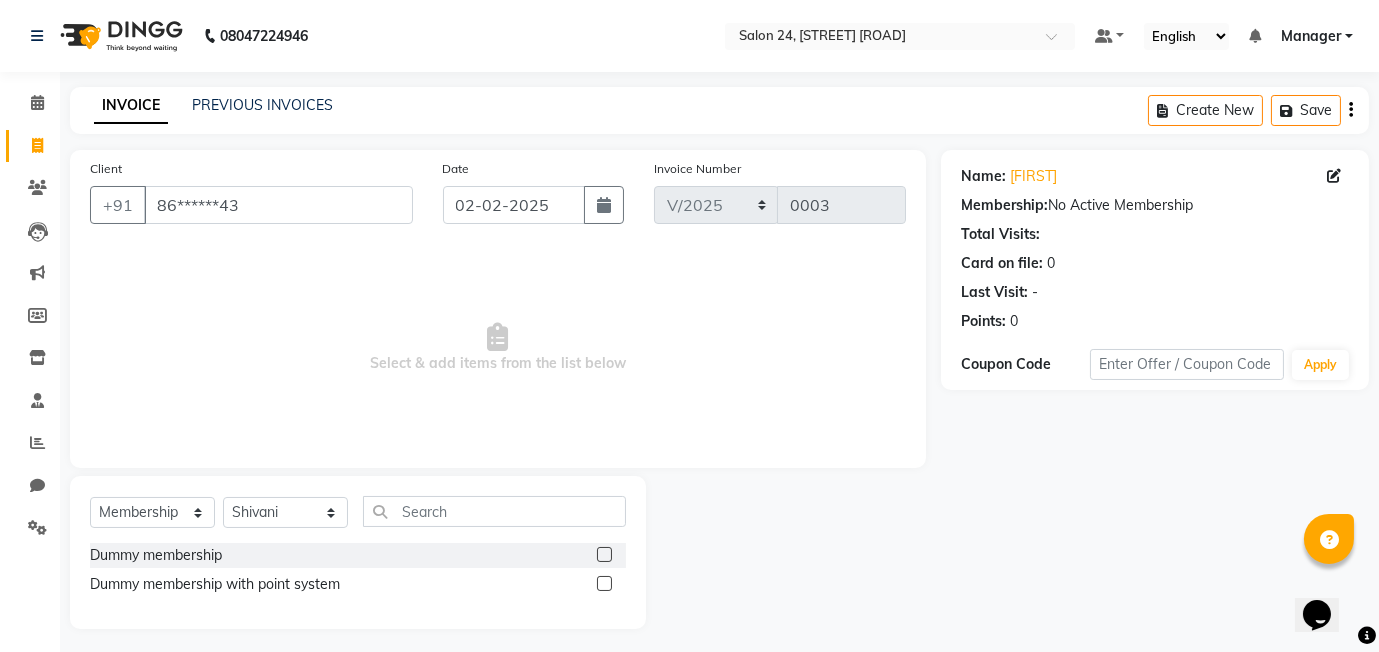 click 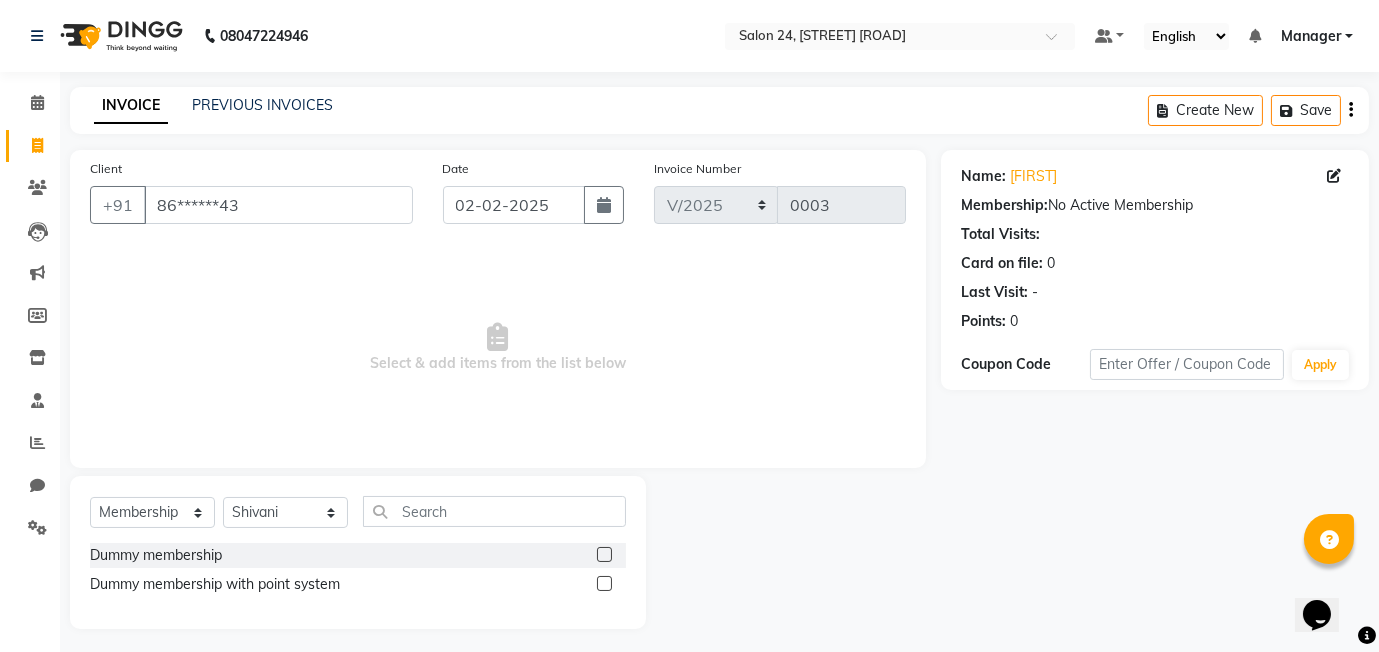 click at bounding box center [603, 555] 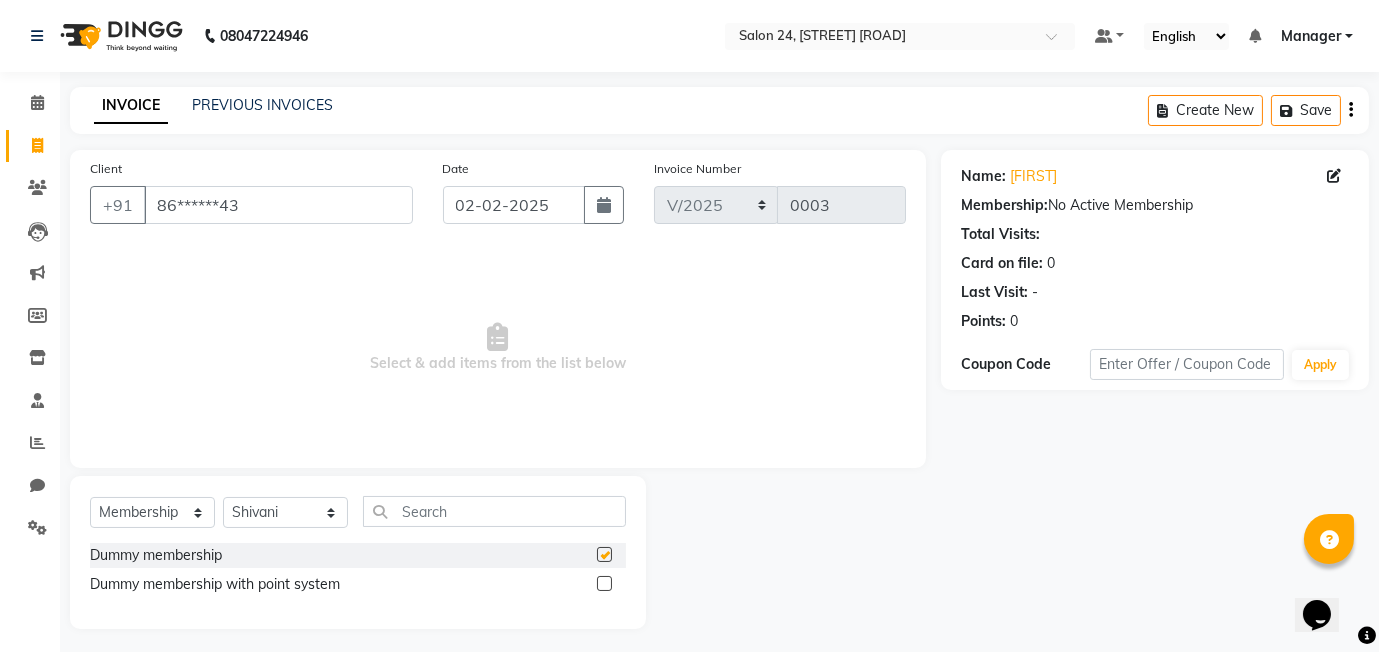 select on "select" 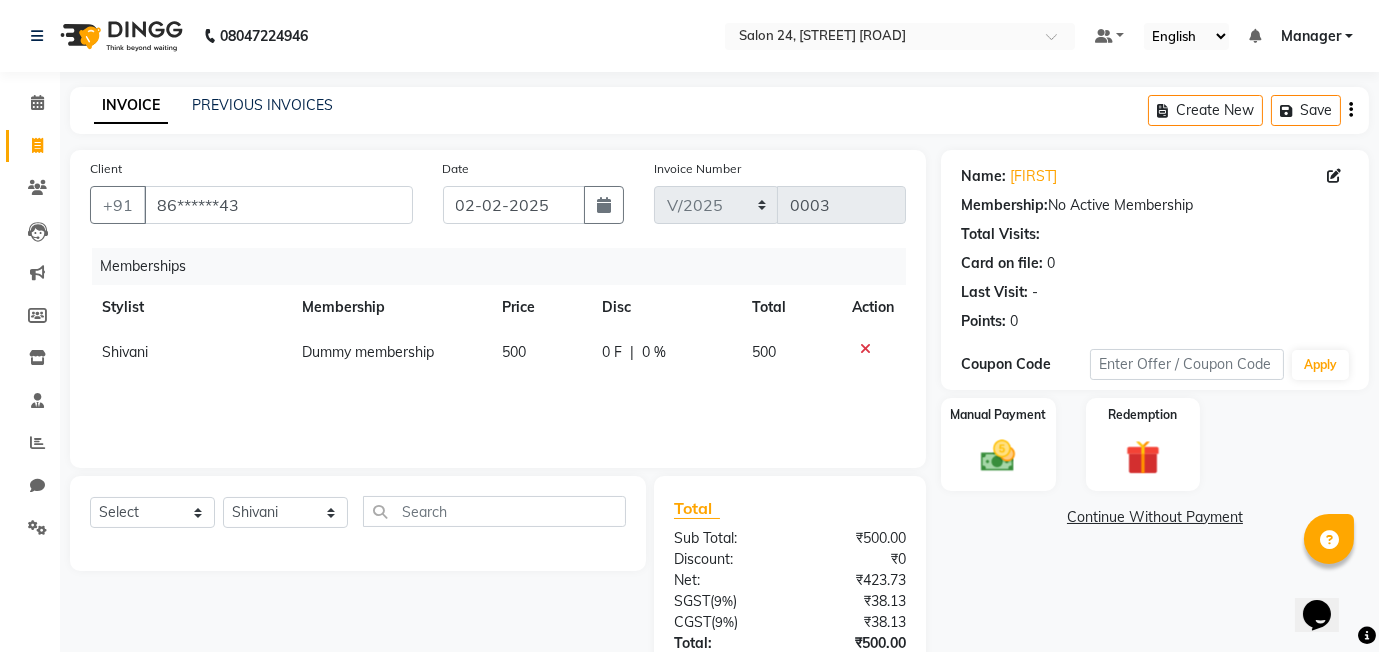 click on "500" 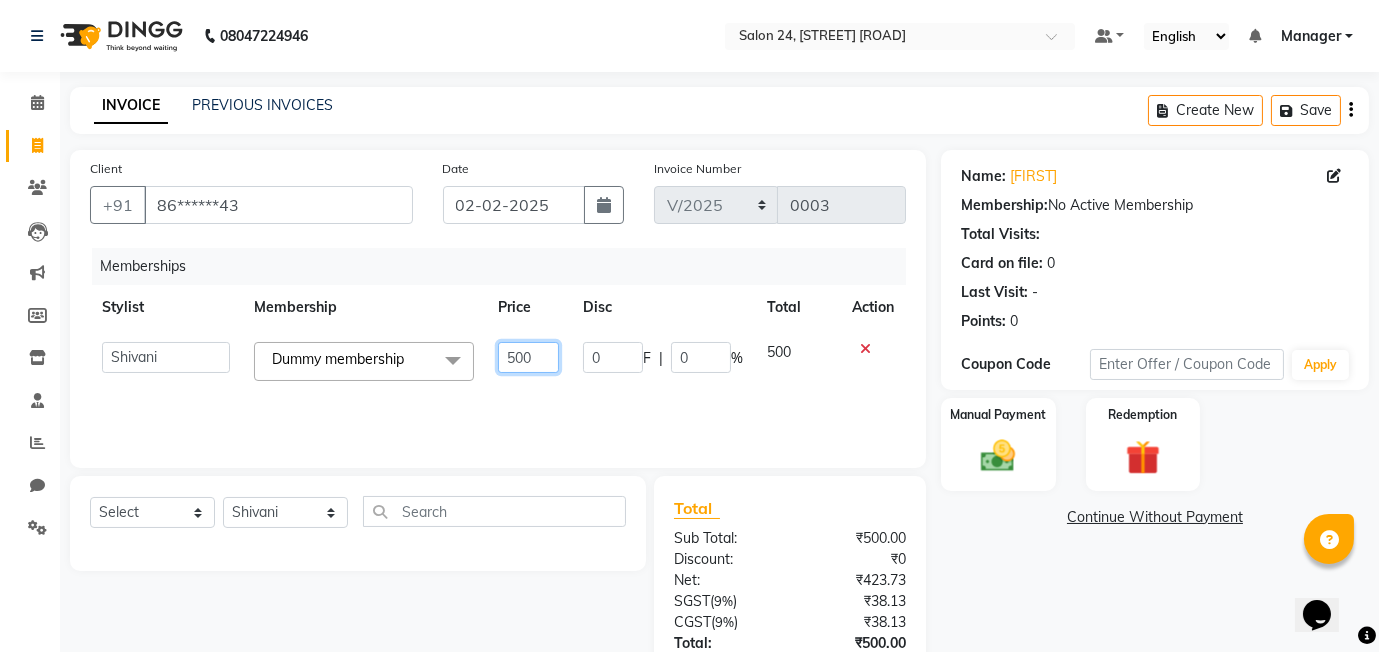 click on "500" 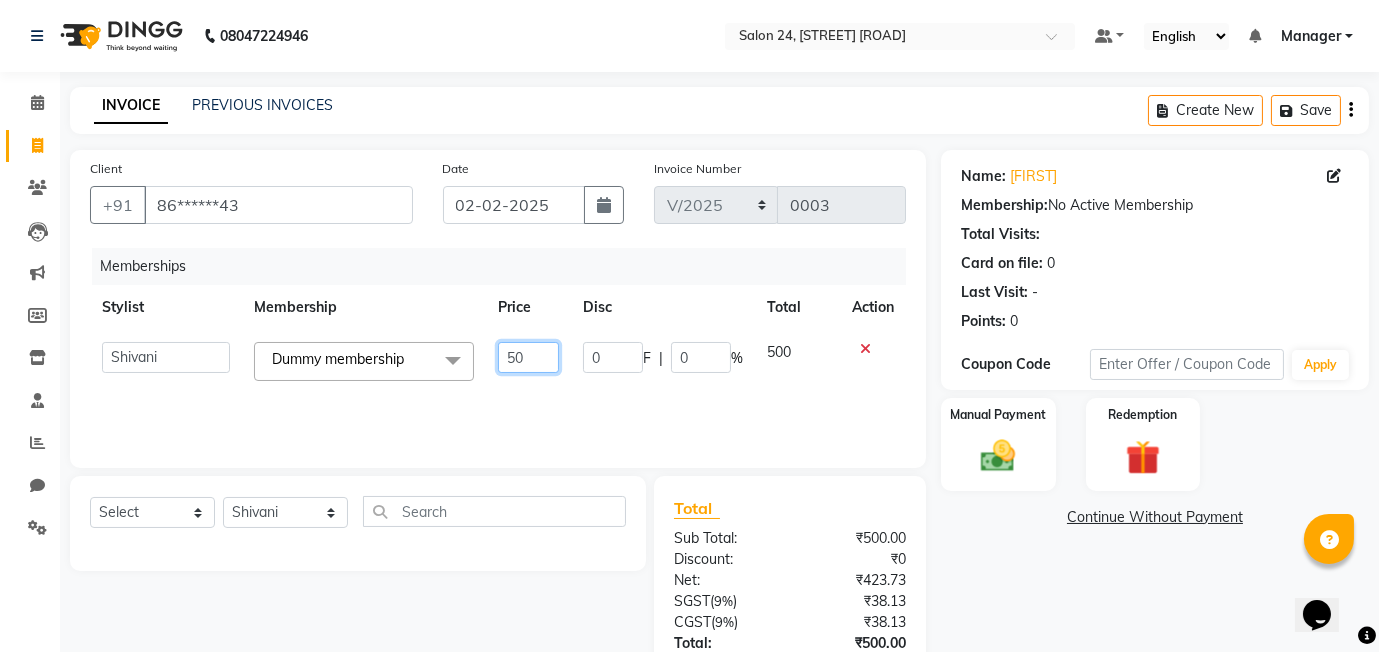 type on "5" 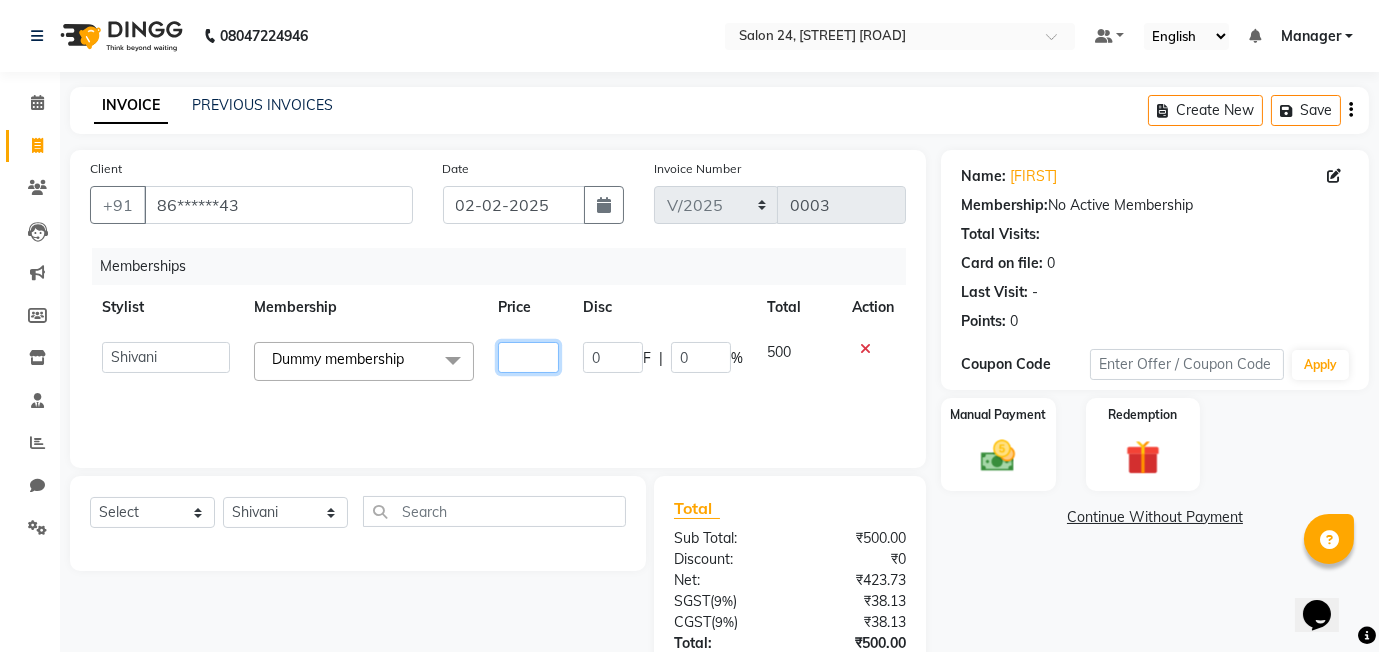 type on "0" 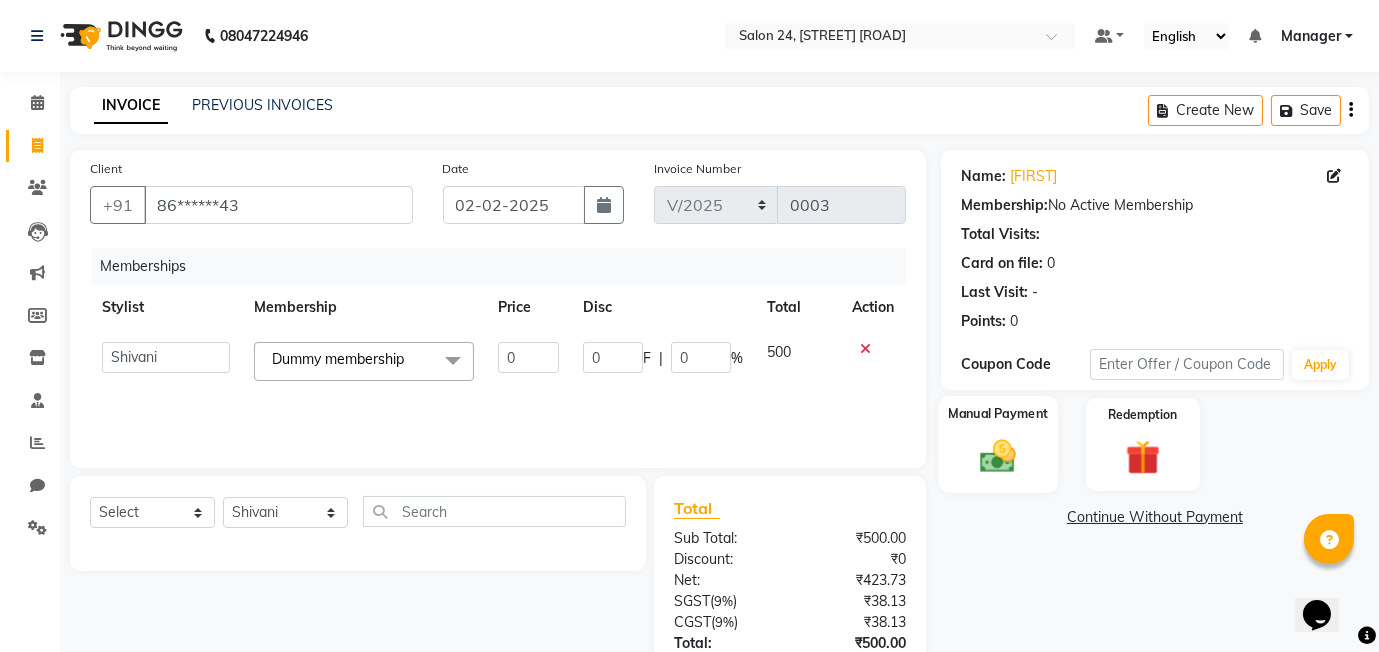 click 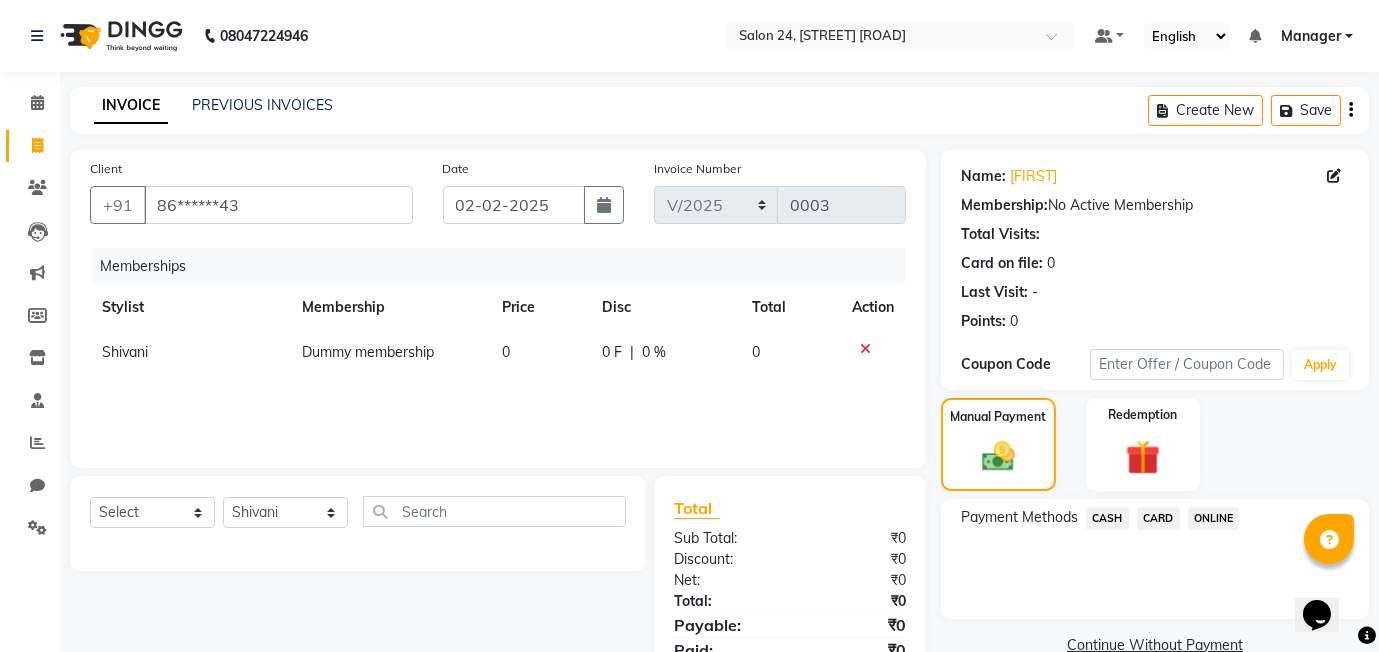 click on "CASH" 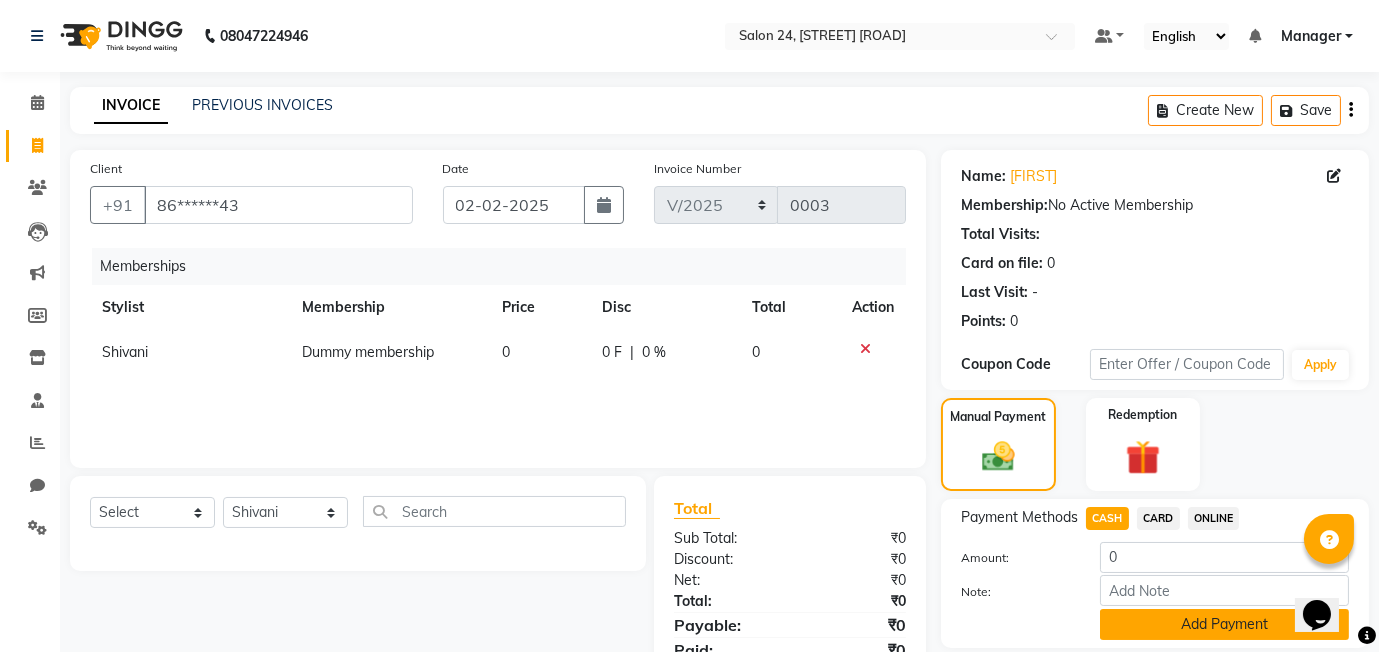 click on "Add Payment" 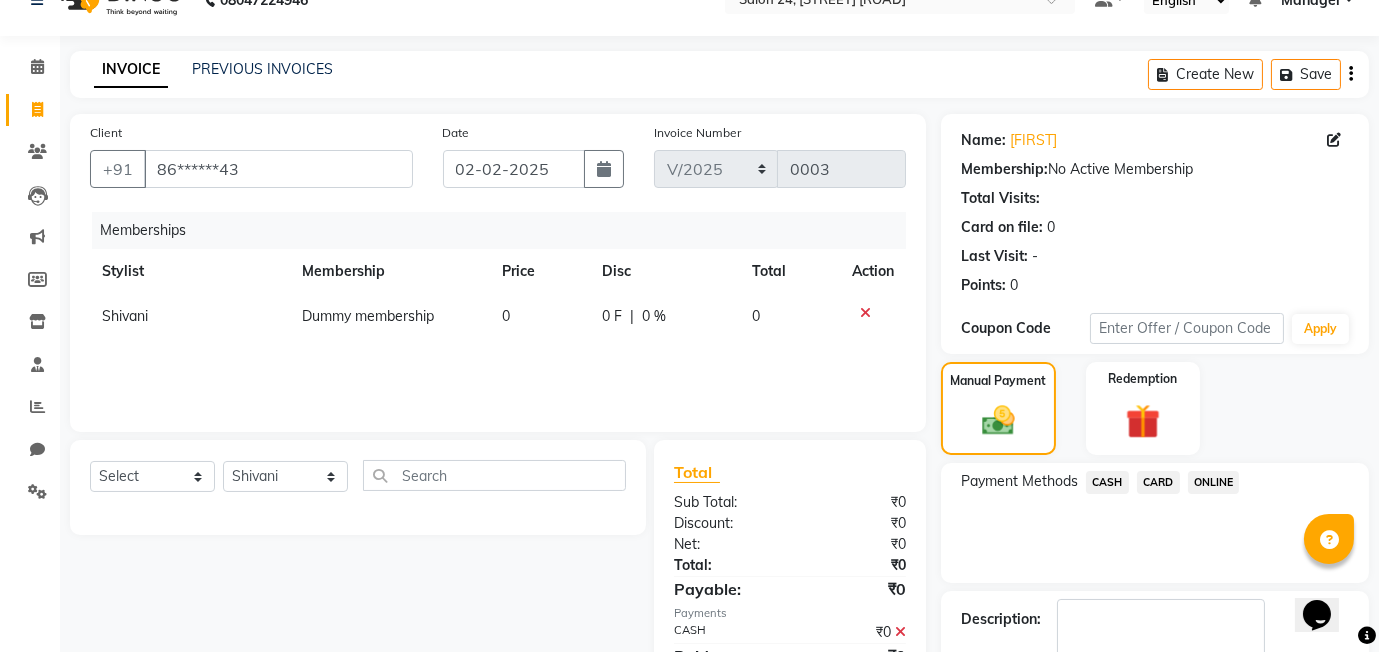 scroll, scrollTop: 150, scrollLeft: 0, axis: vertical 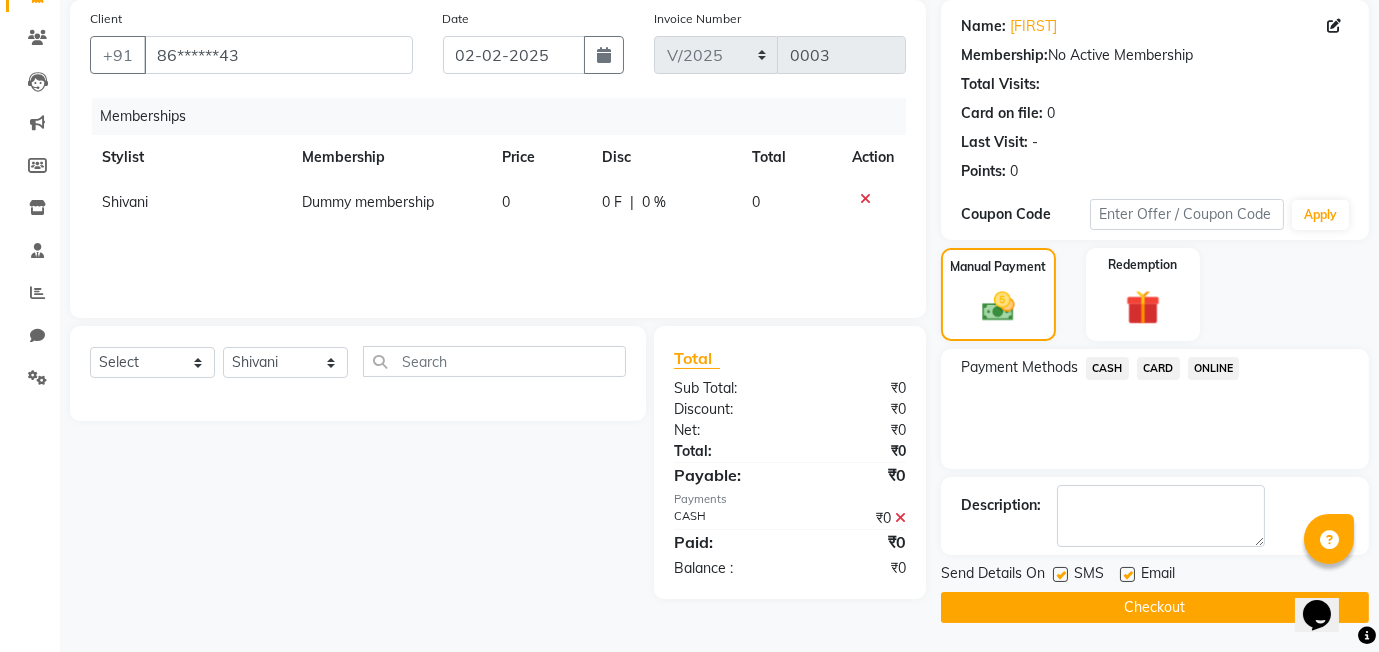 click on "Checkout" 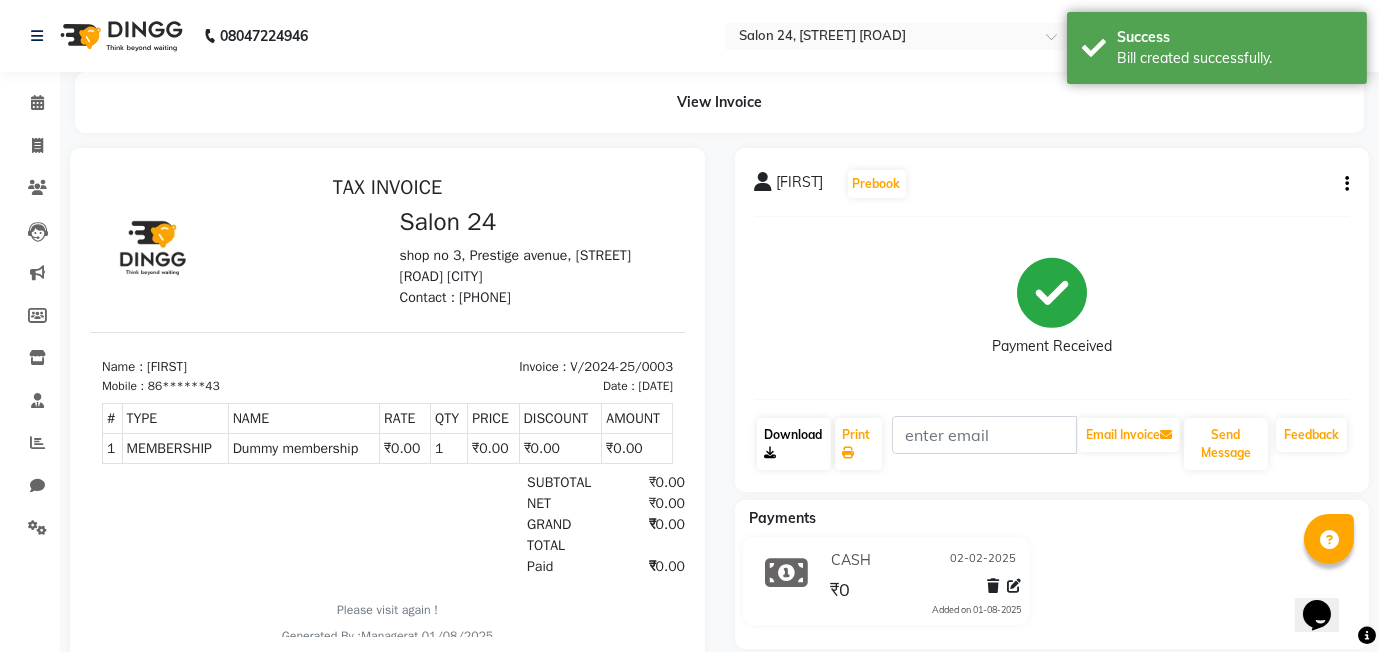 scroll, scrollTop: 0, scrollLeft: 0, axis: both 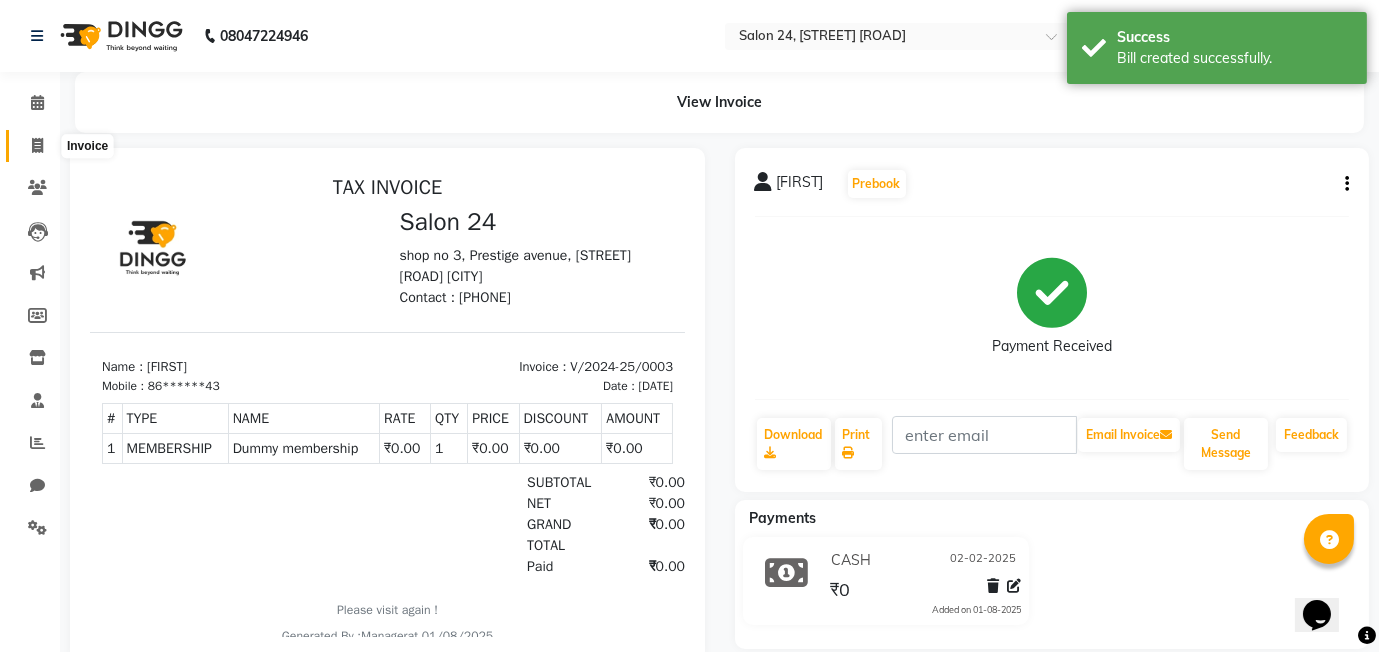click 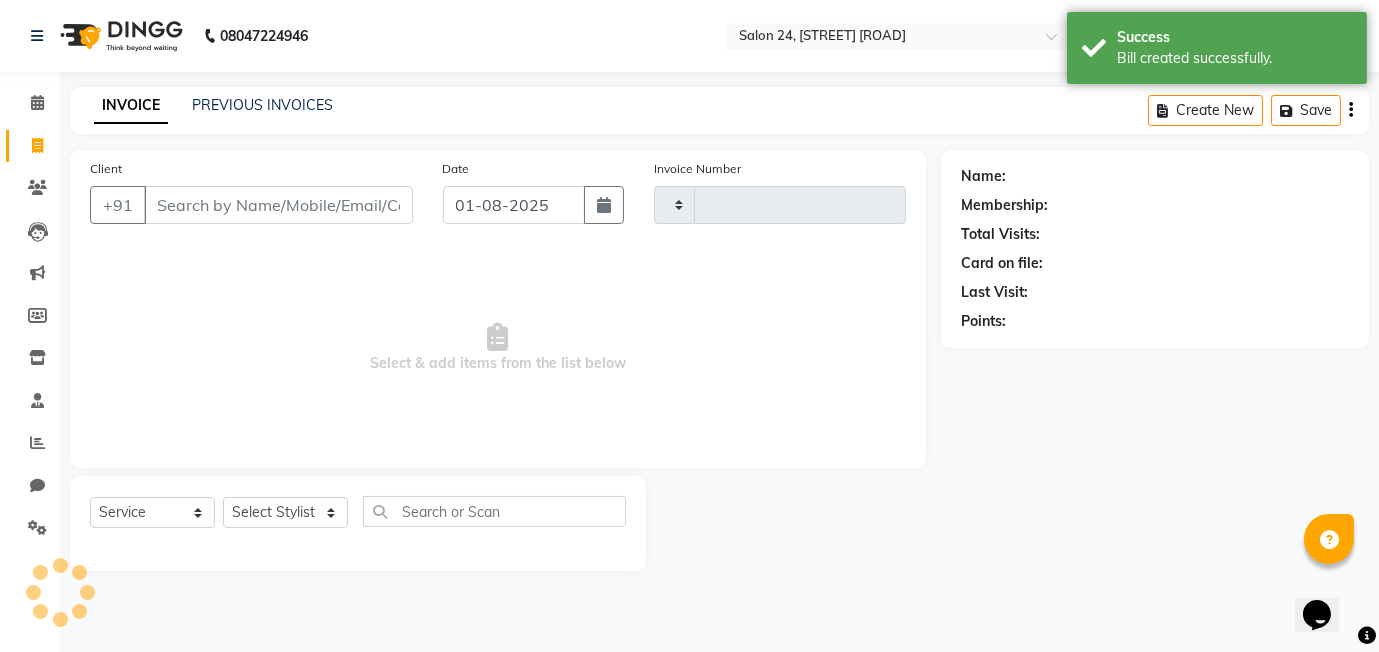 type on "0320" 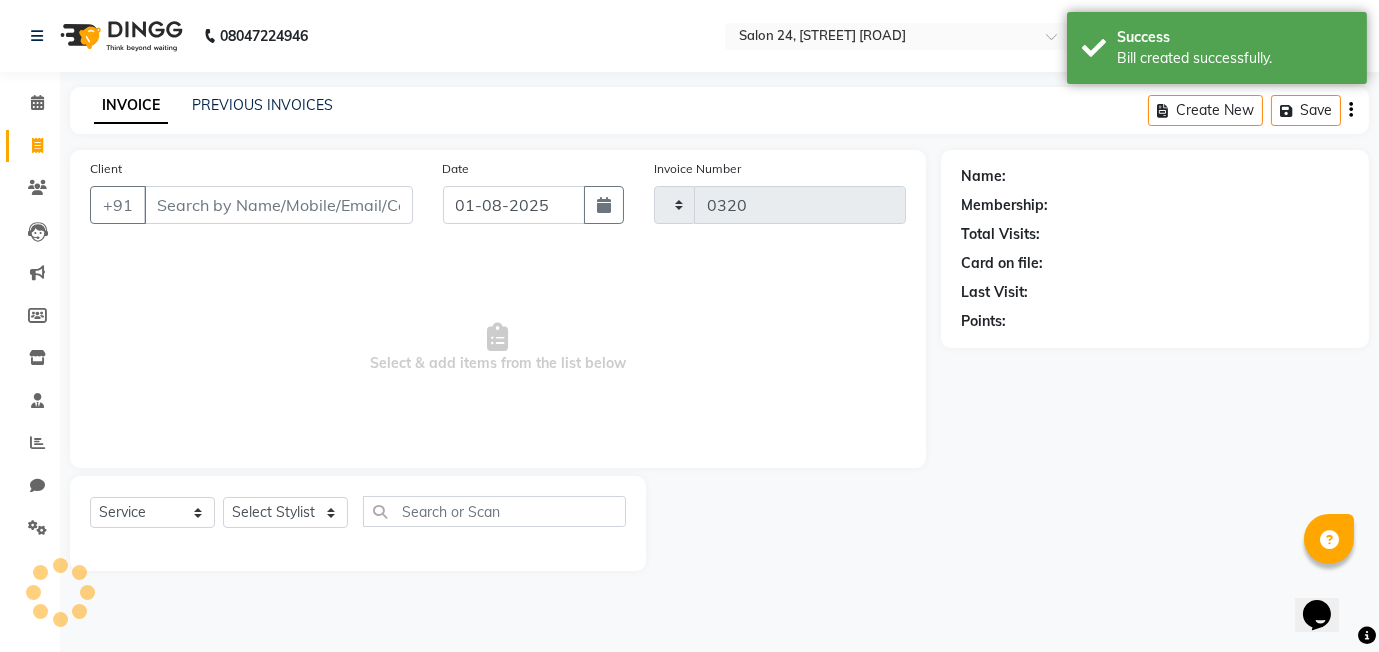 select on "8448" 